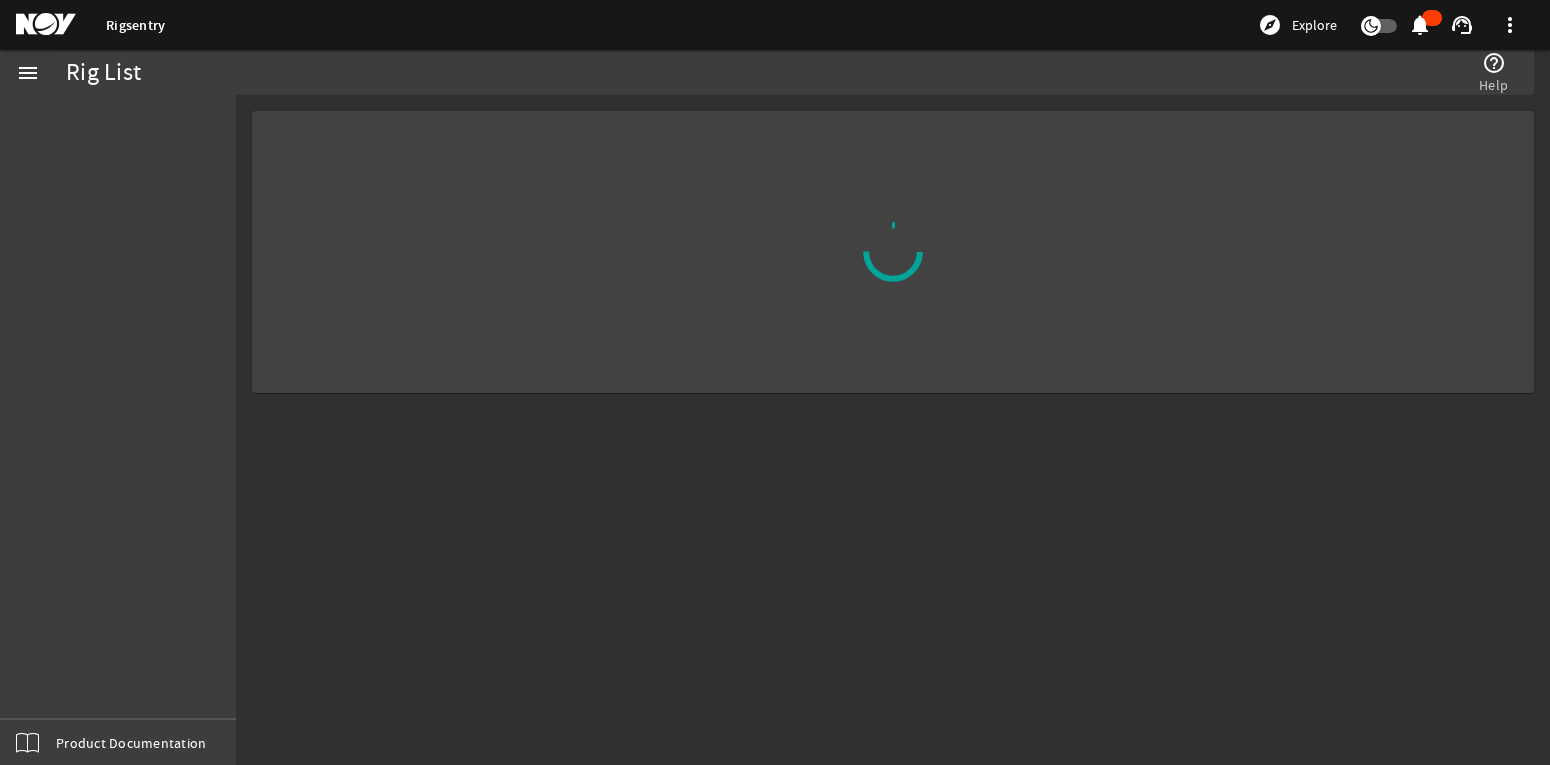 scroll, scrollTop: 0, scrollLeft: 0, axis: both 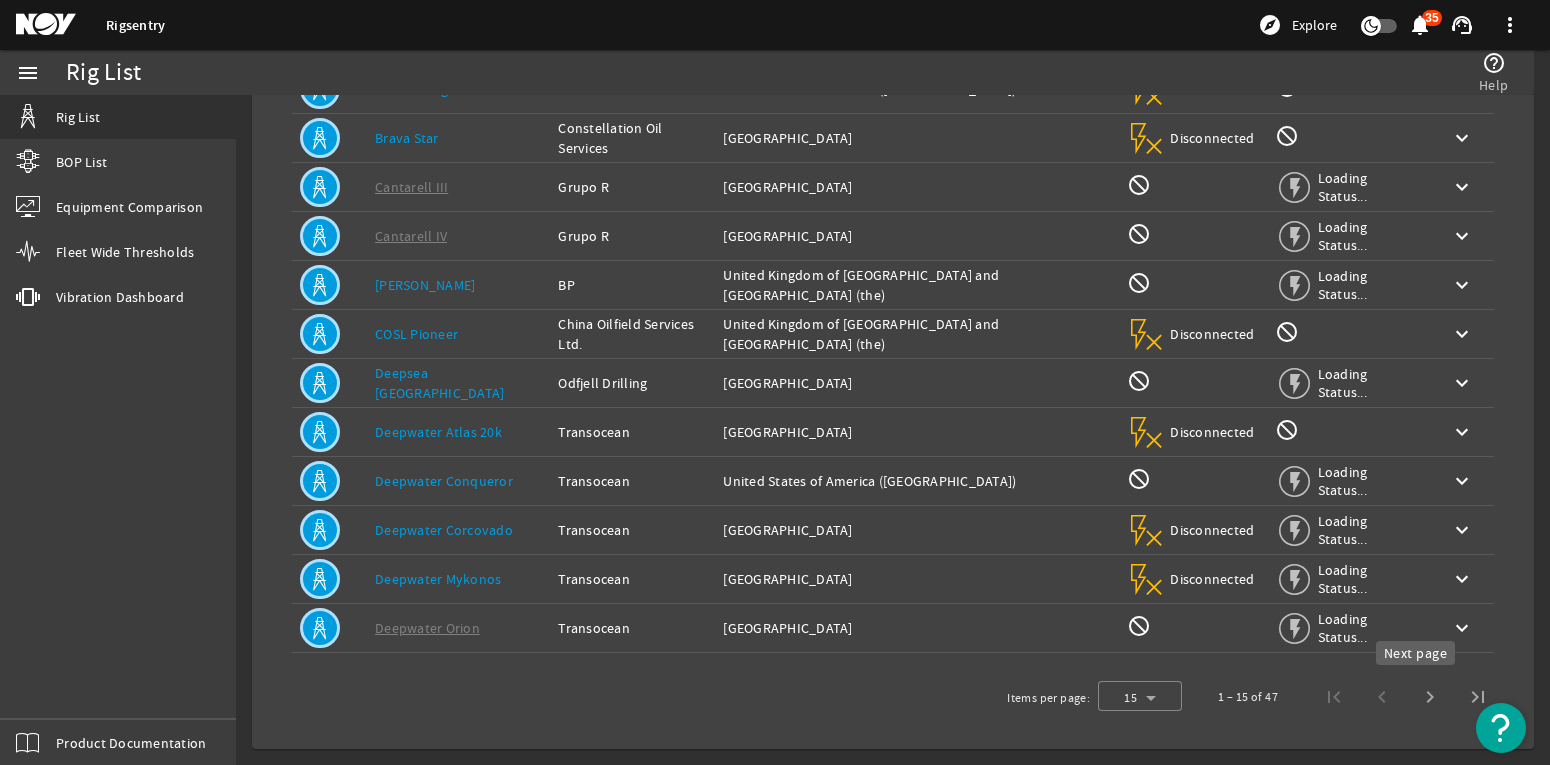 click 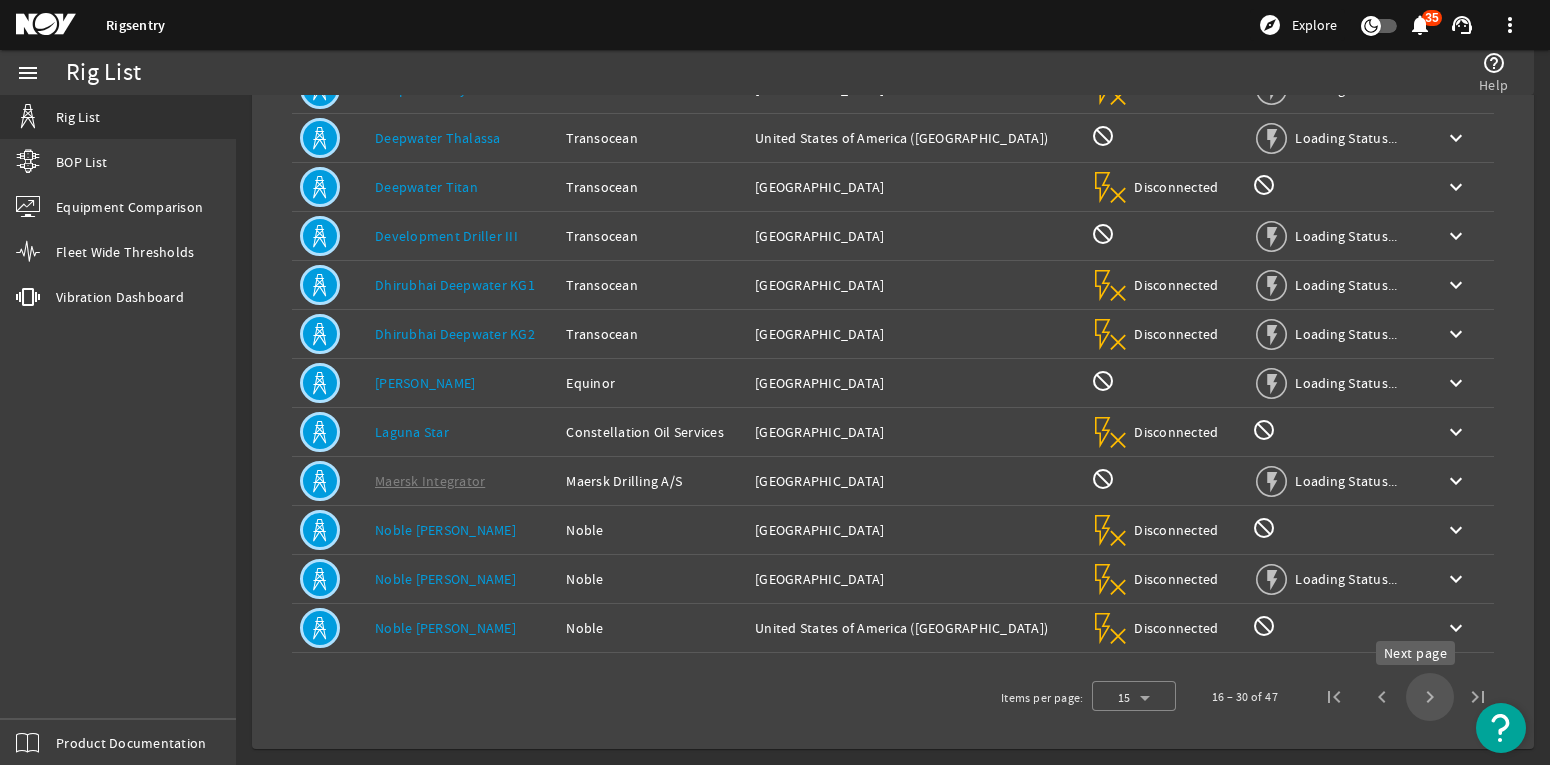 click 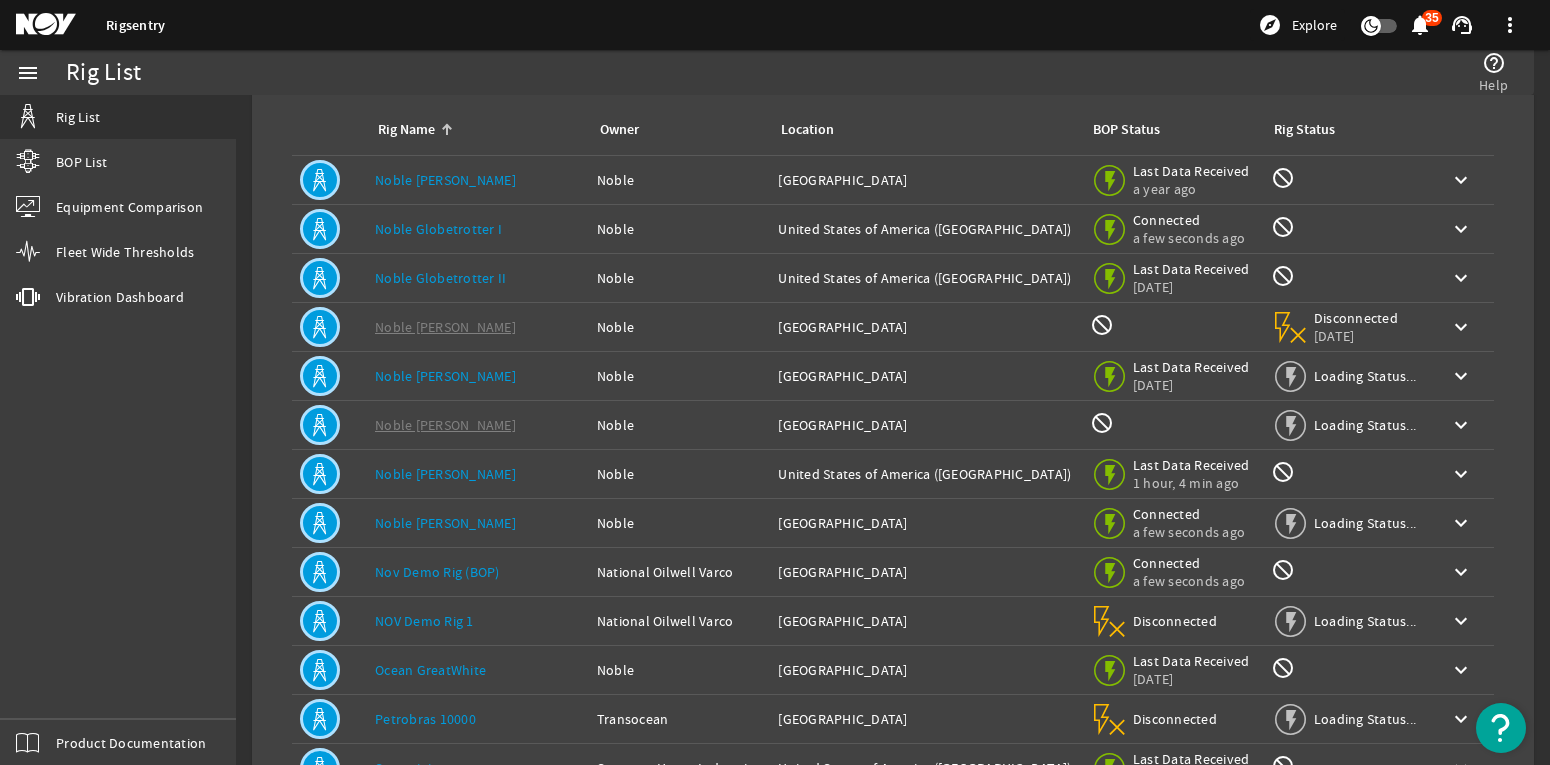 scroll, scrollTop: 0, scrollLeft: 0, axis: both 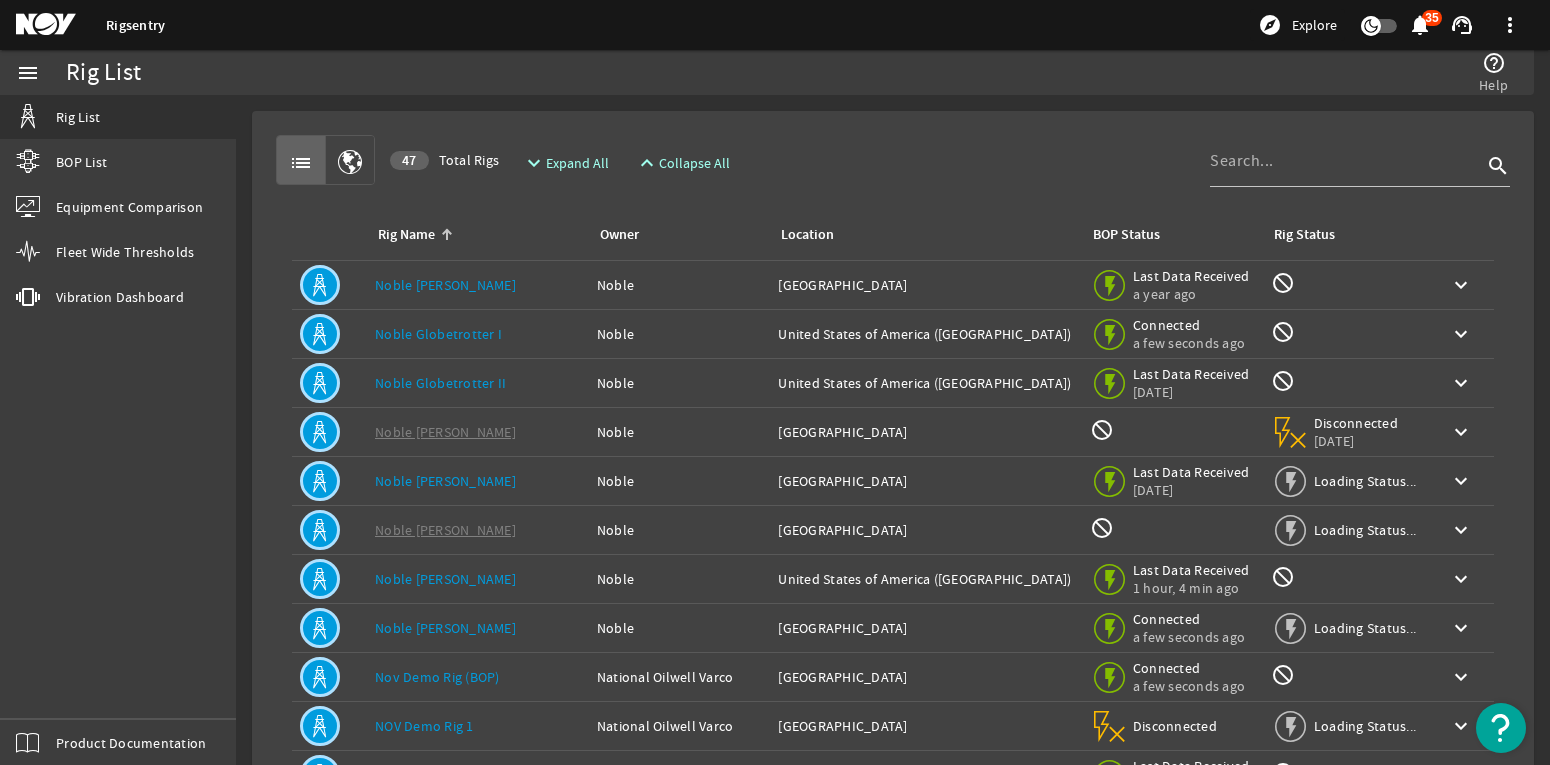 click on "Noble Globetrotter I" 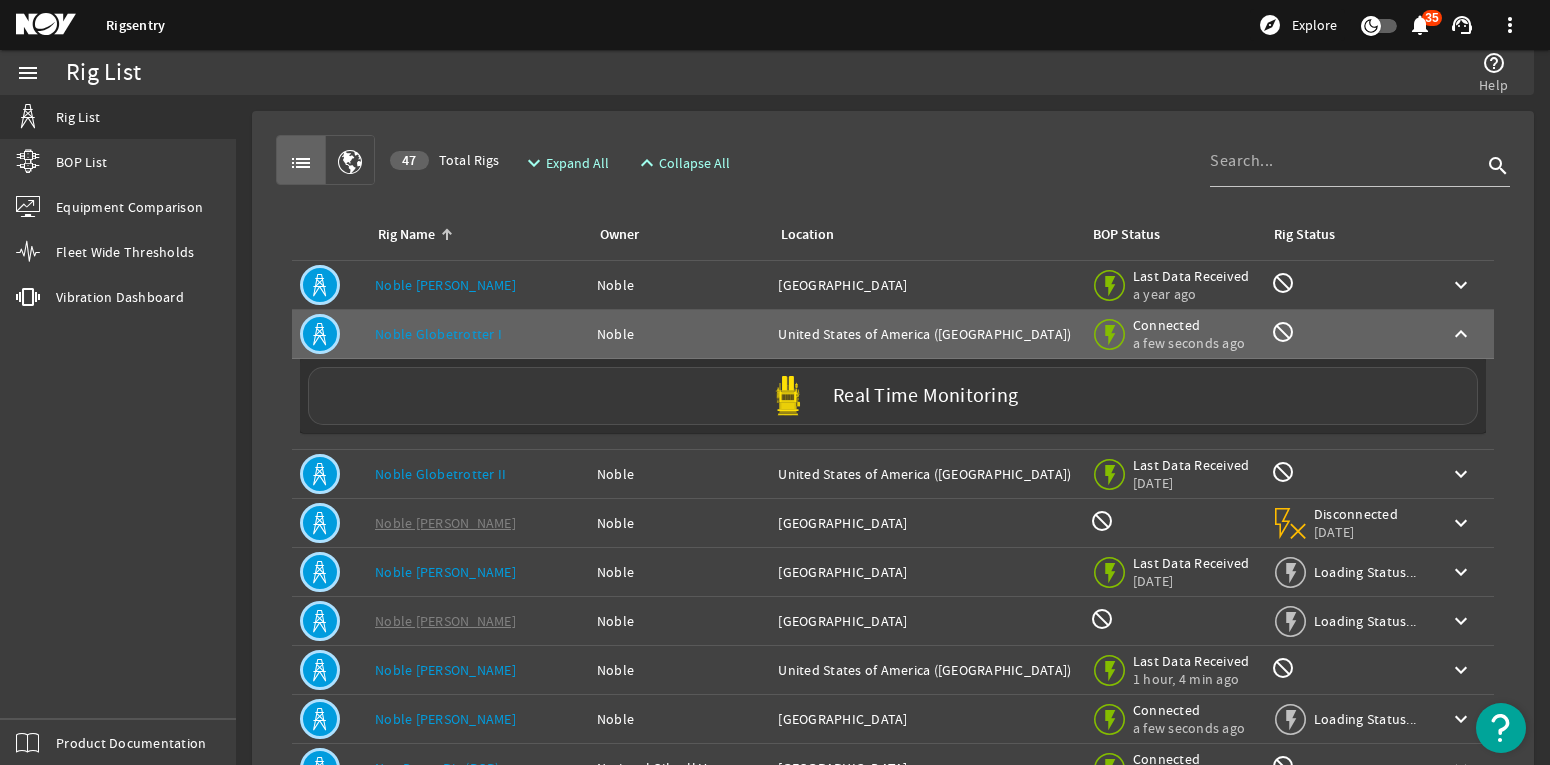 click 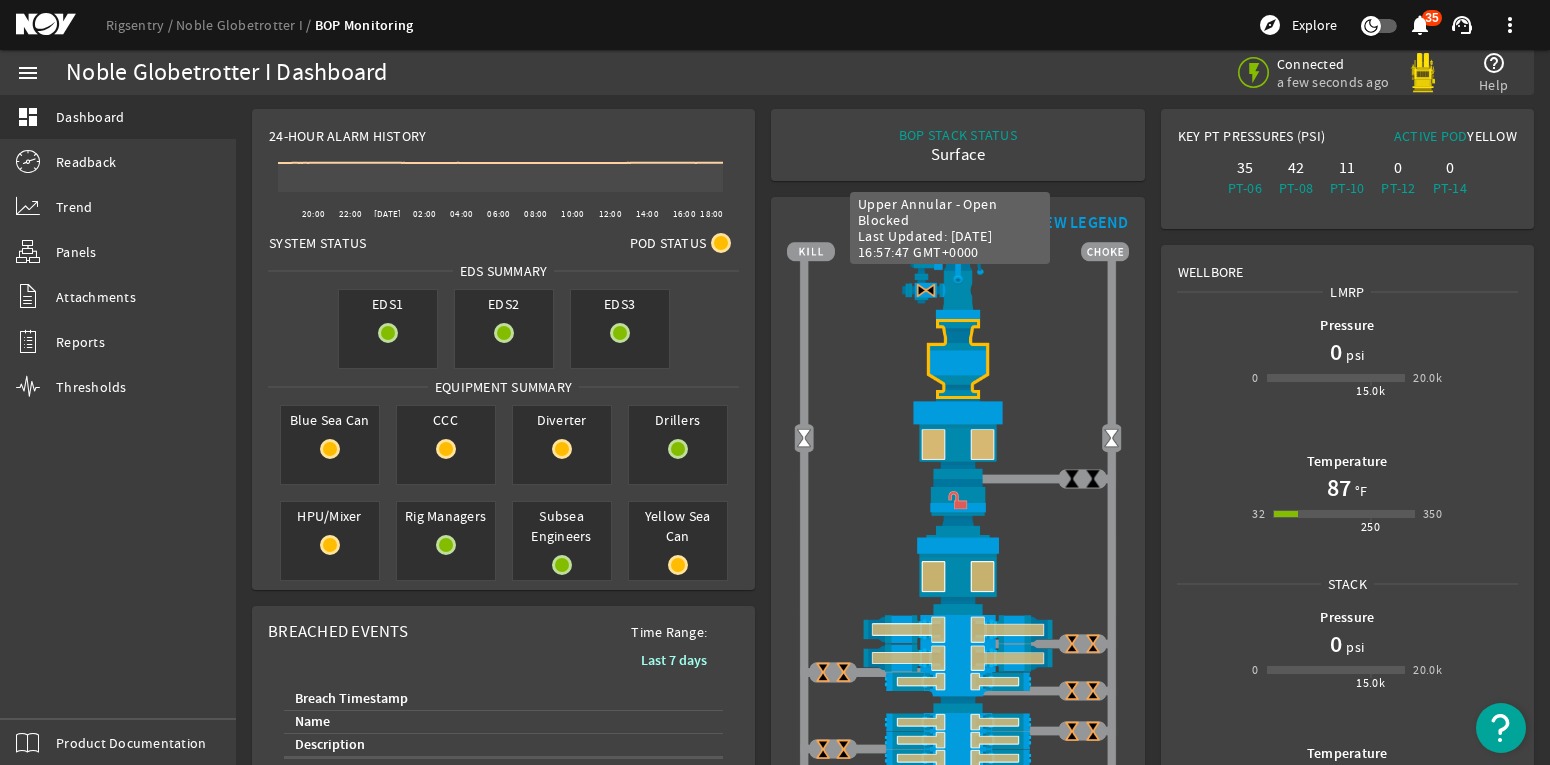 scroll, scrollTop: 0, scrollLeft: 0, axis: both 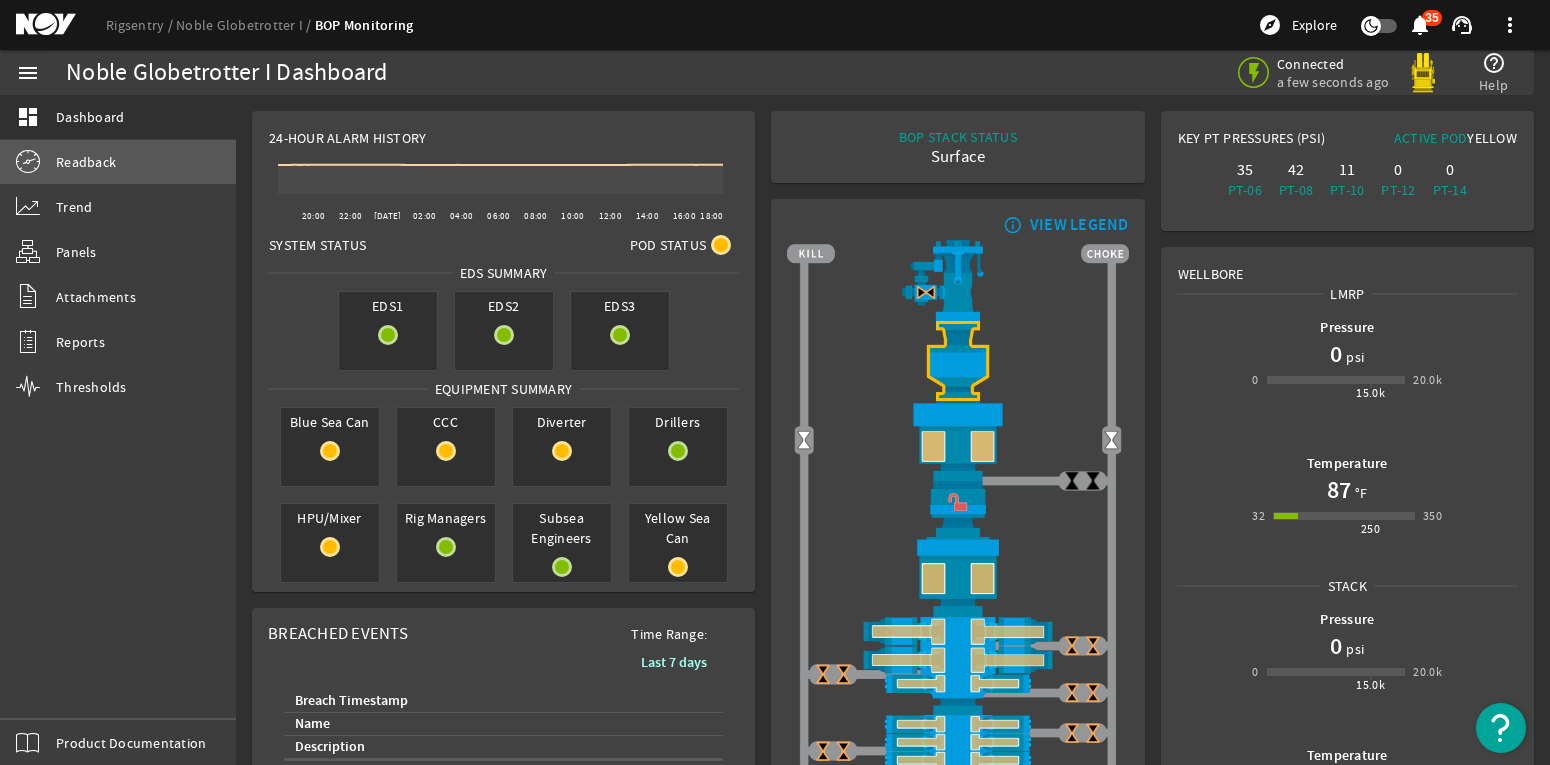 click on "Readback" 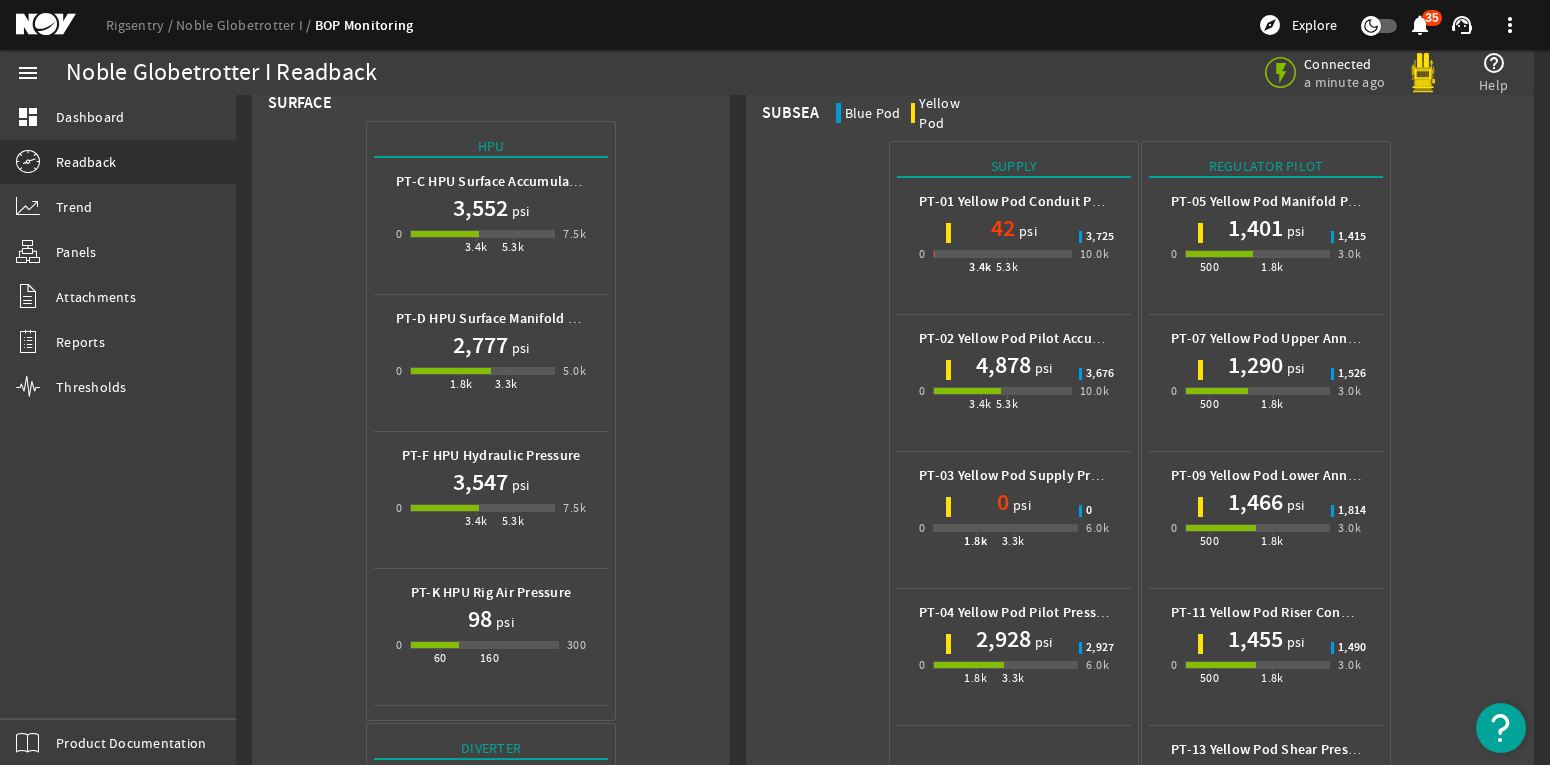scroll, scrollTop: 0, scrollLeft: 0, axis: both 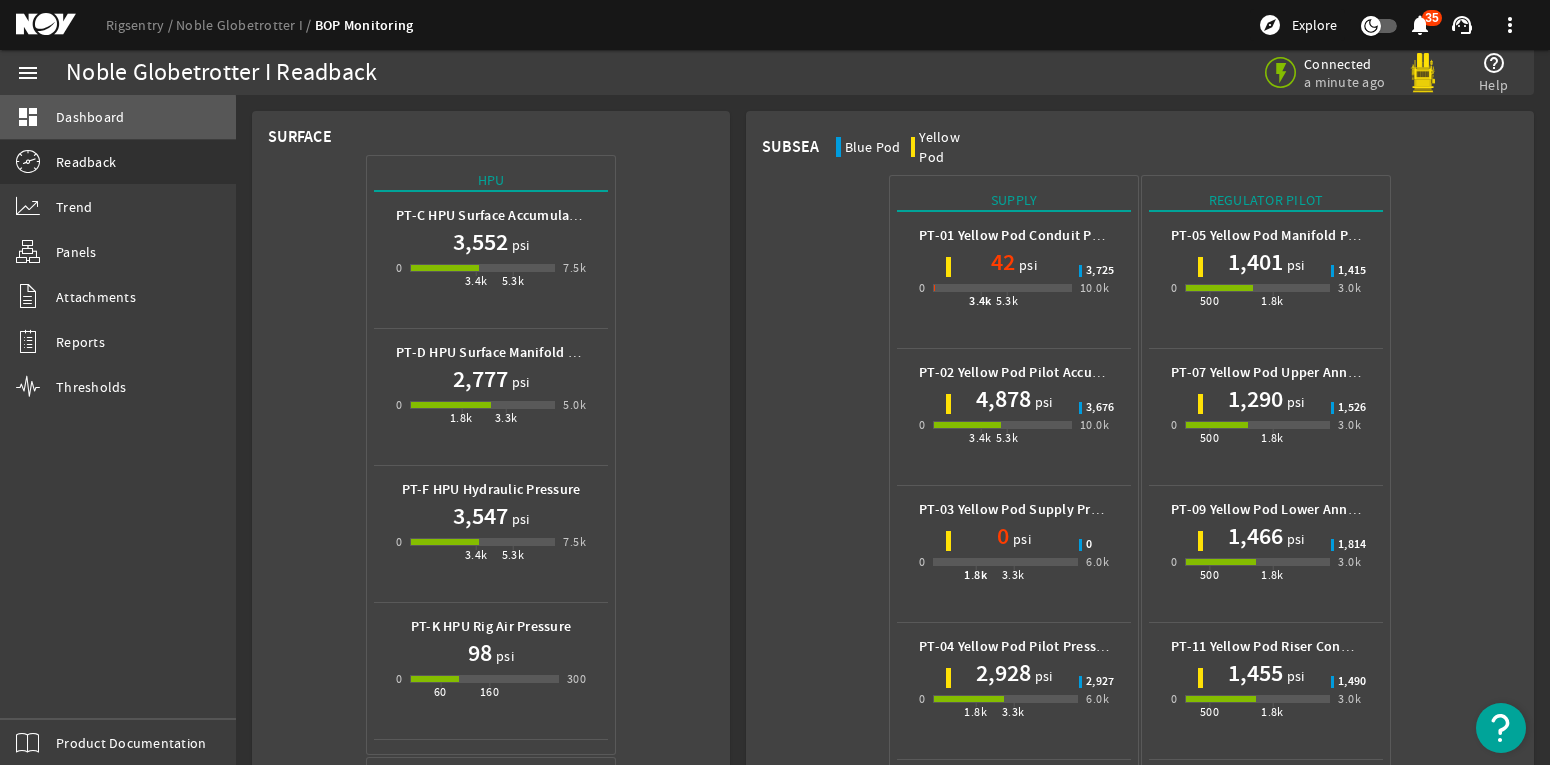 click on "Dashboard" 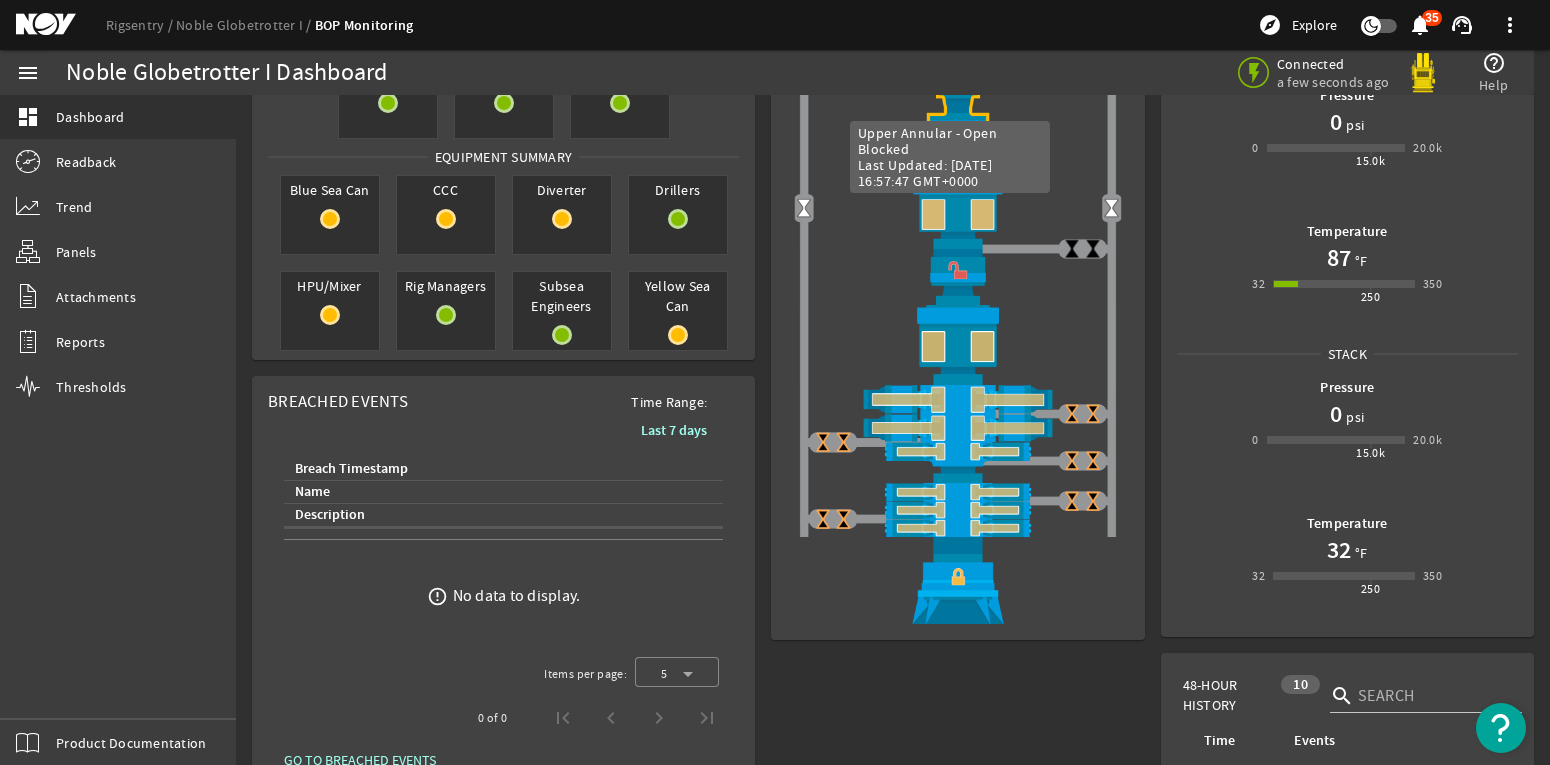 scroll, scrollTop: 0, scrollLeft: 0, axis: both 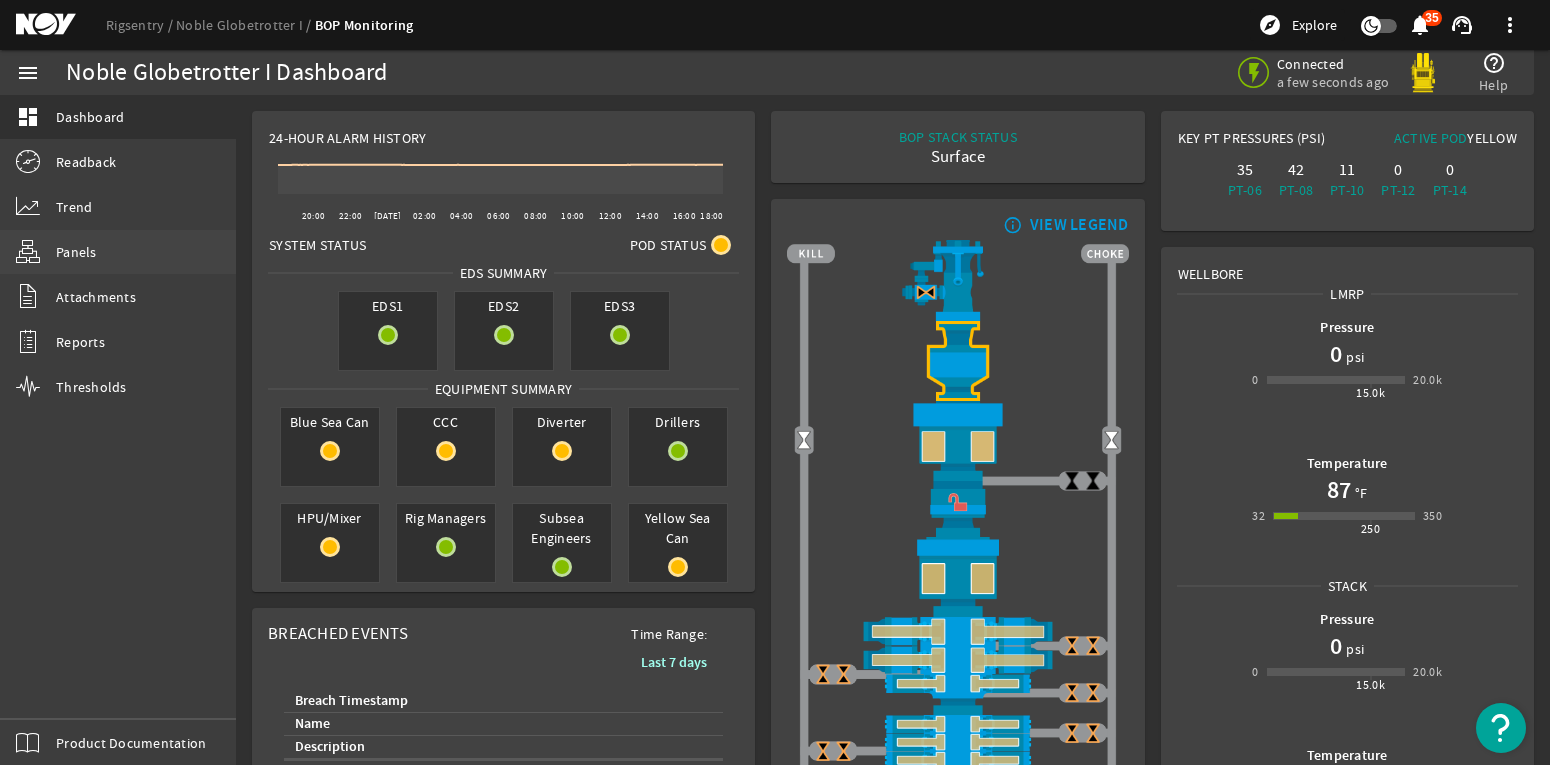 click on "Panels" 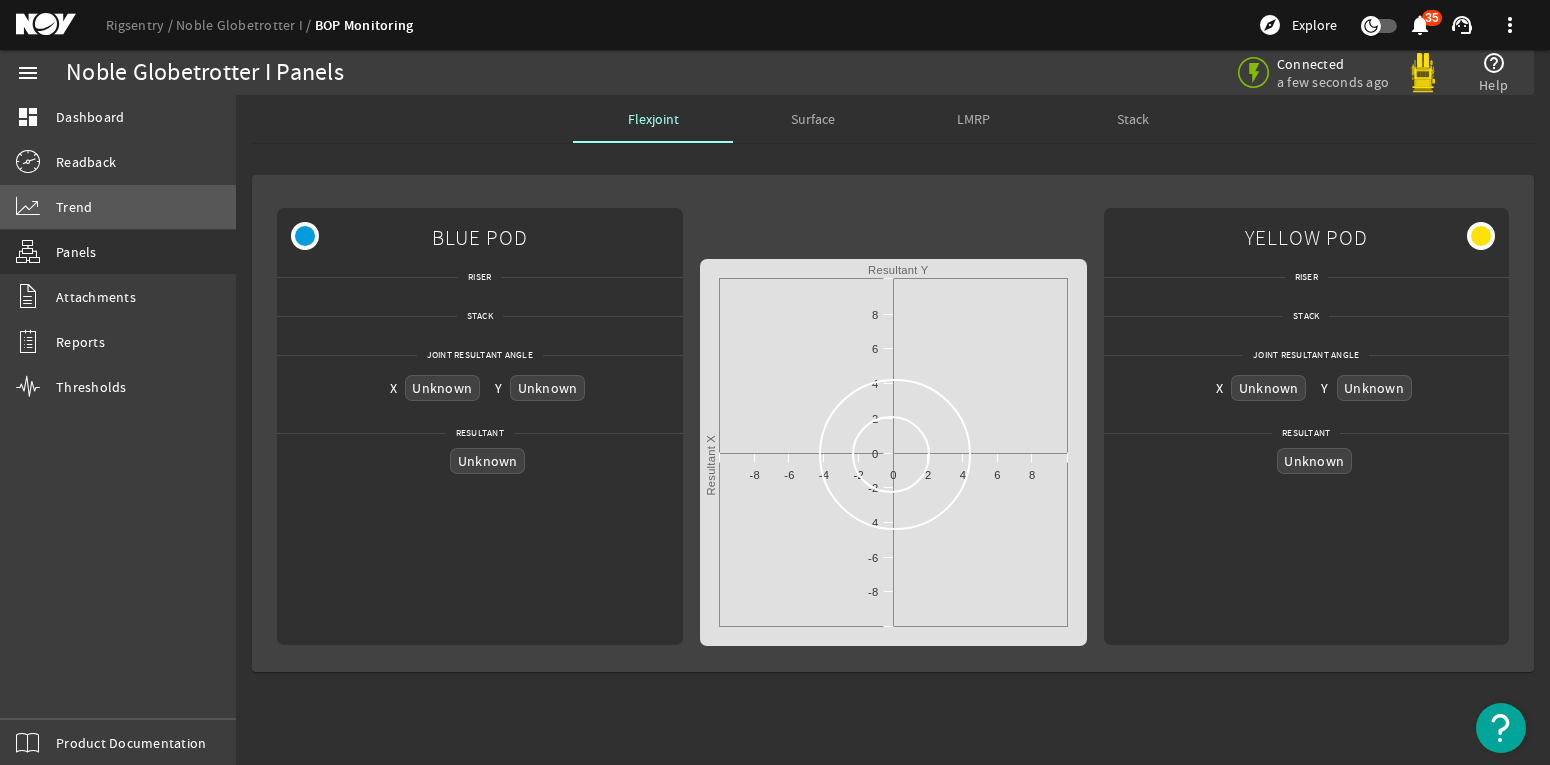click on "Trend" 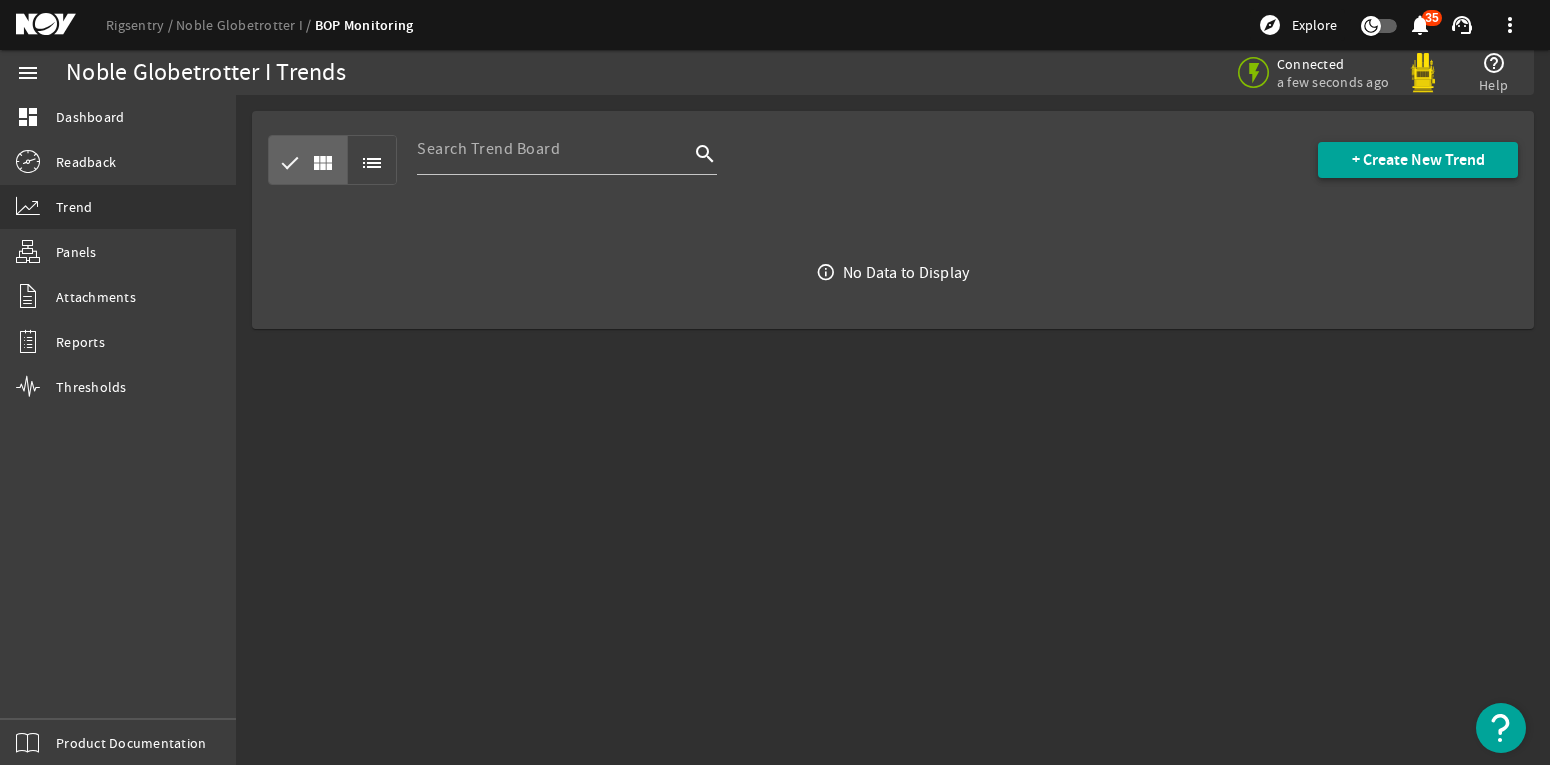 click on "+ Create New Trend" 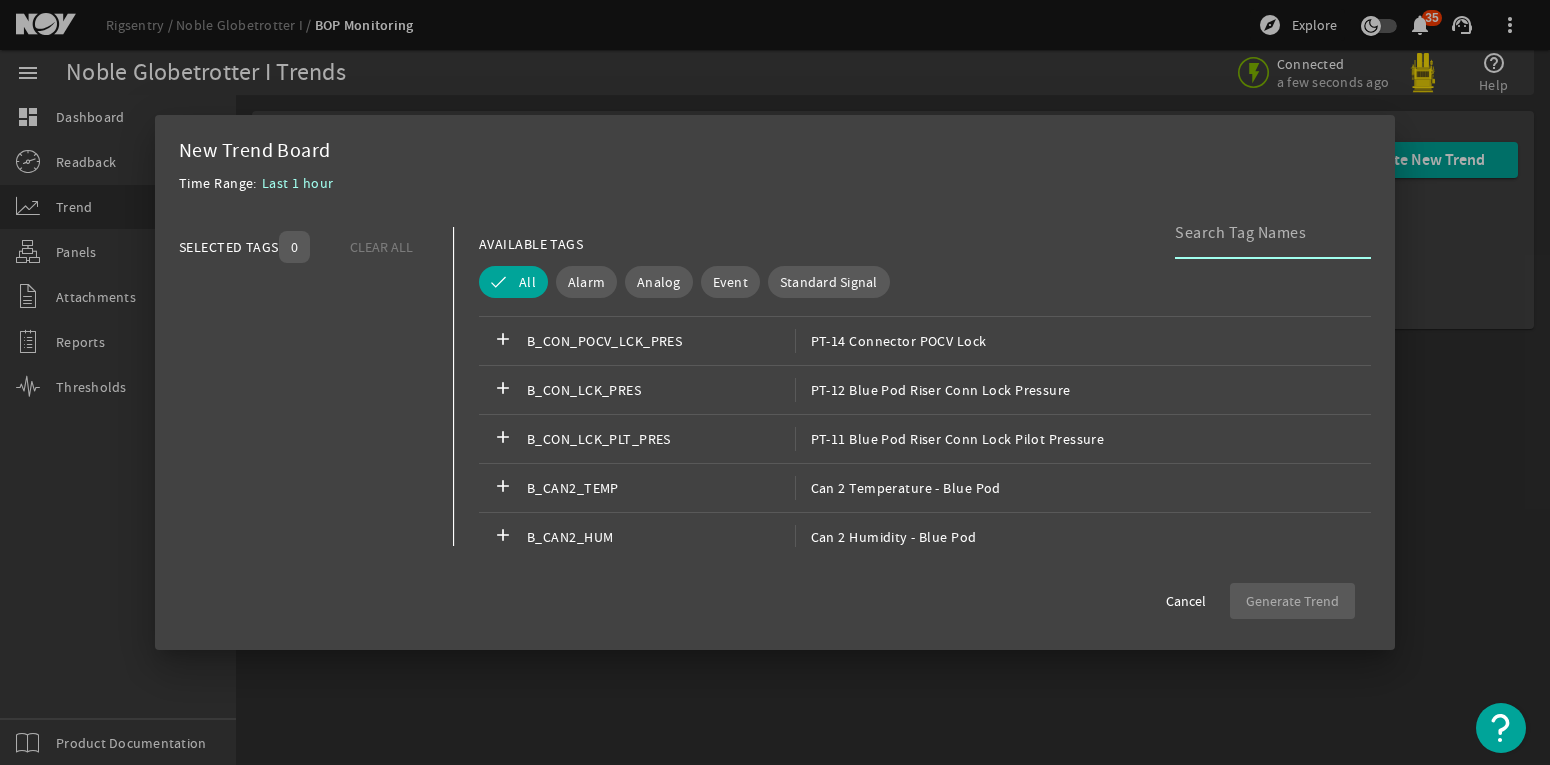 scroll, scrollTop: 1200, scrollLeft: 0, axis: vertical 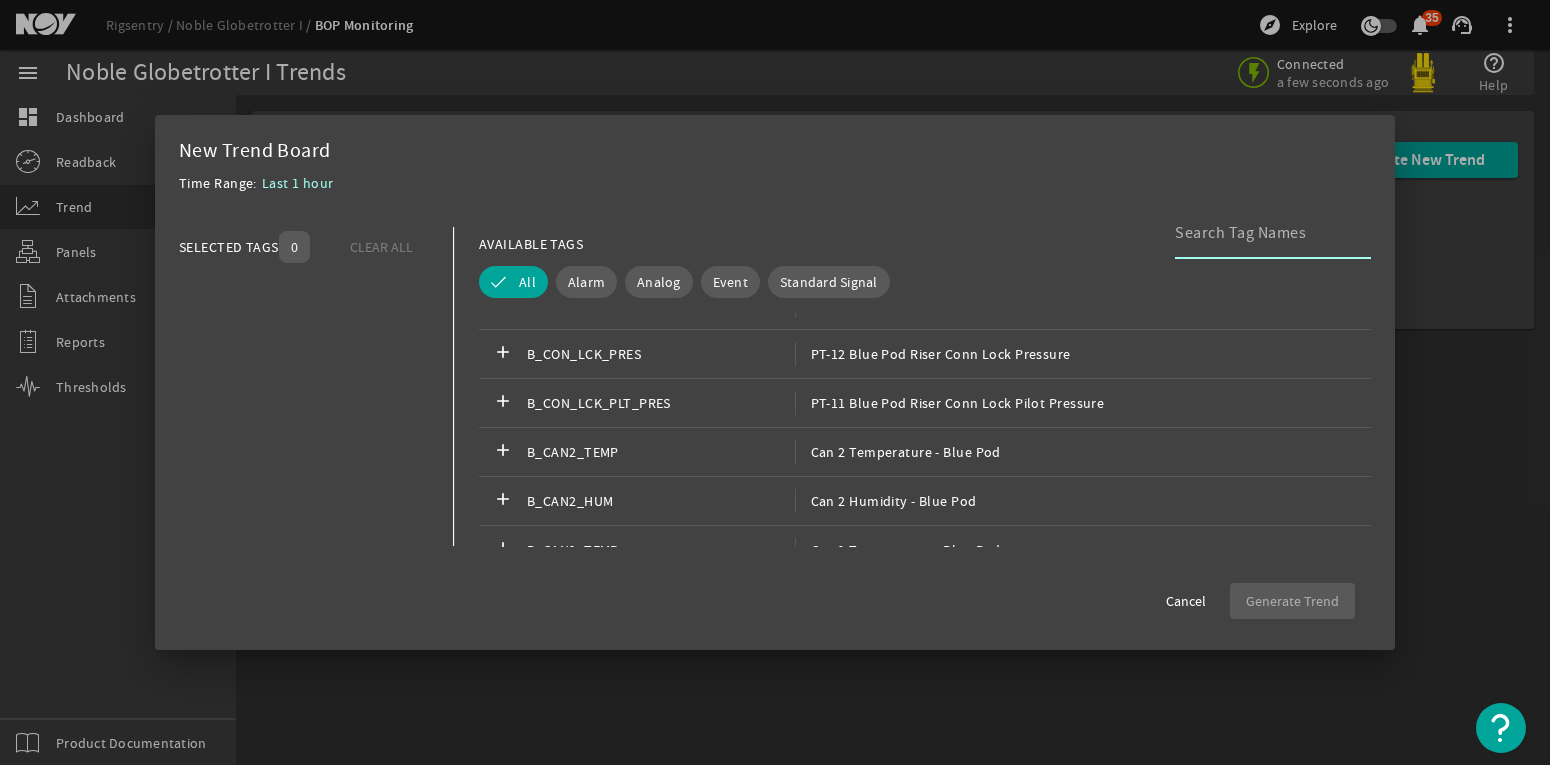click at bounding box center [1265, 233] 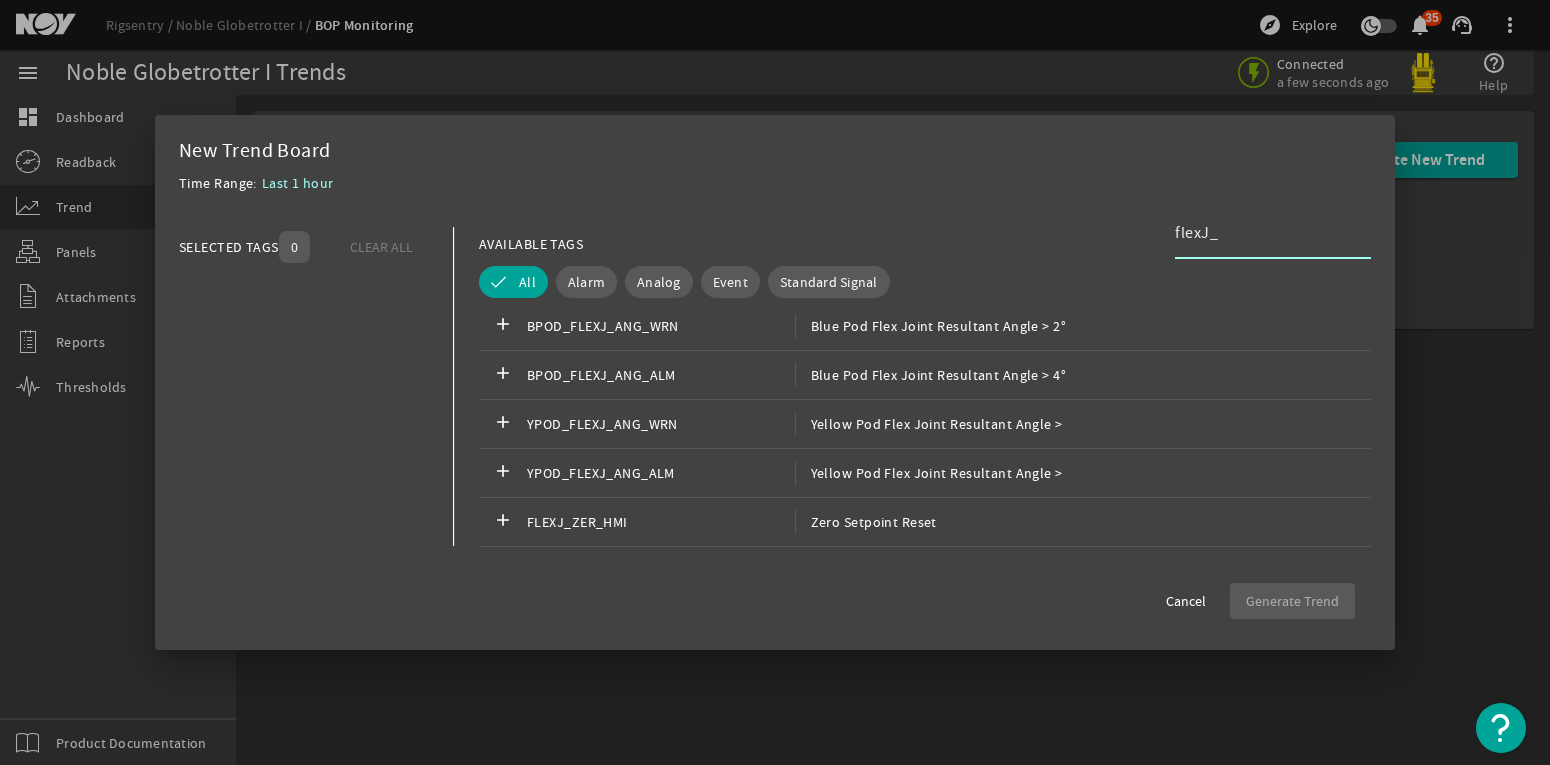 scroll, scrollTop: 1089, scrollLeft: 0, axis: vertical 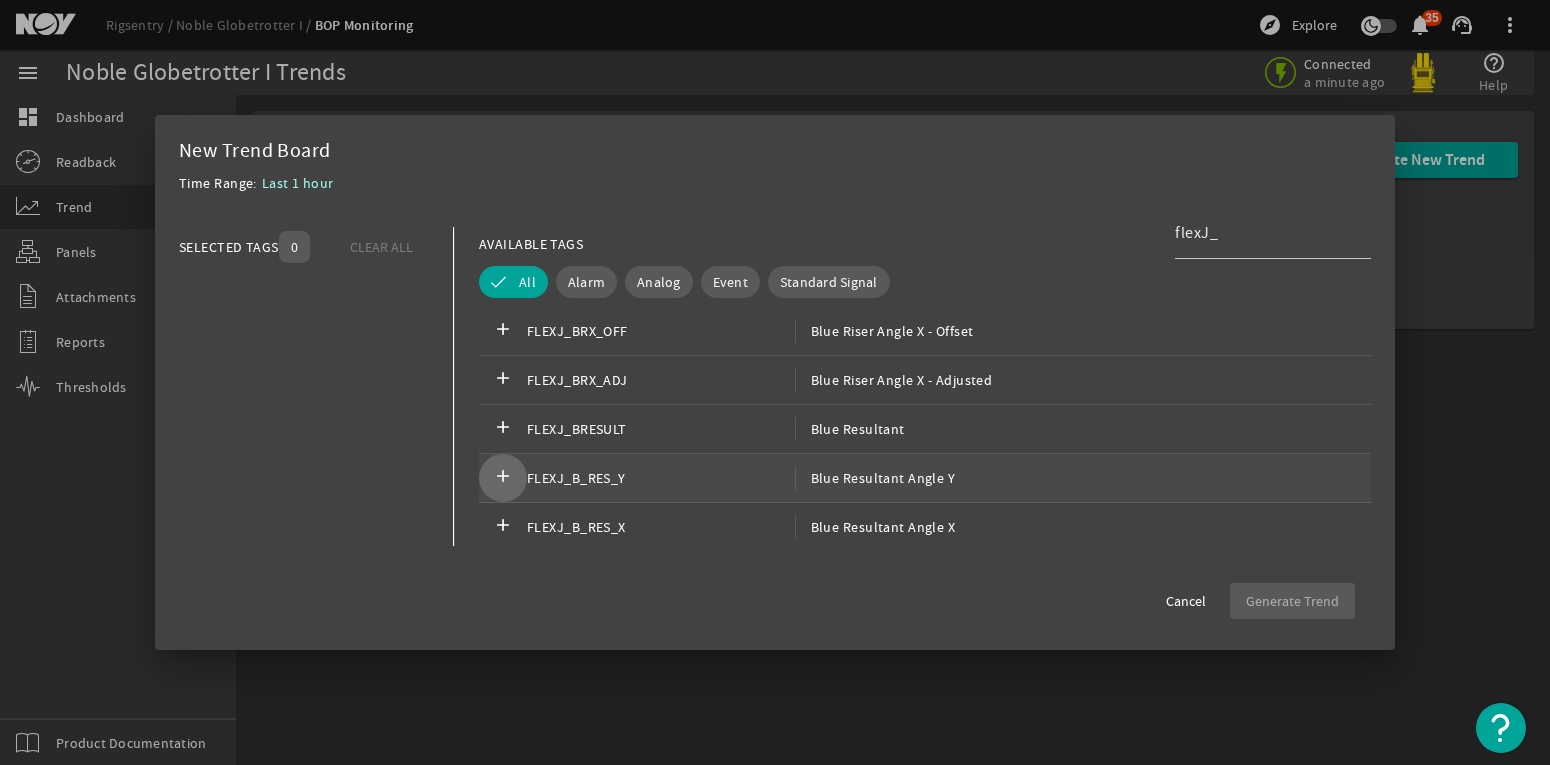 click on "add" at bounding box center (503, 478) 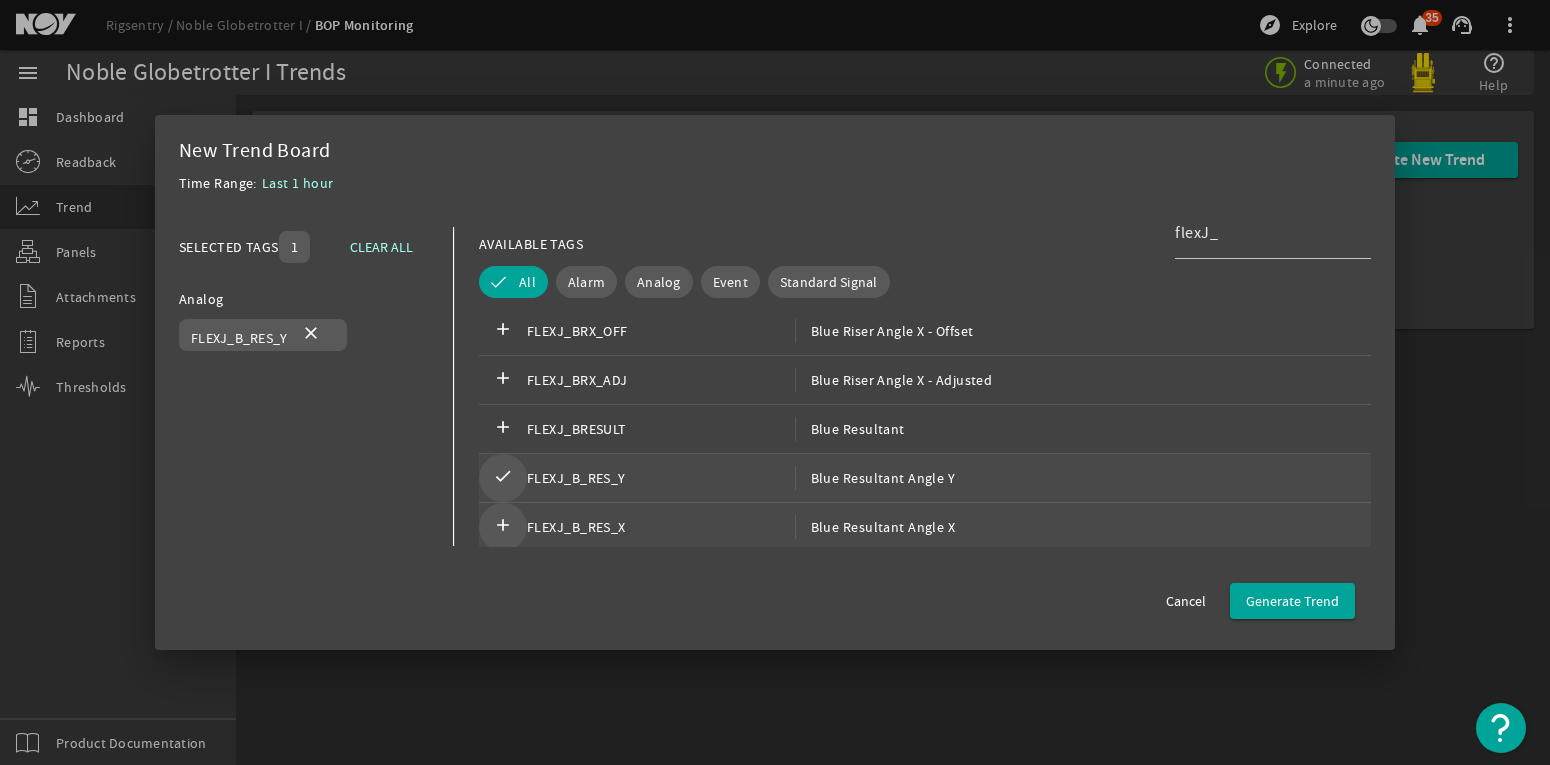click on "add" at bounding box center (503, 527) 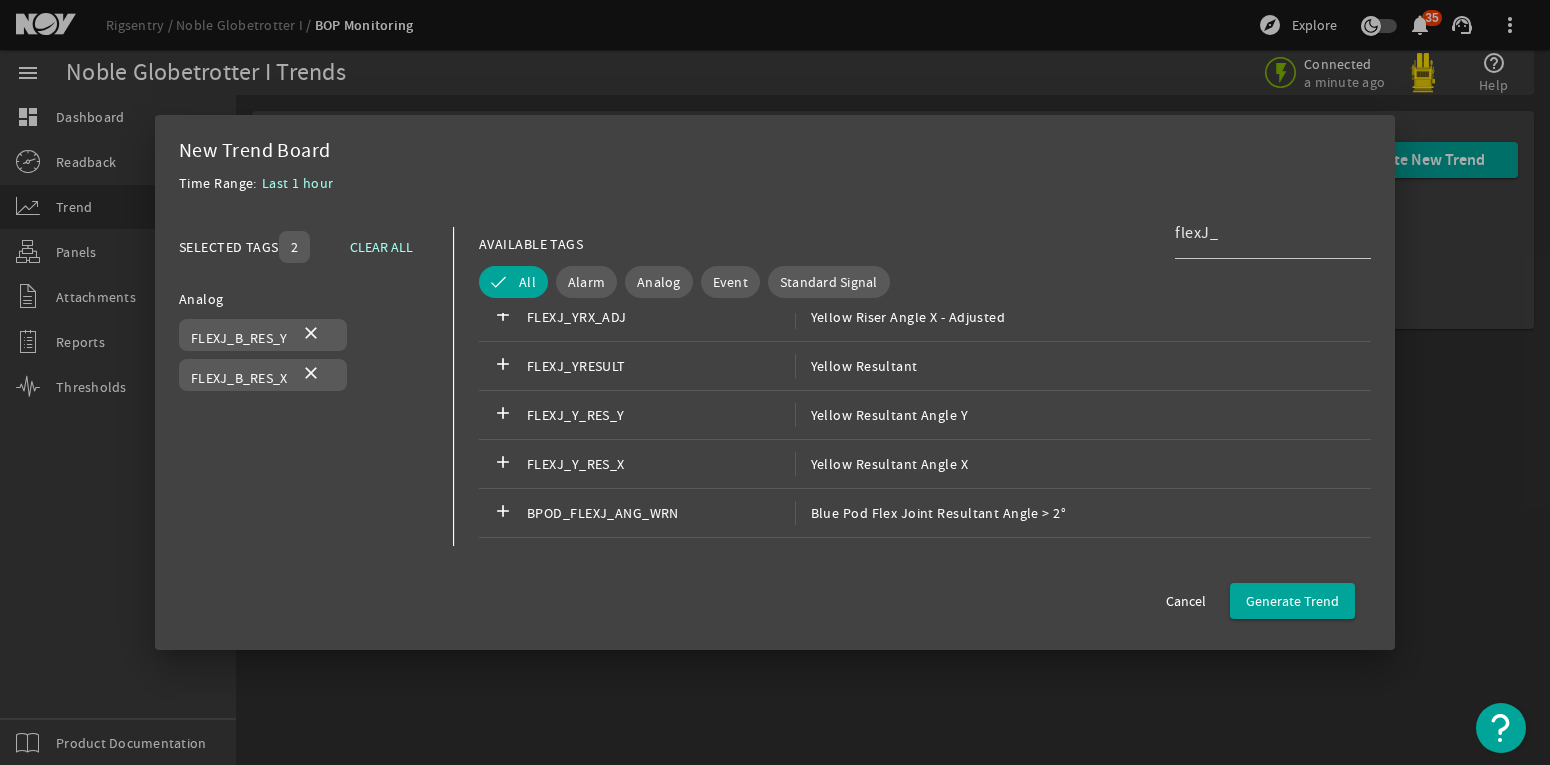 scroll, scrollTop: 900, scrollLeft: 0, axis: vertical 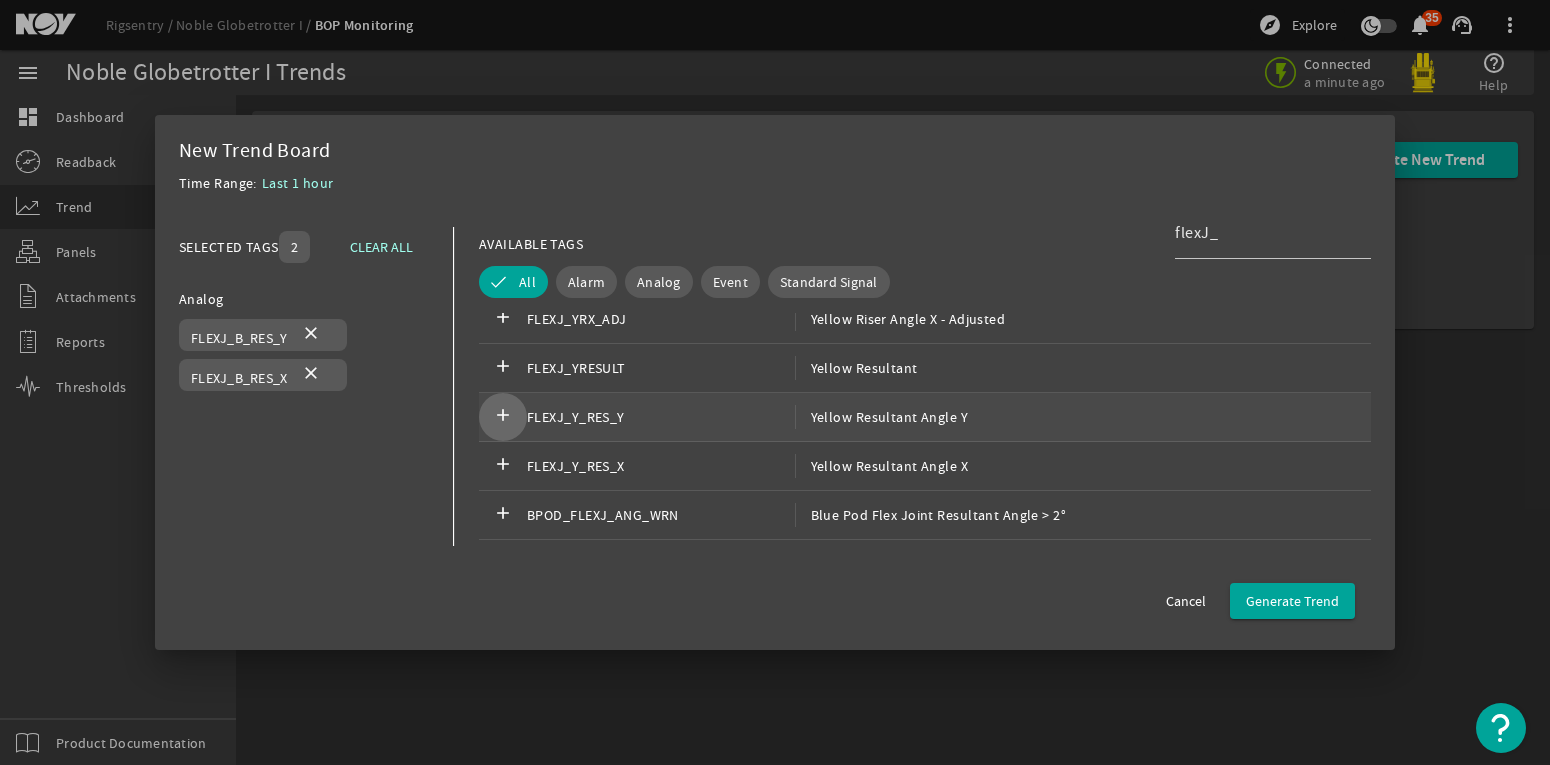 click on "add" at bounding box center [503, 417] 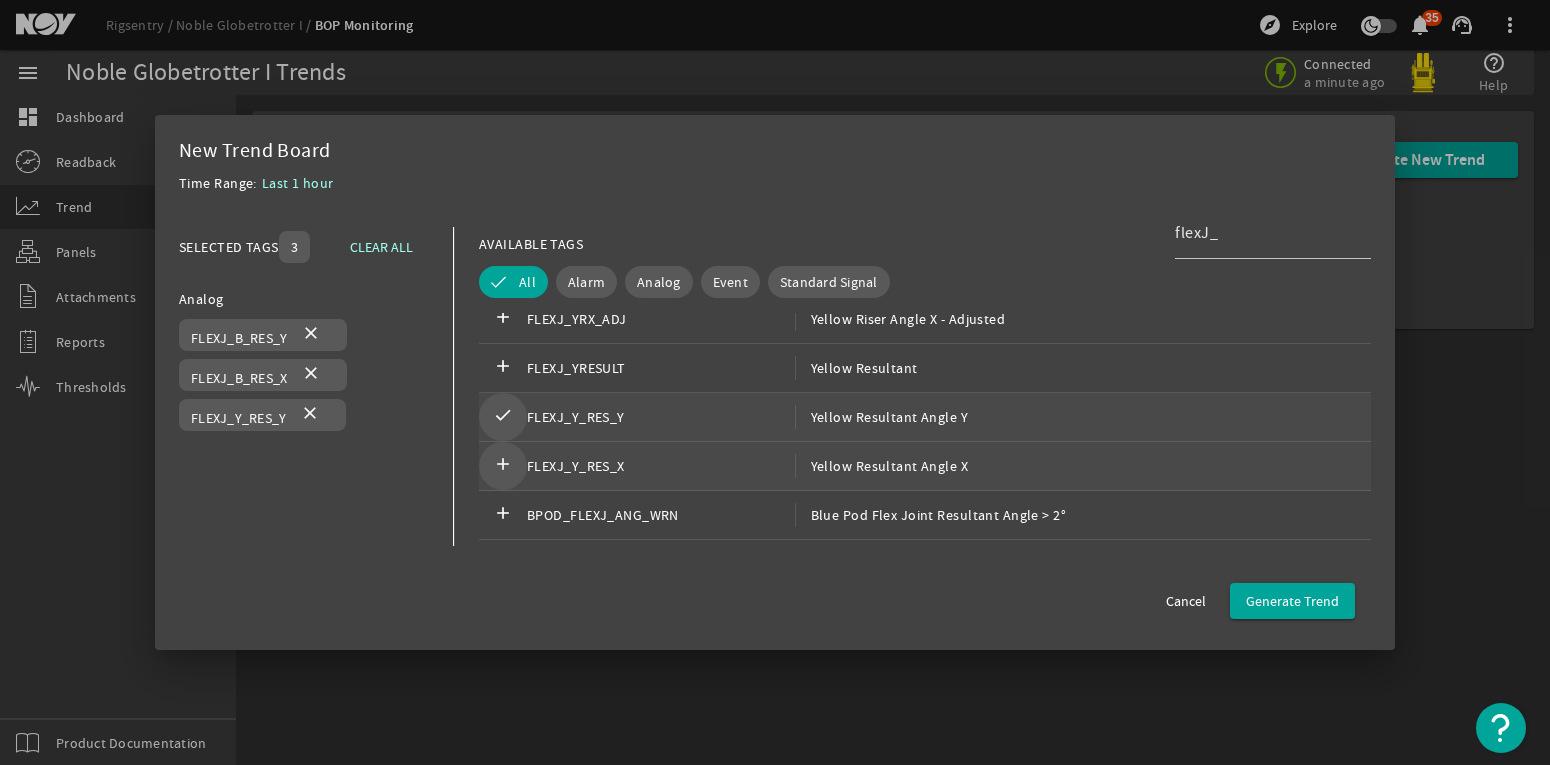 click on "add" at bounding box center [503, 466] 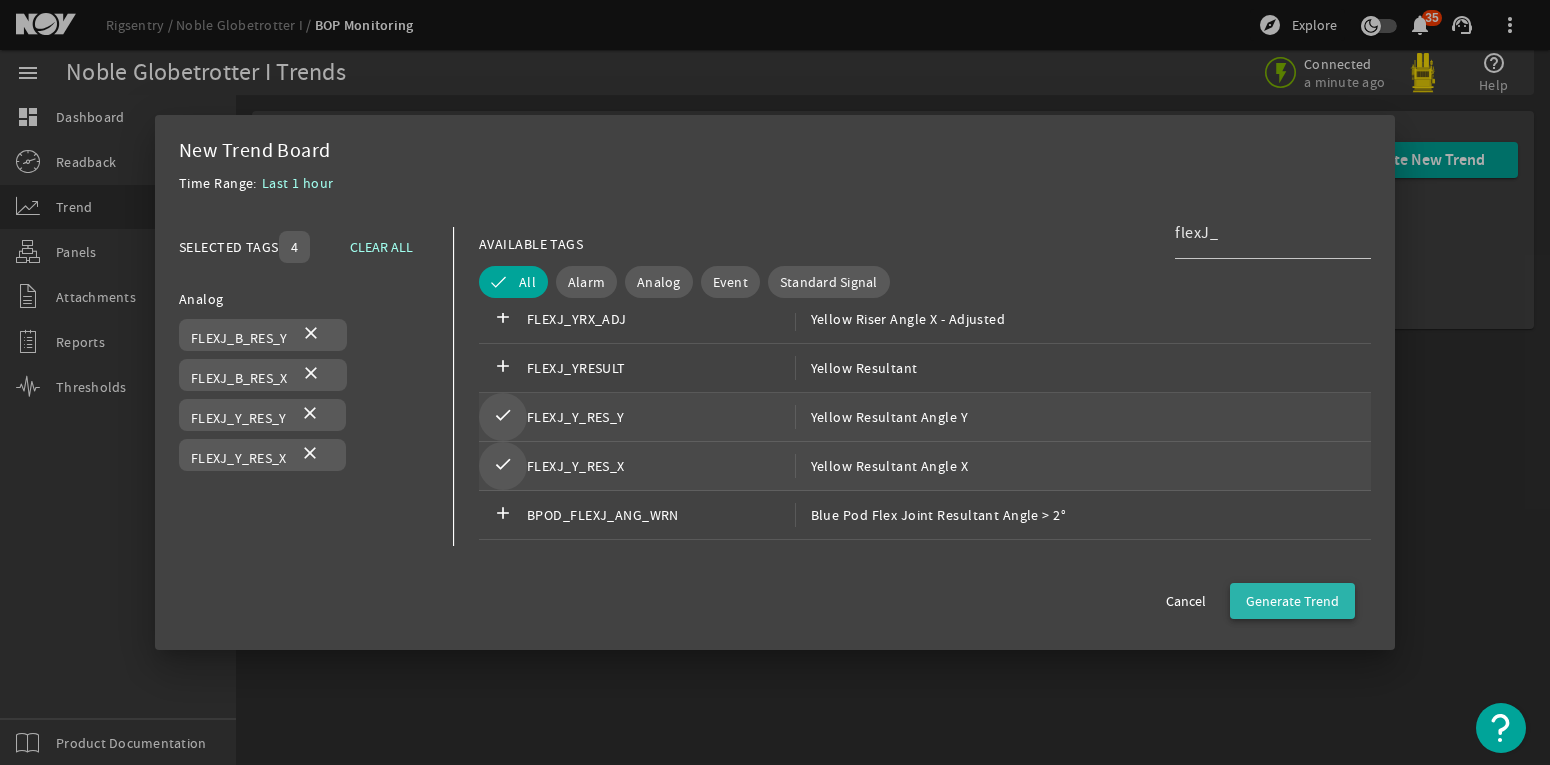 click on "Generate Trend" 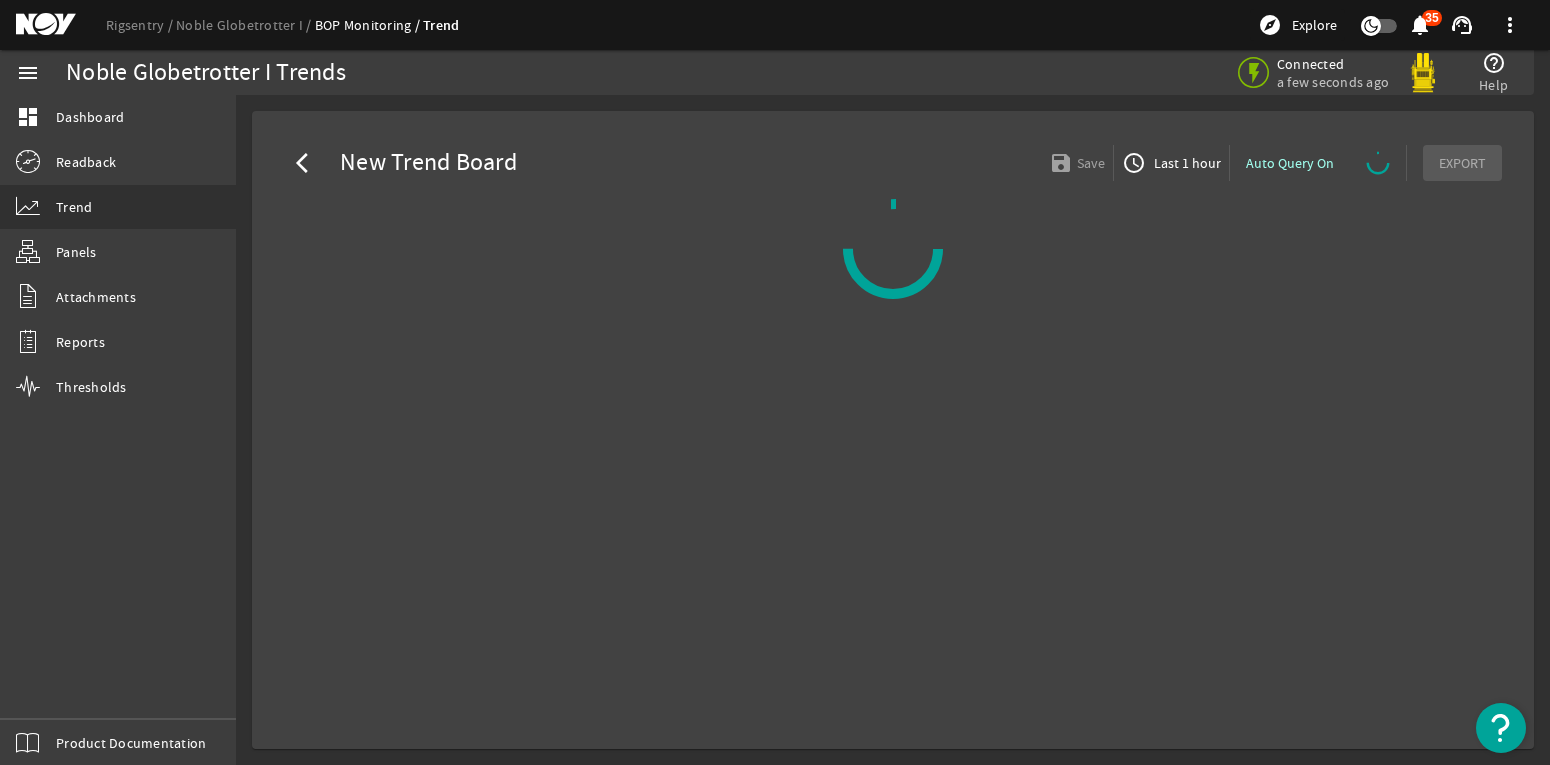 select on "ALL" 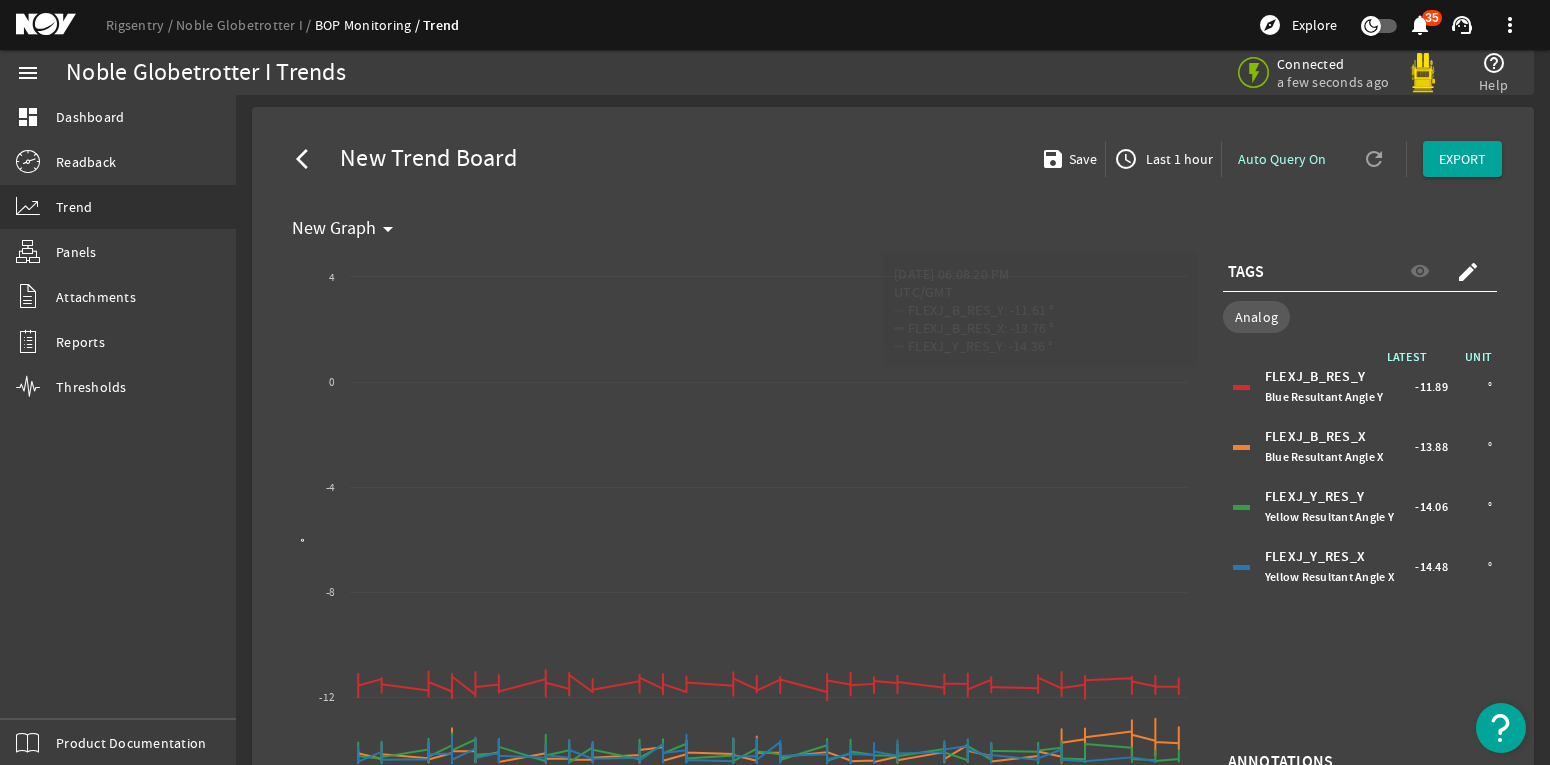 scroll, scrollTop: 0, scrollLeft: 0, axis: both 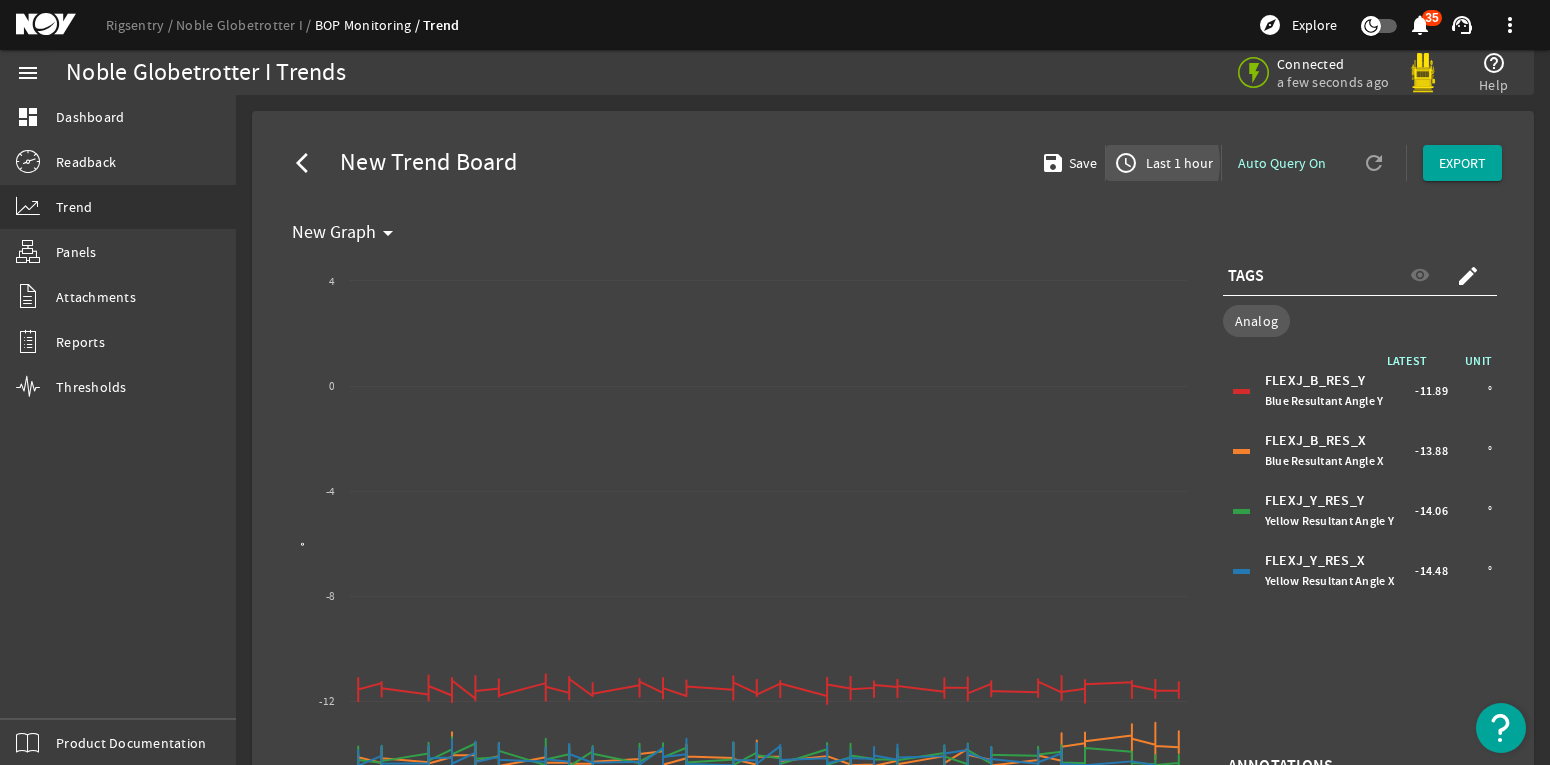 click on "access_time" 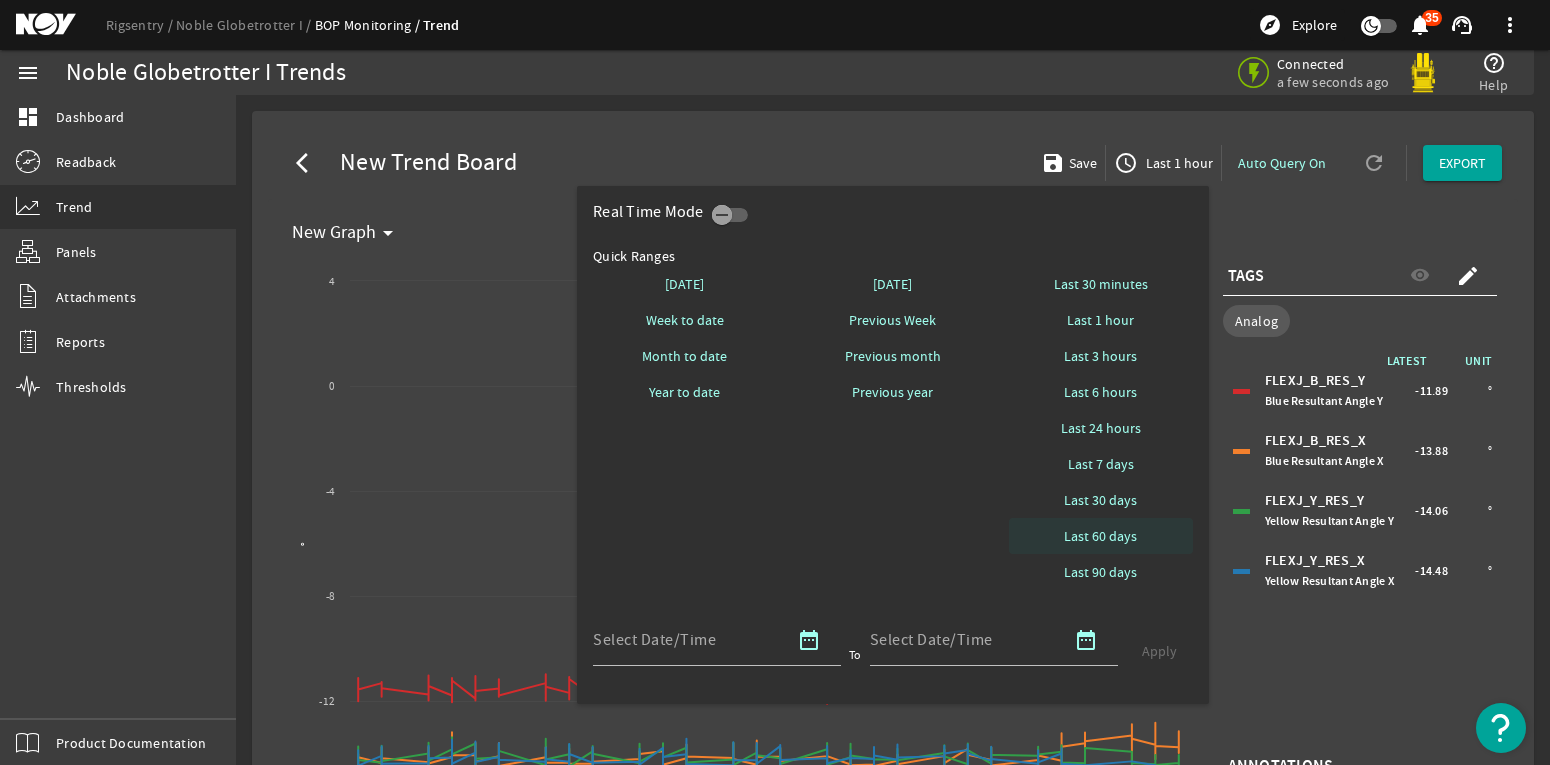 click on "Last 60 days" at bounding box center (1100, 536) 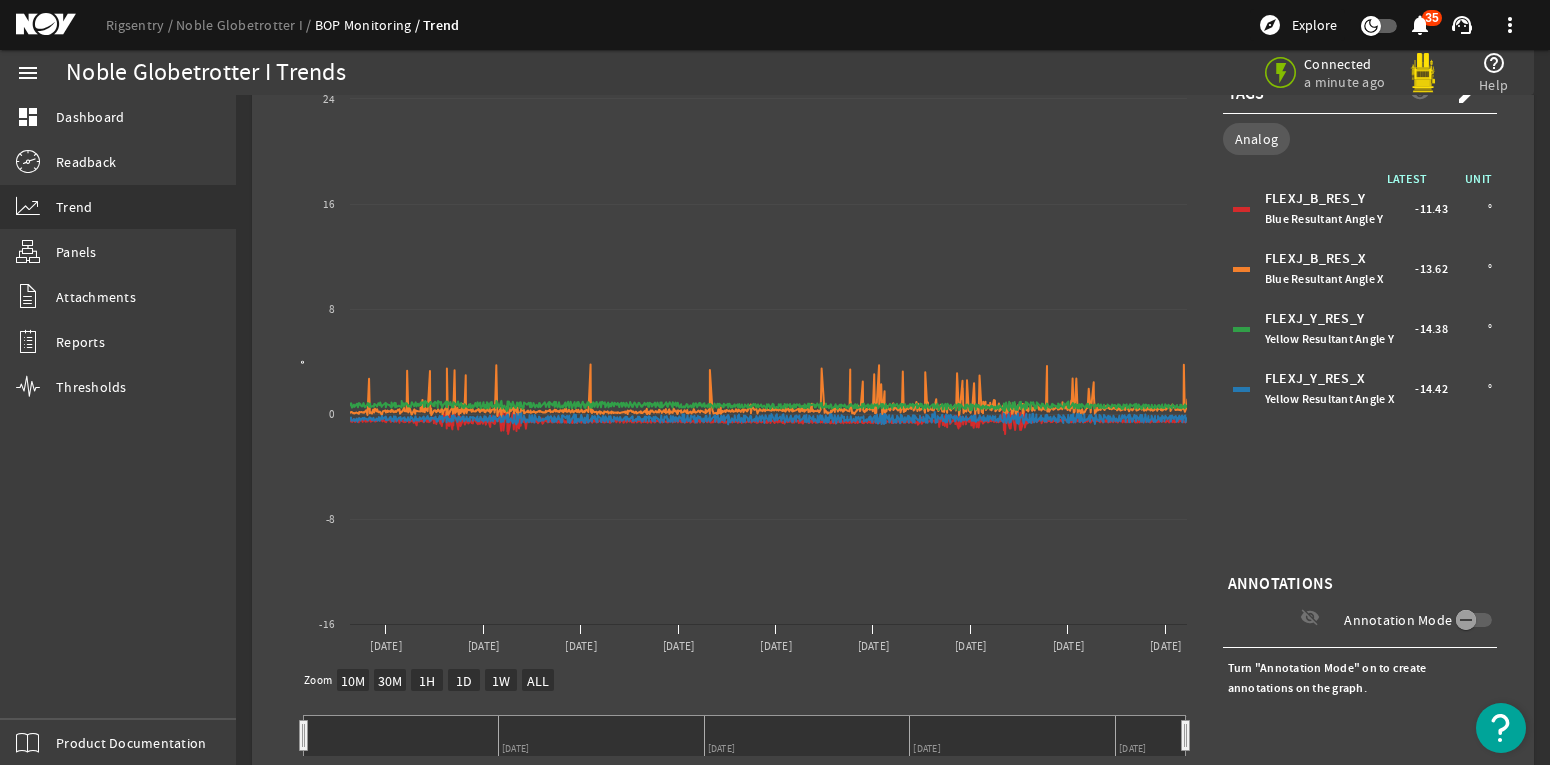scroll, scrollTop: 200, scrollLeft: 0, axis: vertical 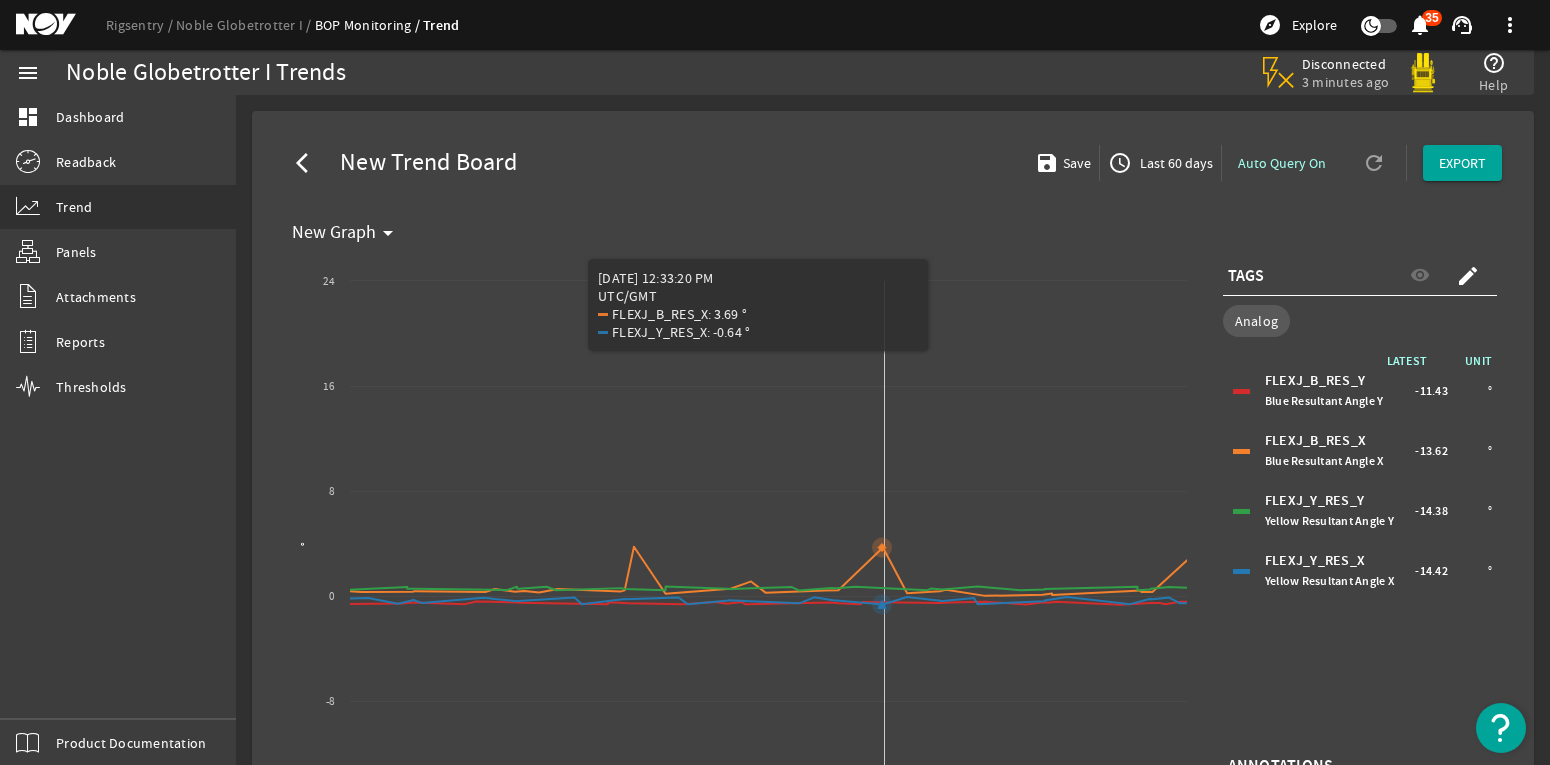 select on "10M" 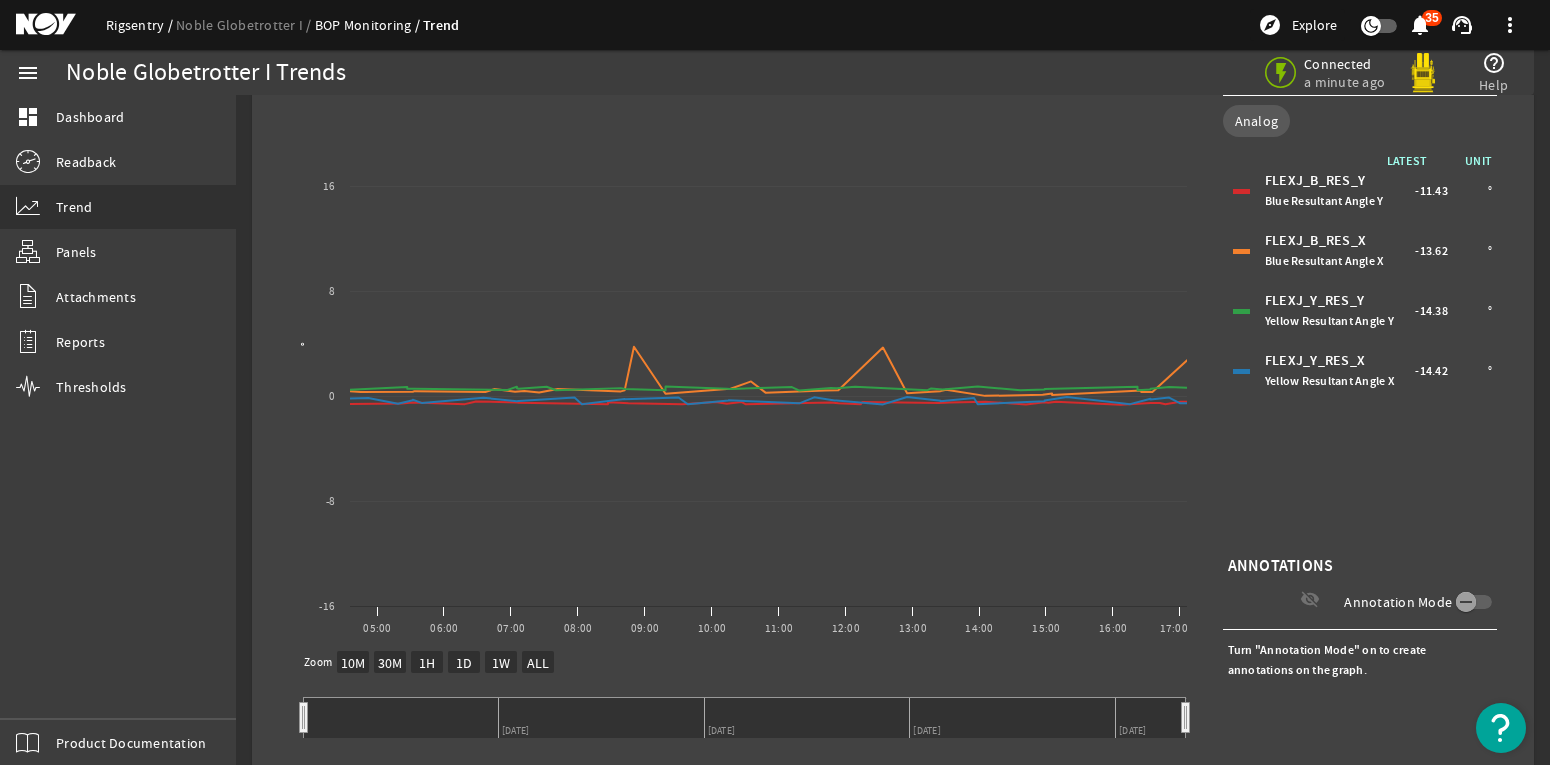 click on "Rigsentry" 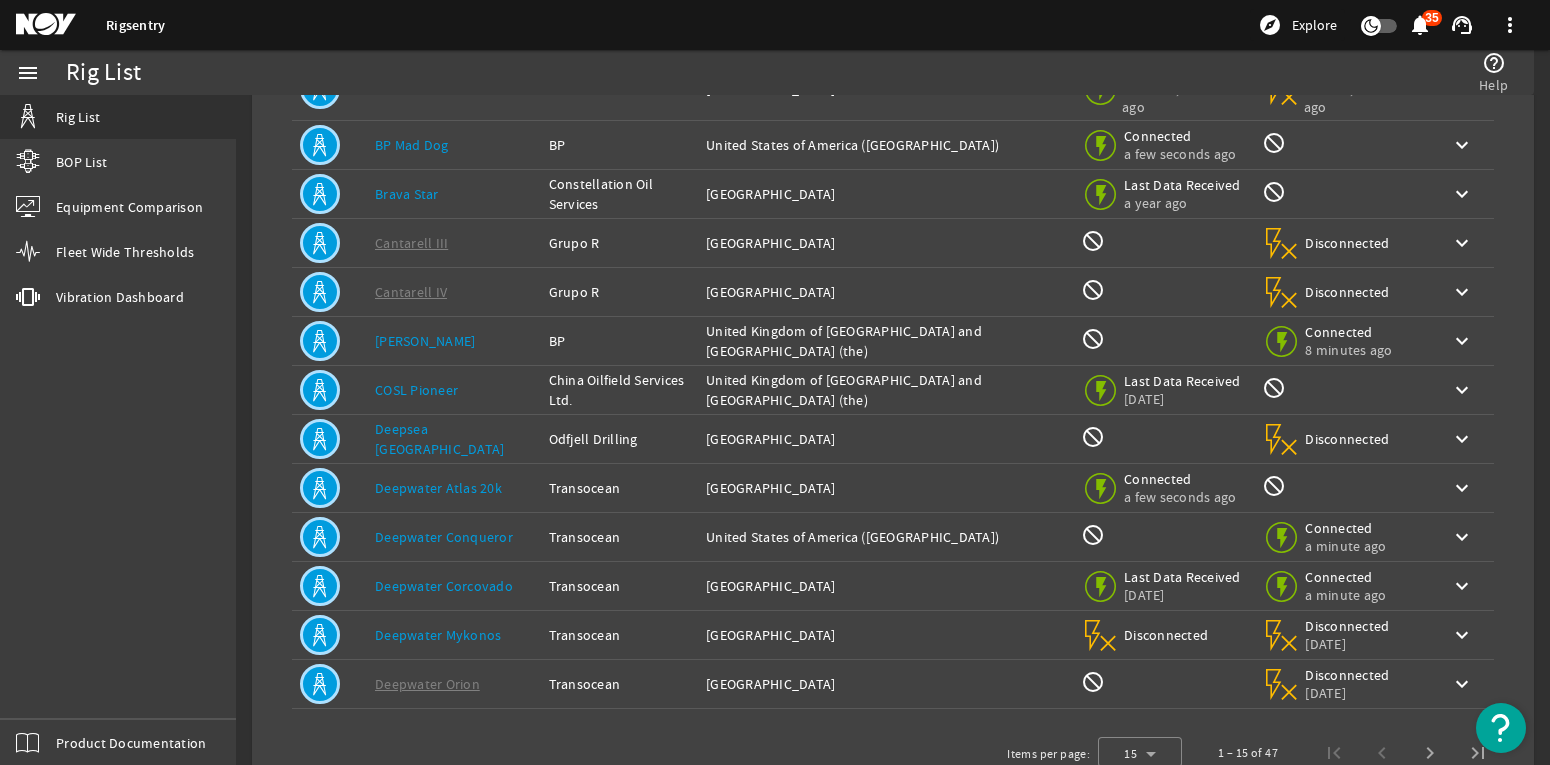scroll, scrollTop: 357, scrollLeft: 0, axis: vertical 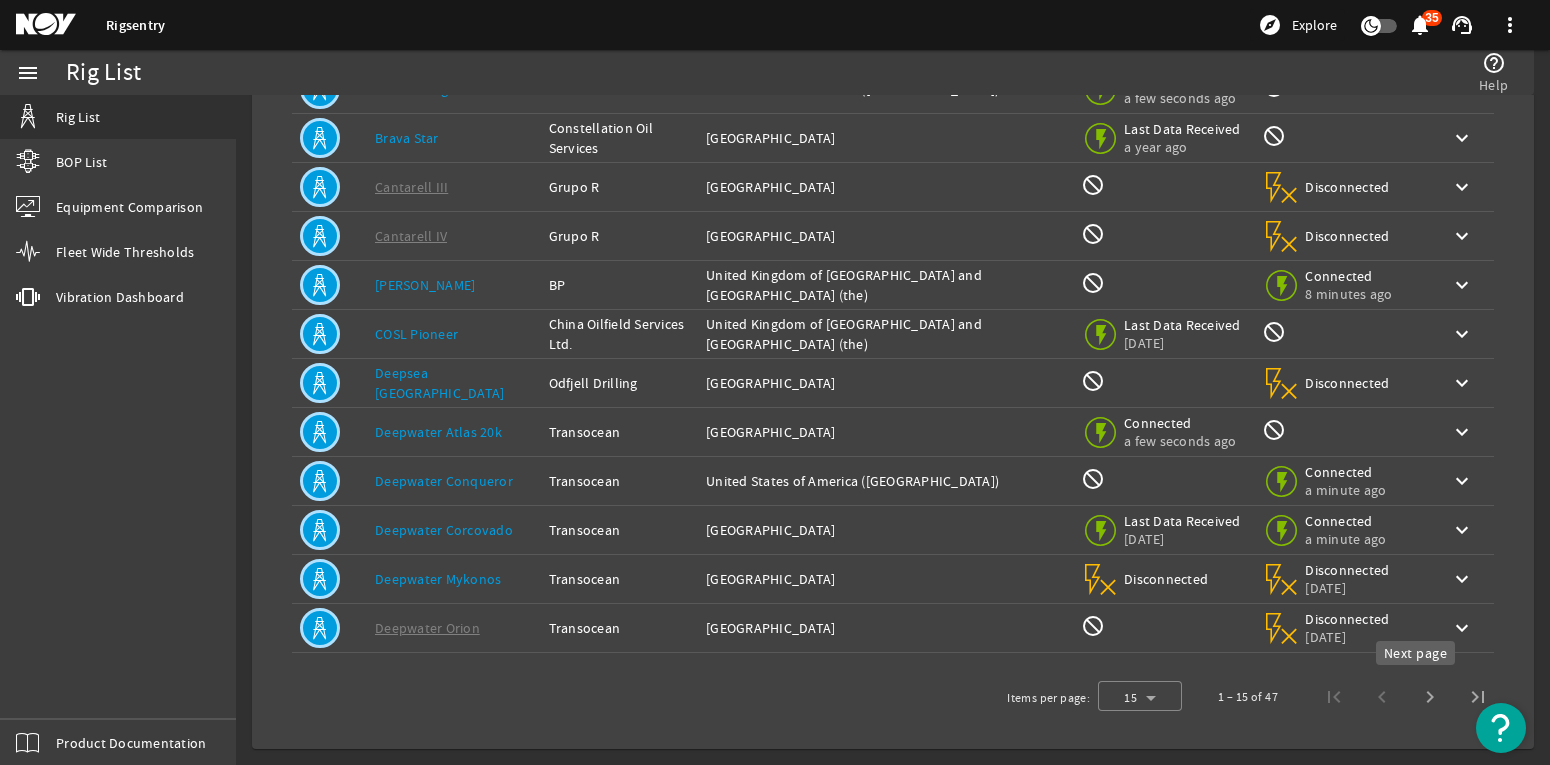 click 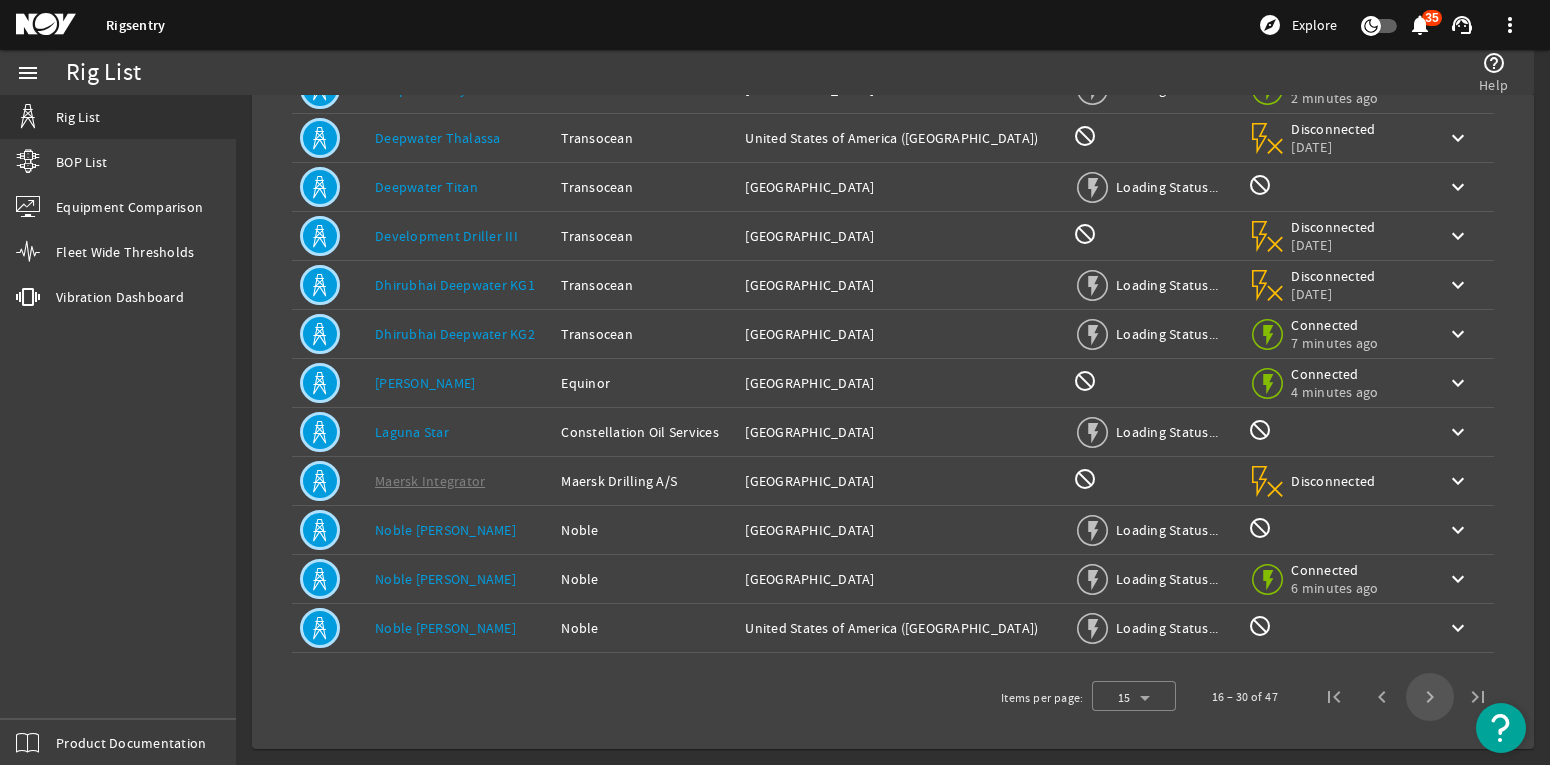 scroll, scrollTop: 343, scrollLeft: 0, axis: vertical 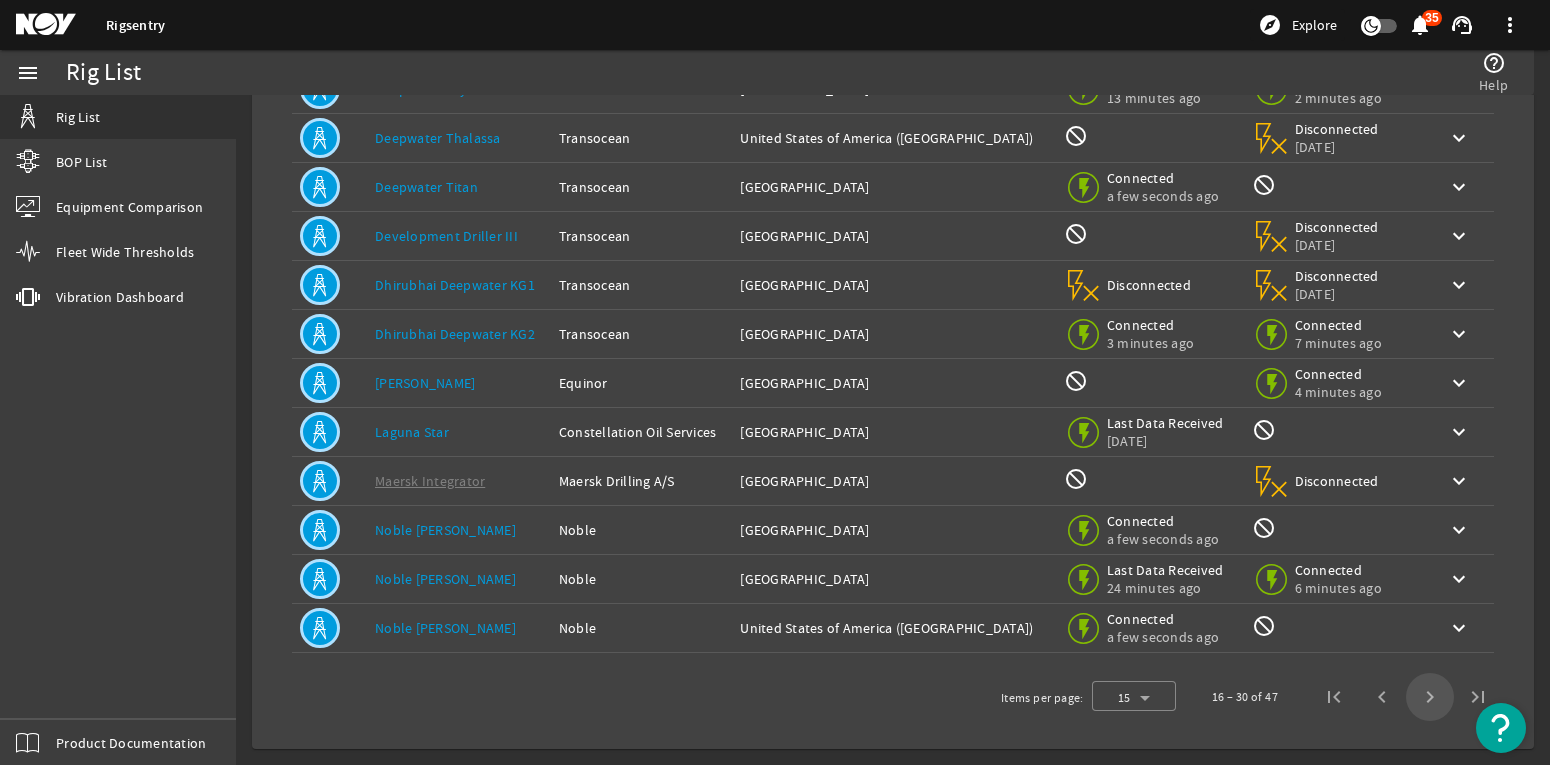 click 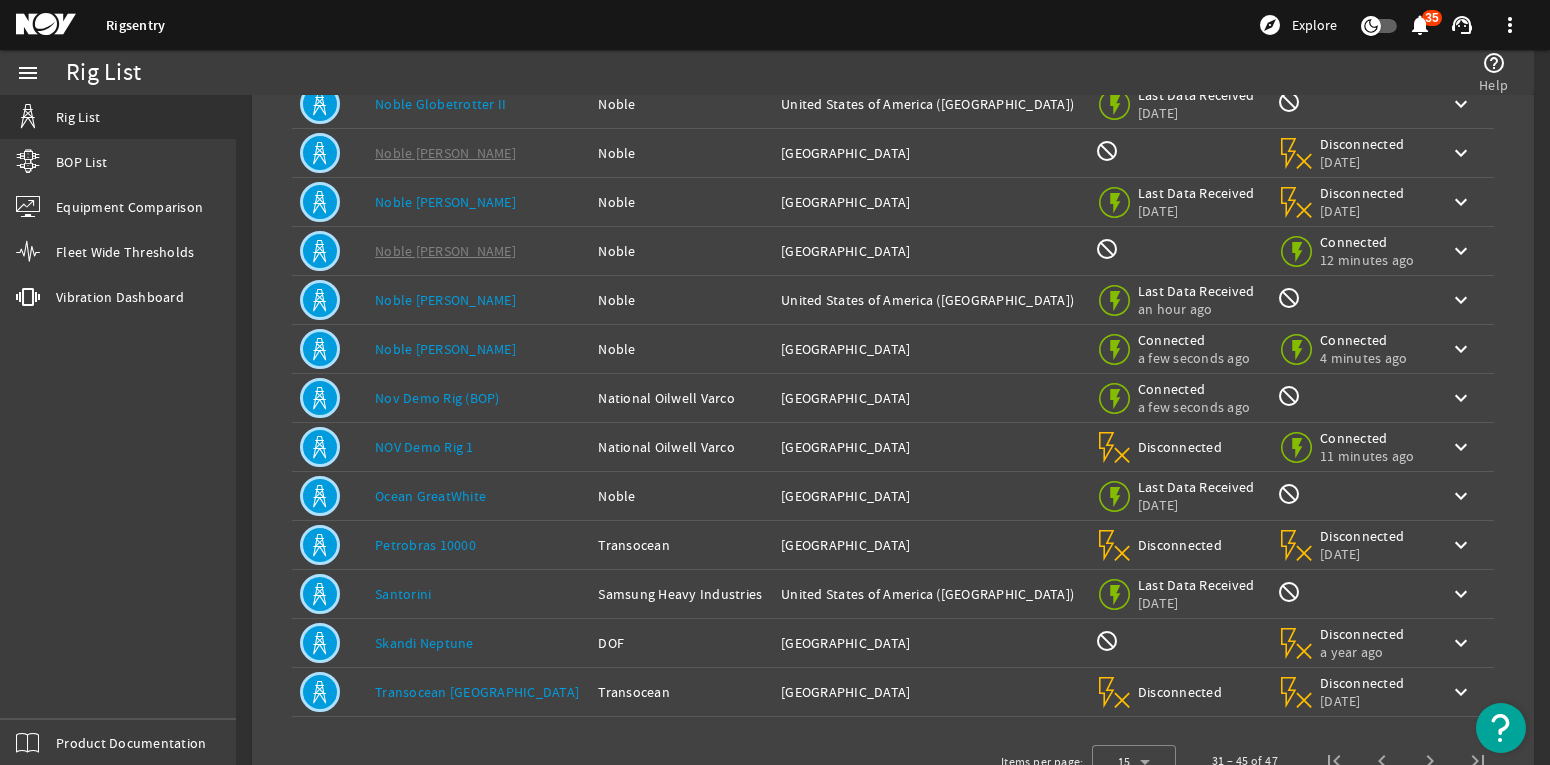 scroll, scrollTop: 243, scrollLeft: 0, axis: vertical 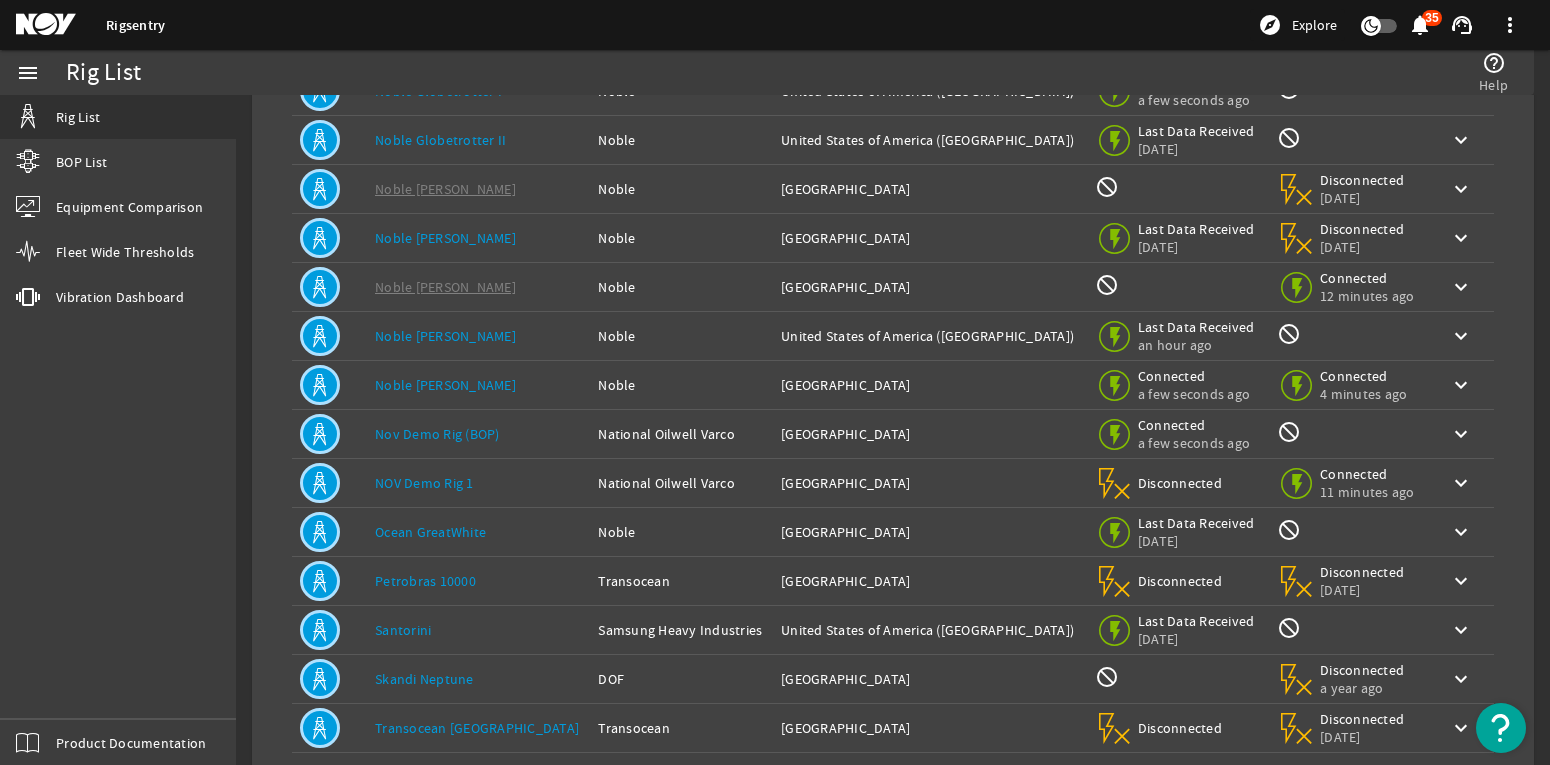 click on "Noble [PERSON_NAME]" 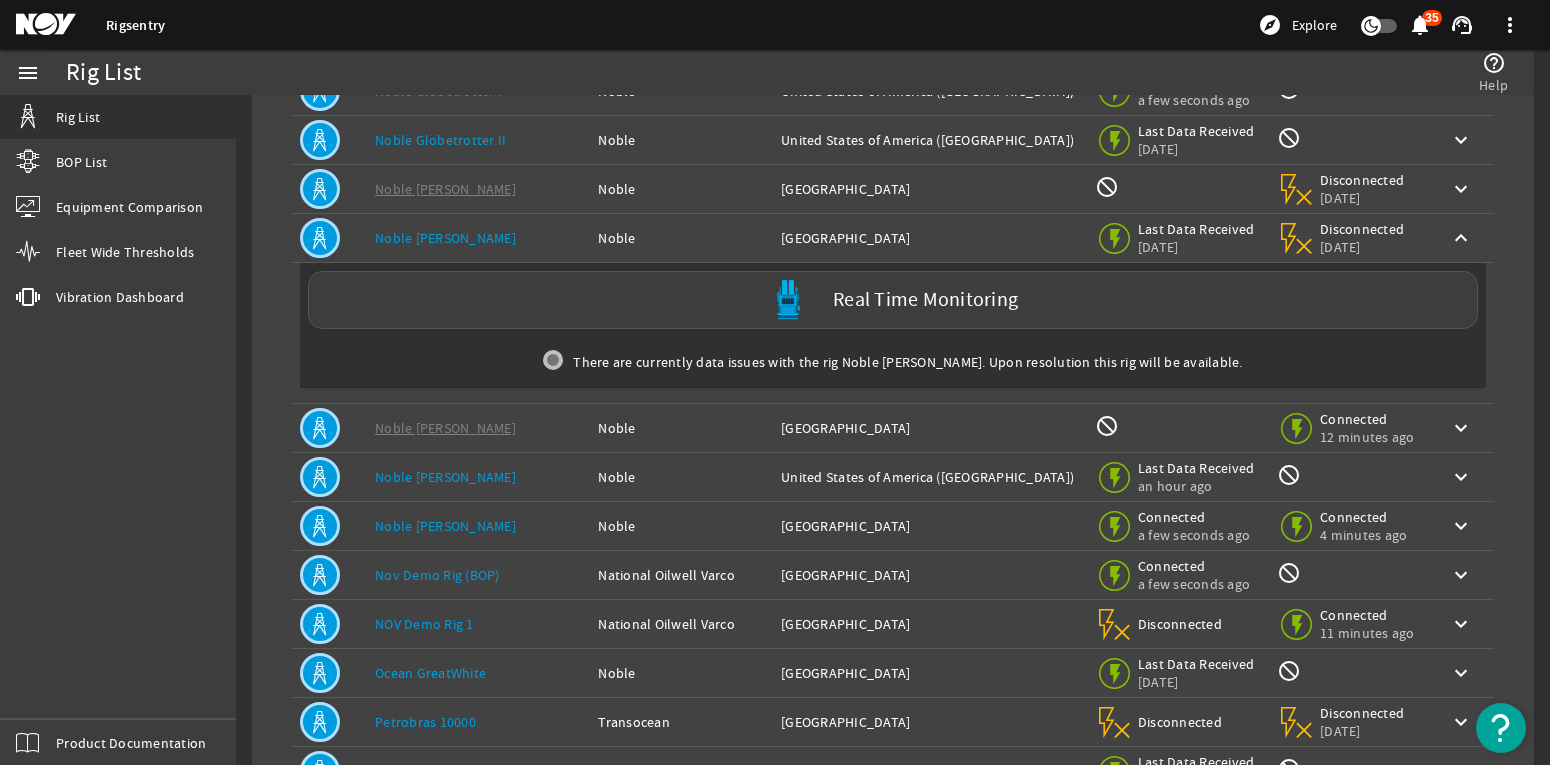 click on "Noble [PERSON_NAME]" 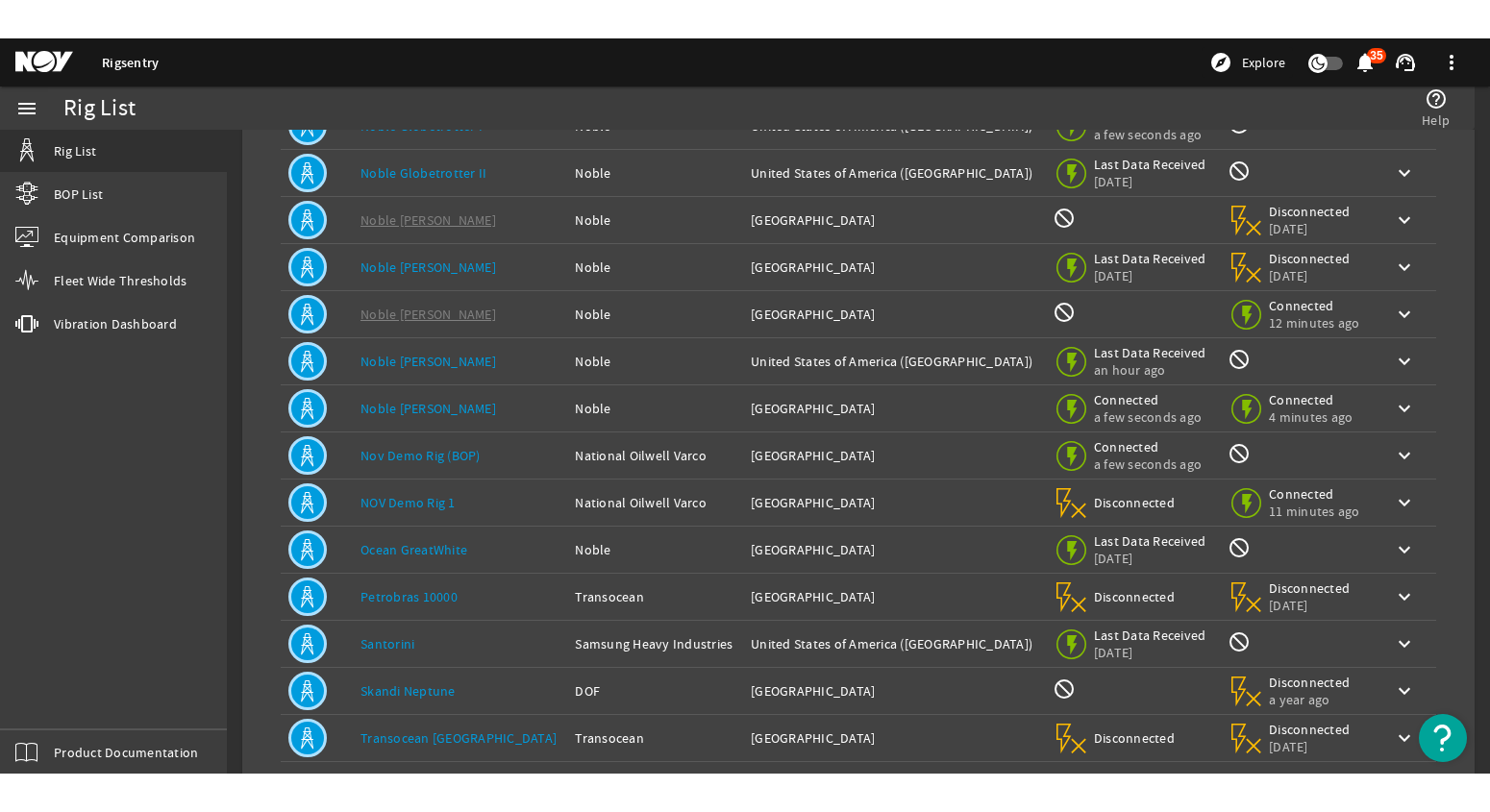 scroll, scrollTop: 137, scrollLeft: 0, axis: vertical 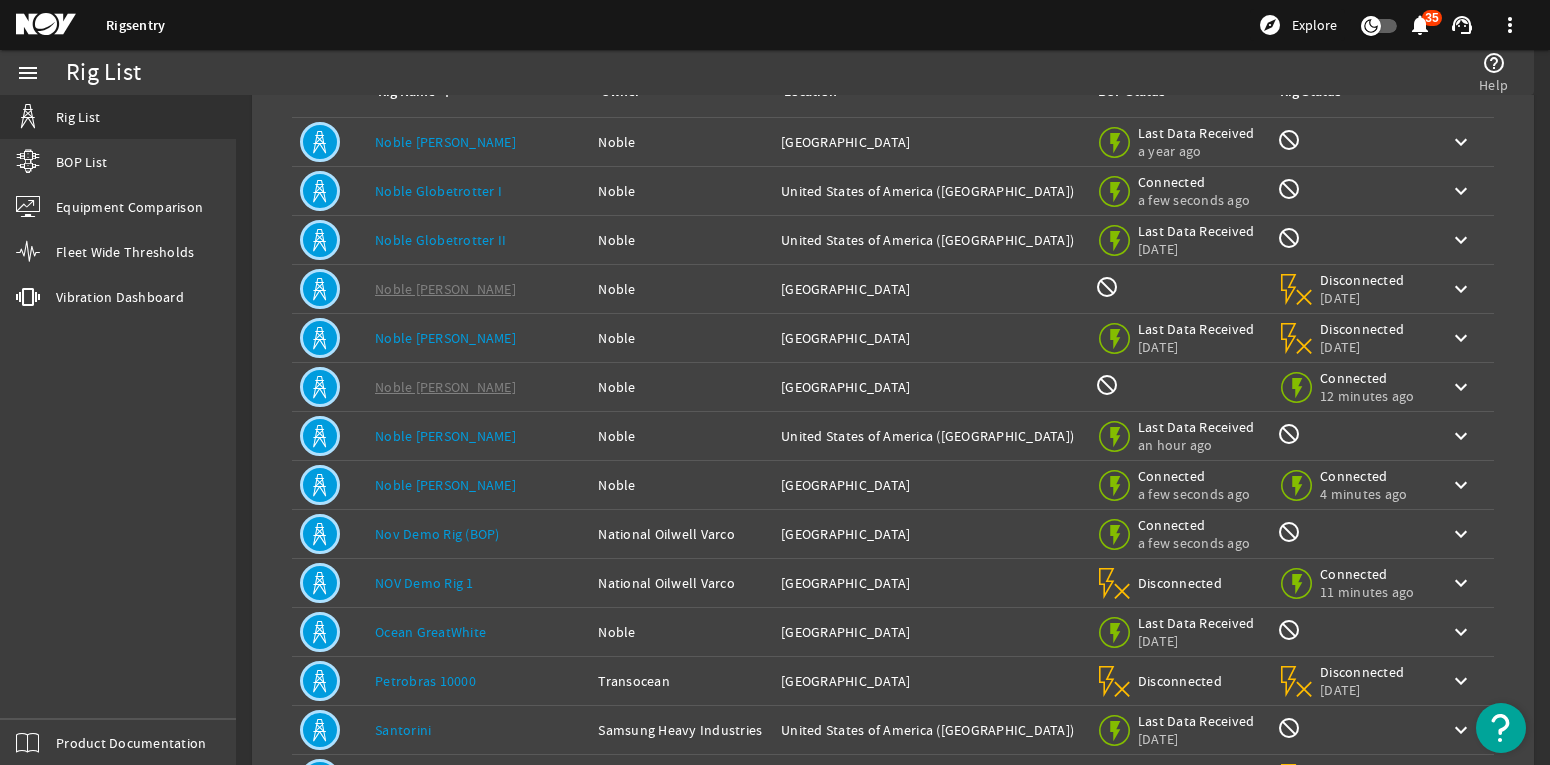 click on "Noble Globetrotter I" 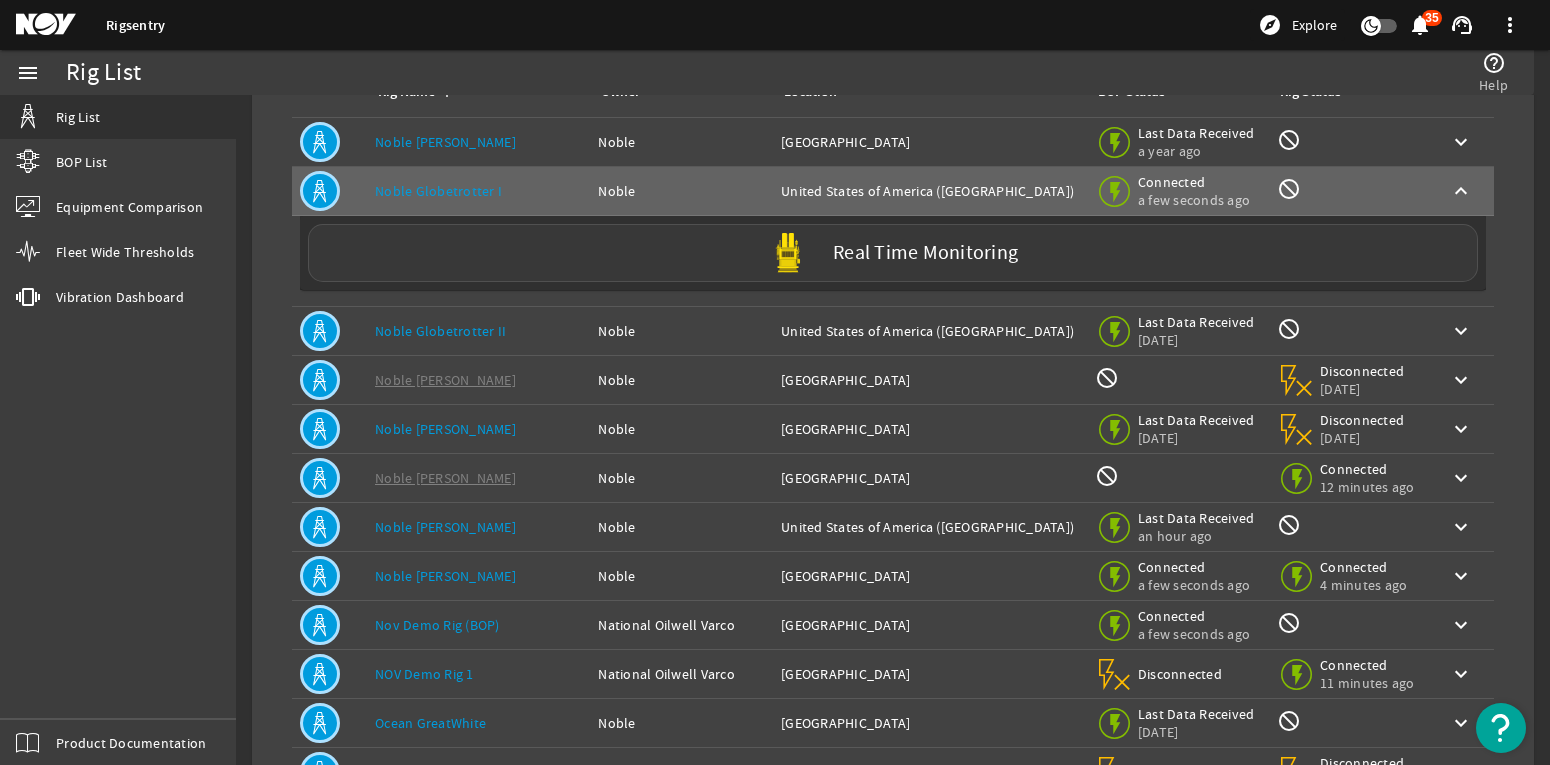 click on "Real Time Monitoring" 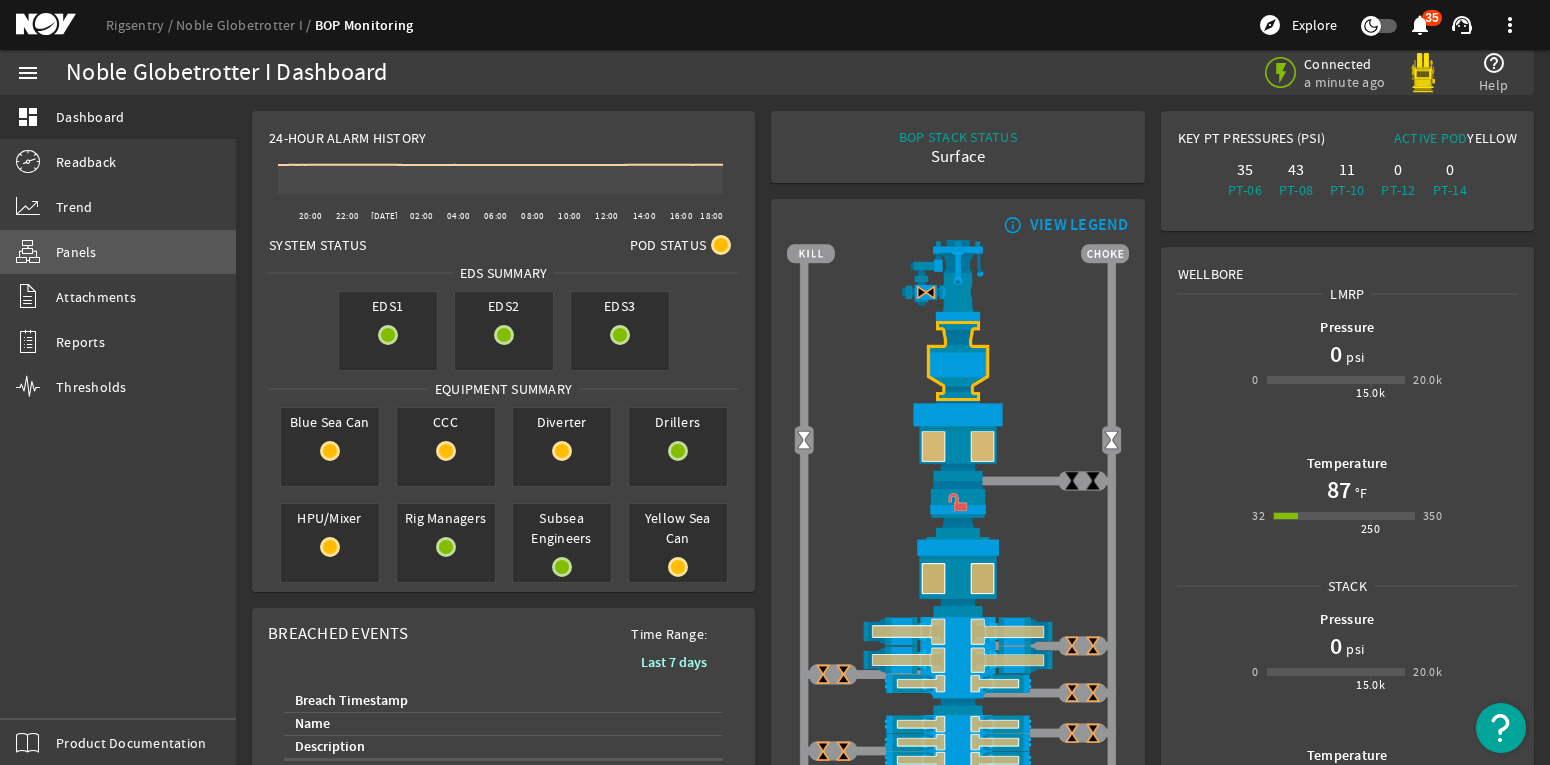 click on "Panels" 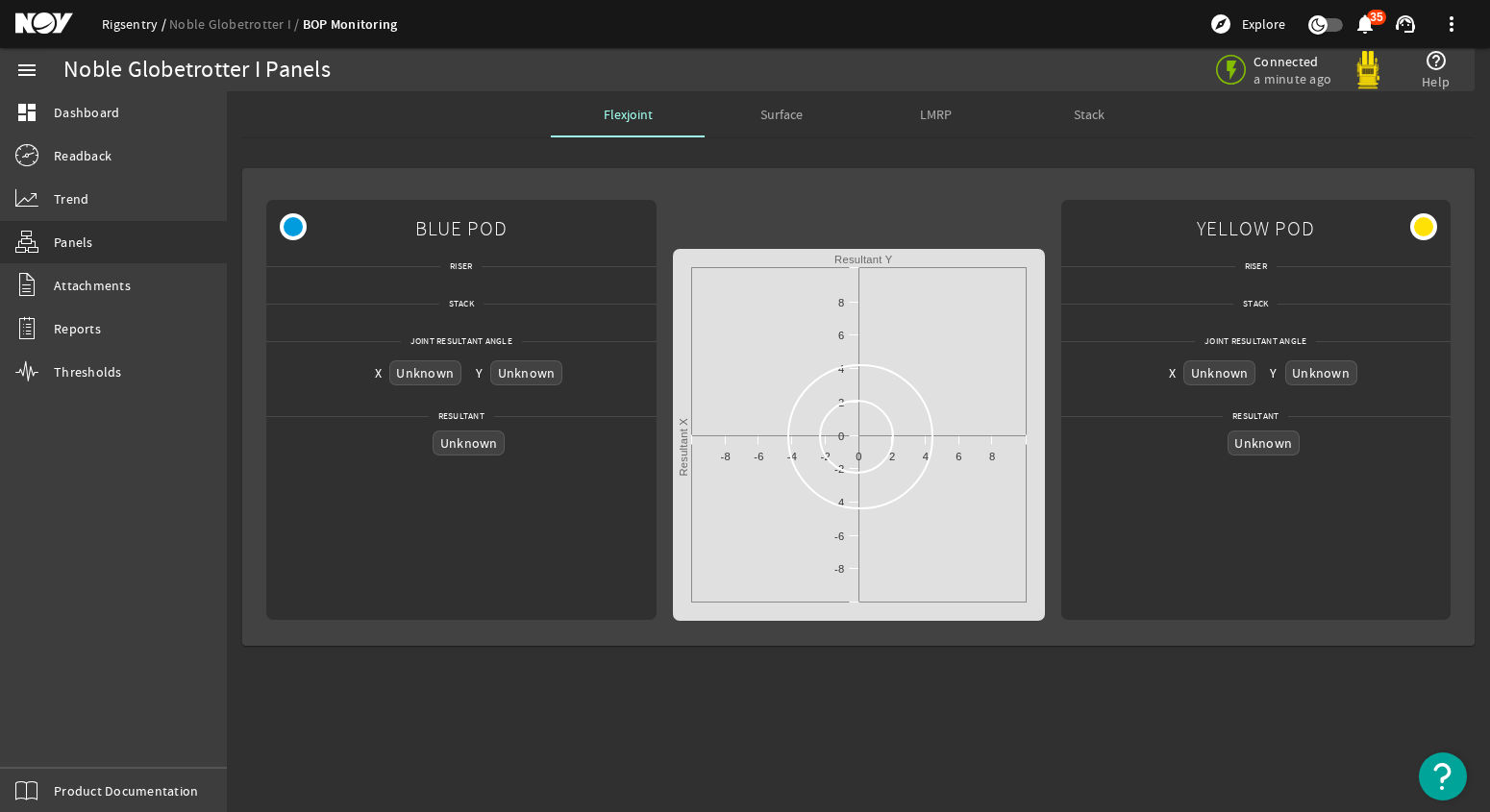 click on "Rigsentry" 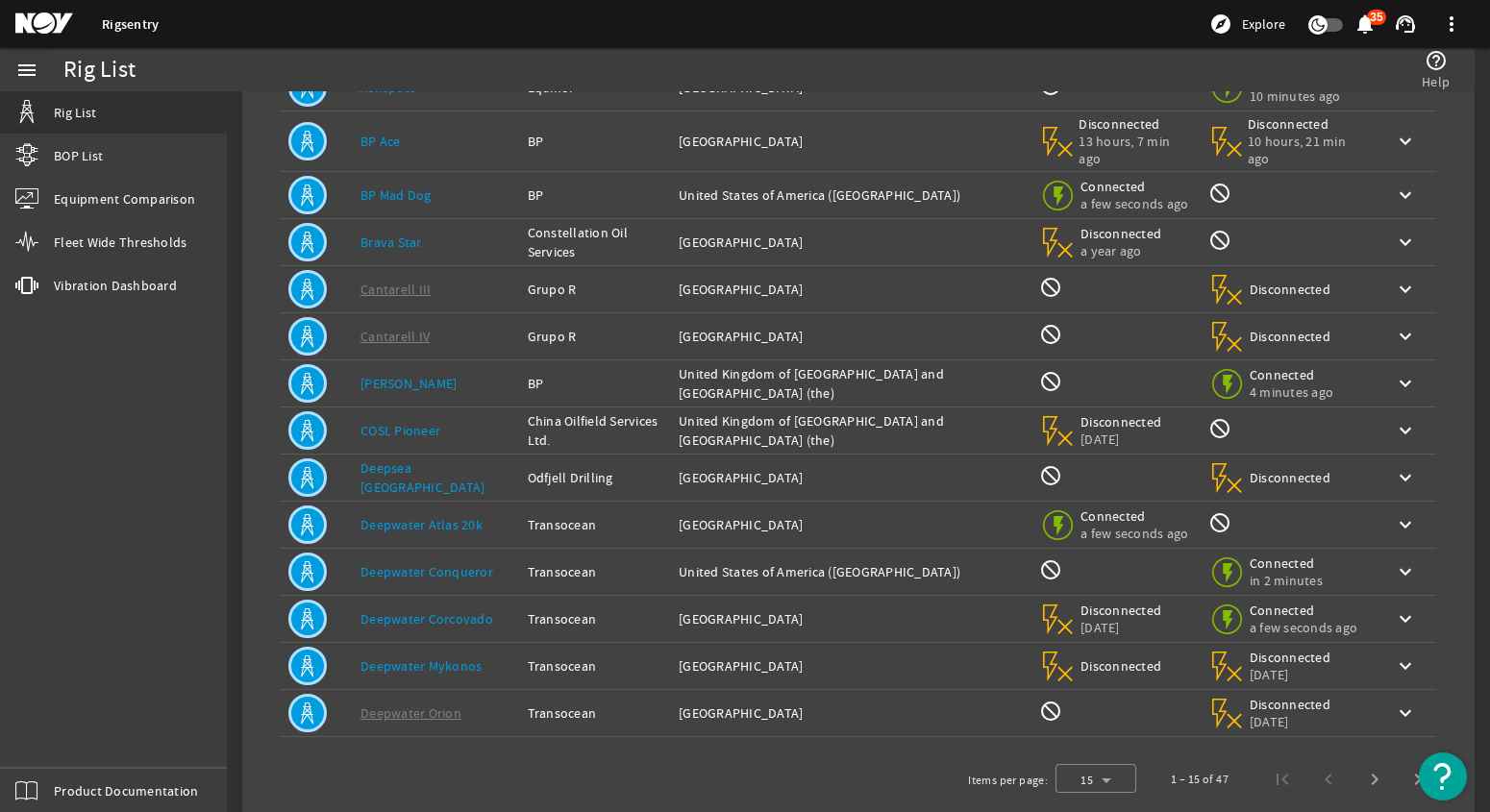 scroll, scrollTop: 266, scrollLeft: 0, axis: vertical 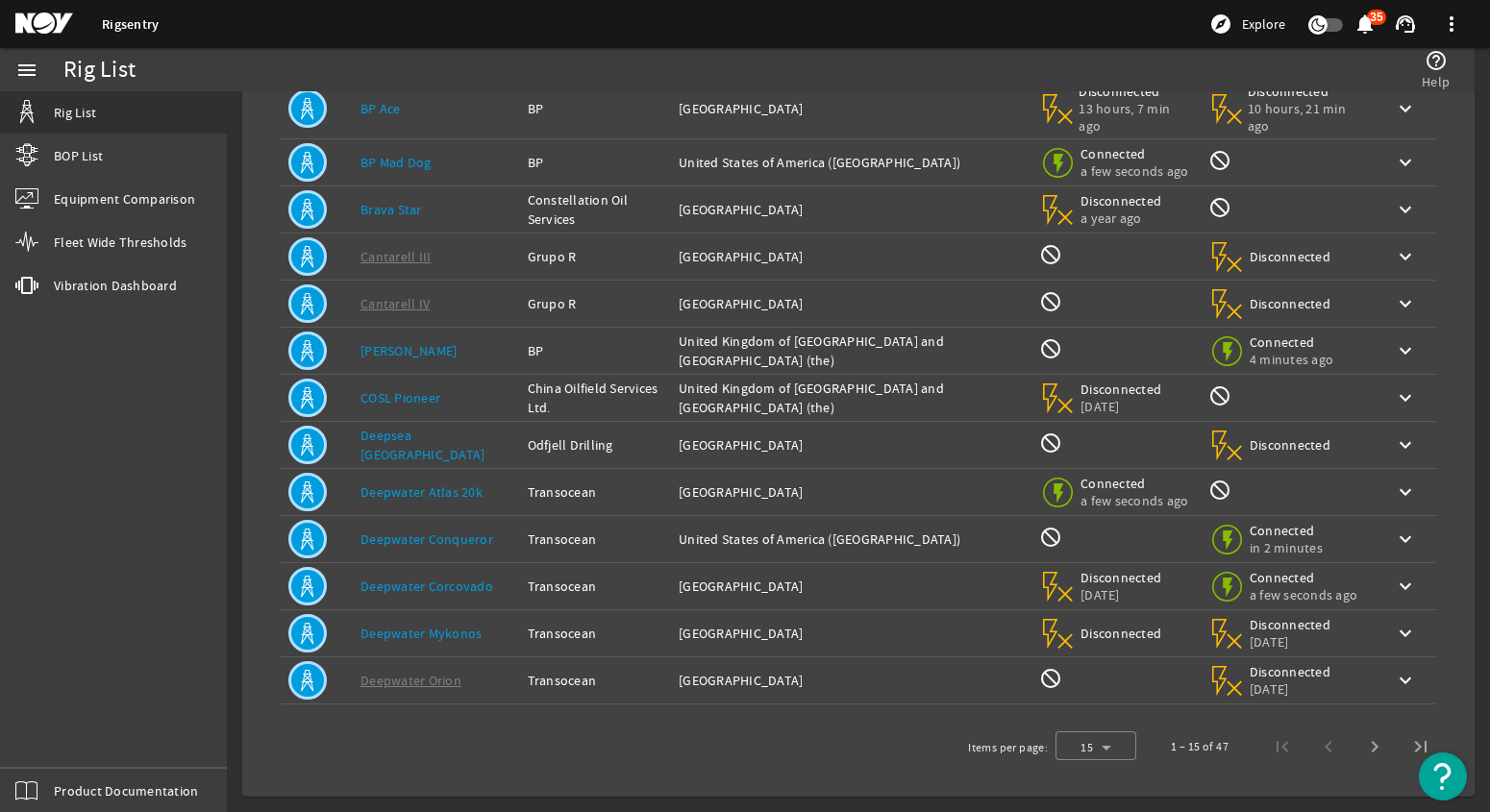 click on "Deepwater Atlas 20k" 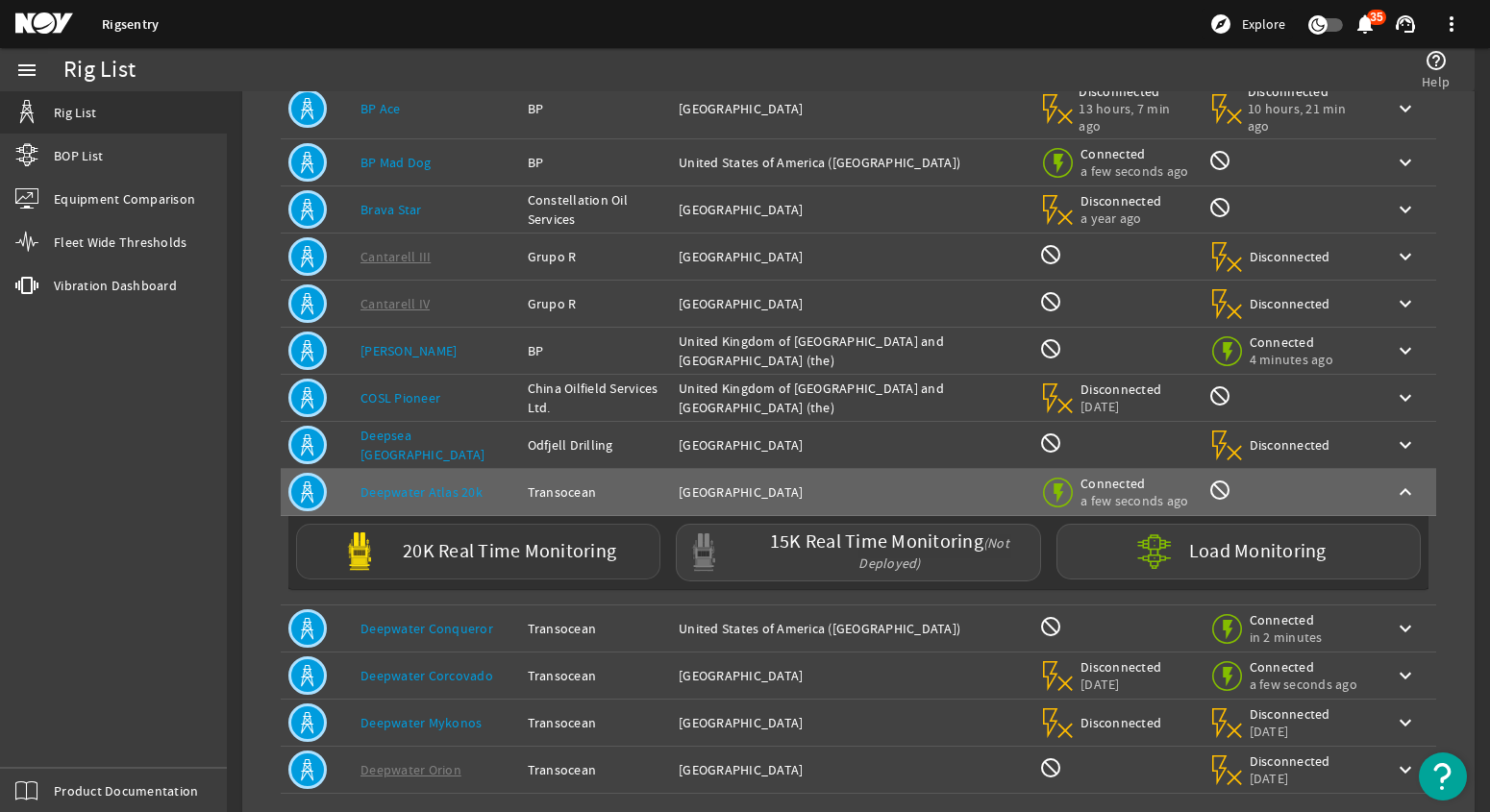 click on "20K Real Time Monitoring" 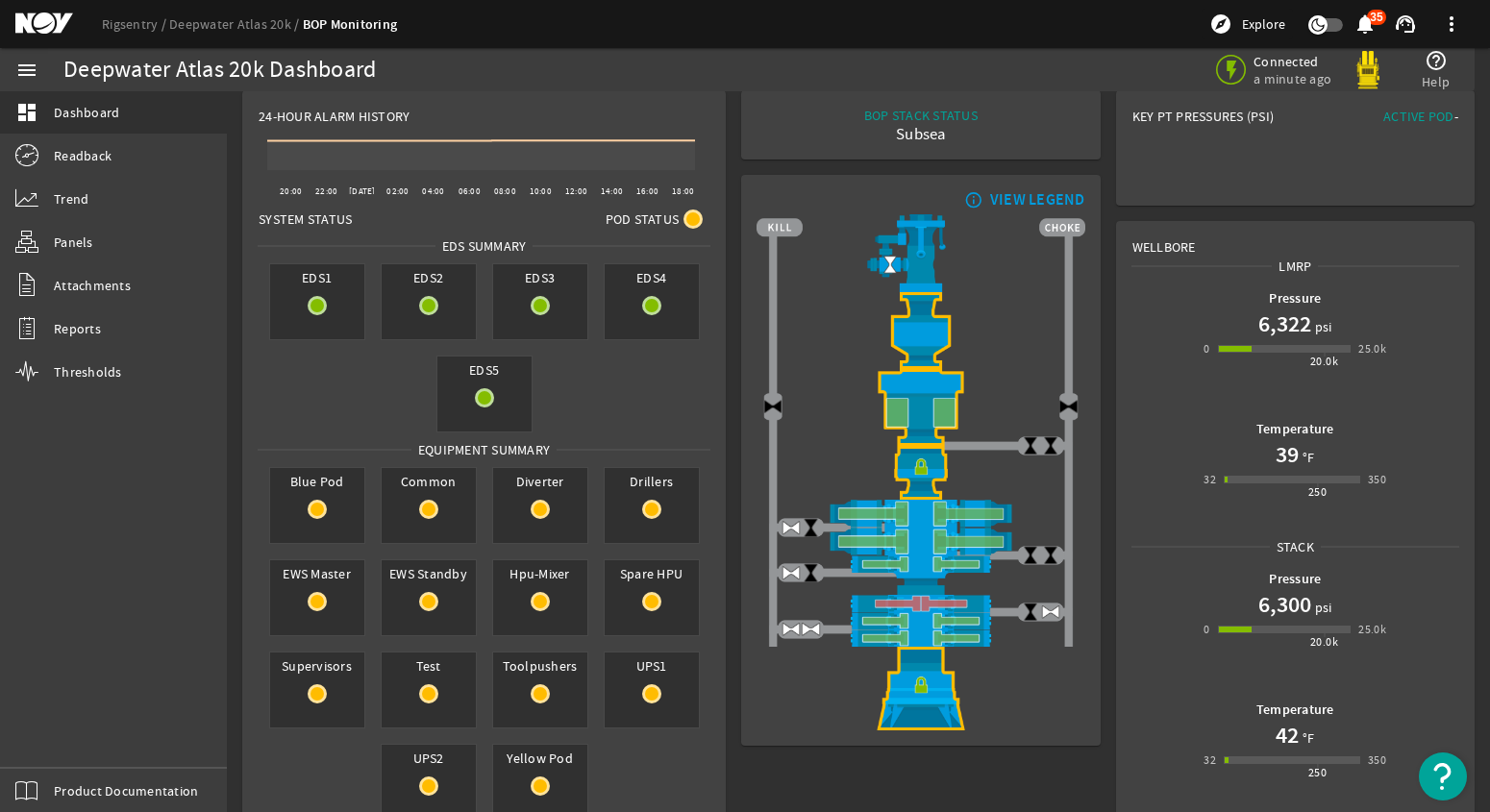 scroll, scrollTop: 0, scrollLeft: 0, axis: both 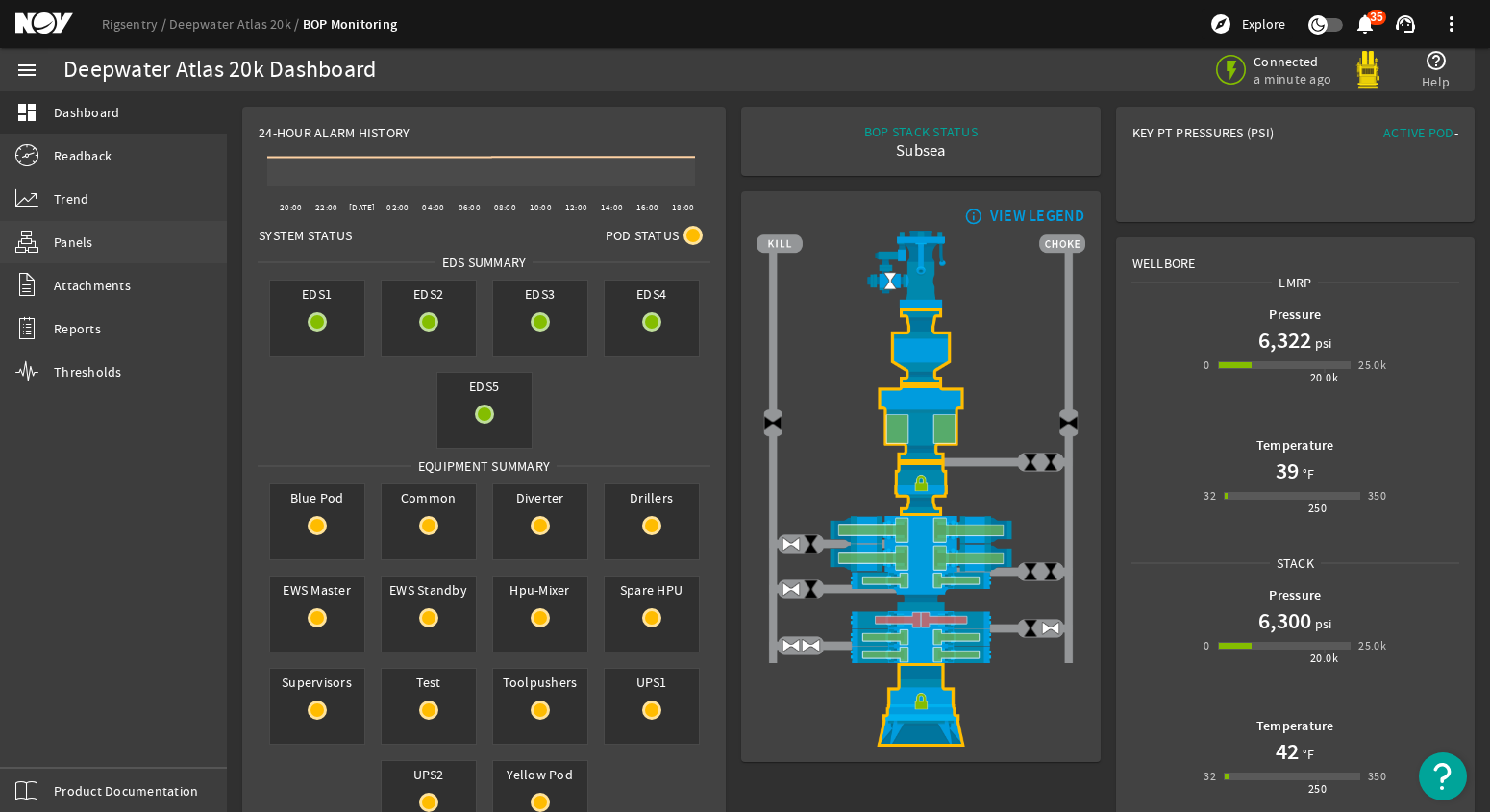 click on "Panels" 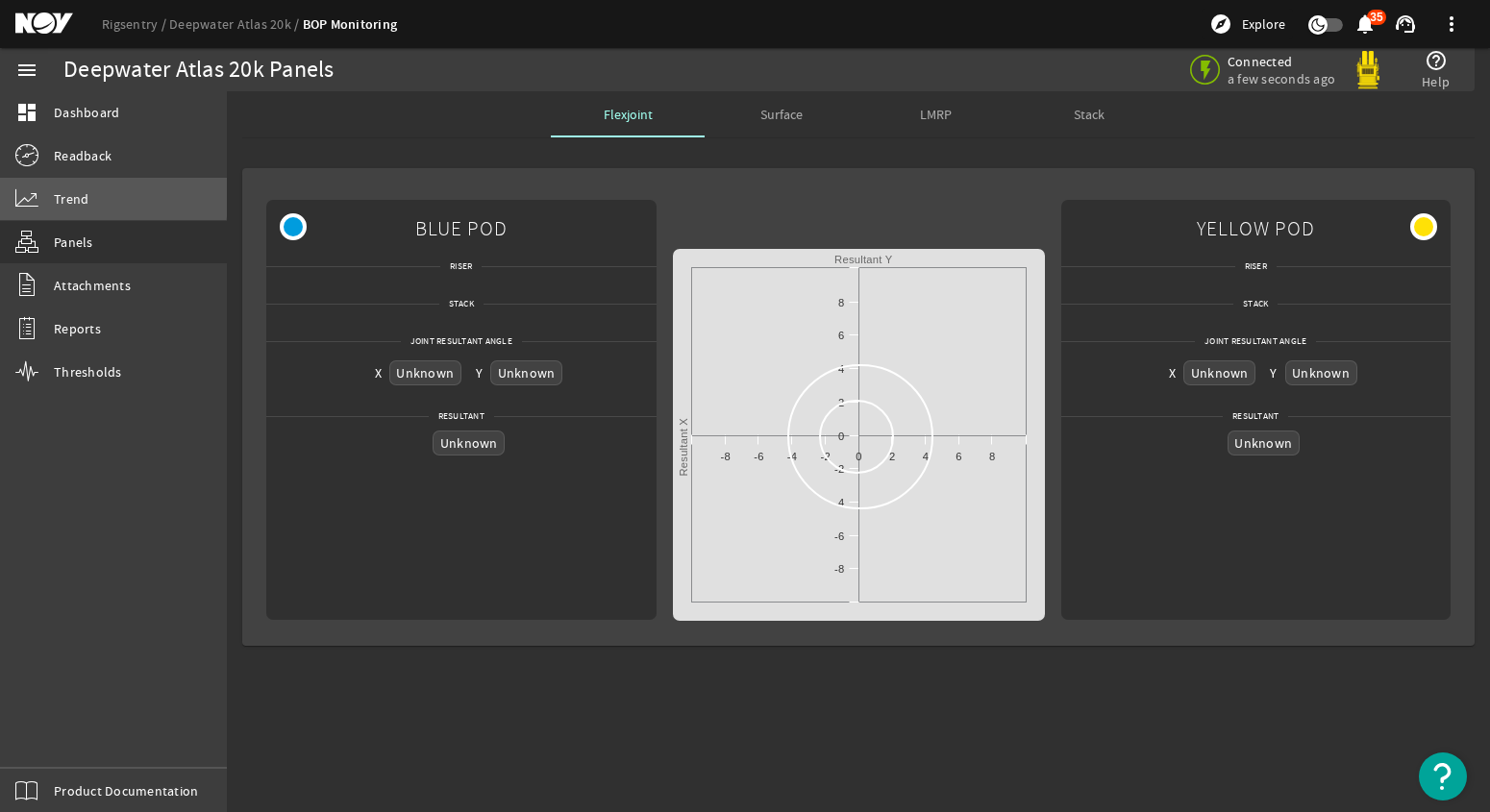 click on "Trend" 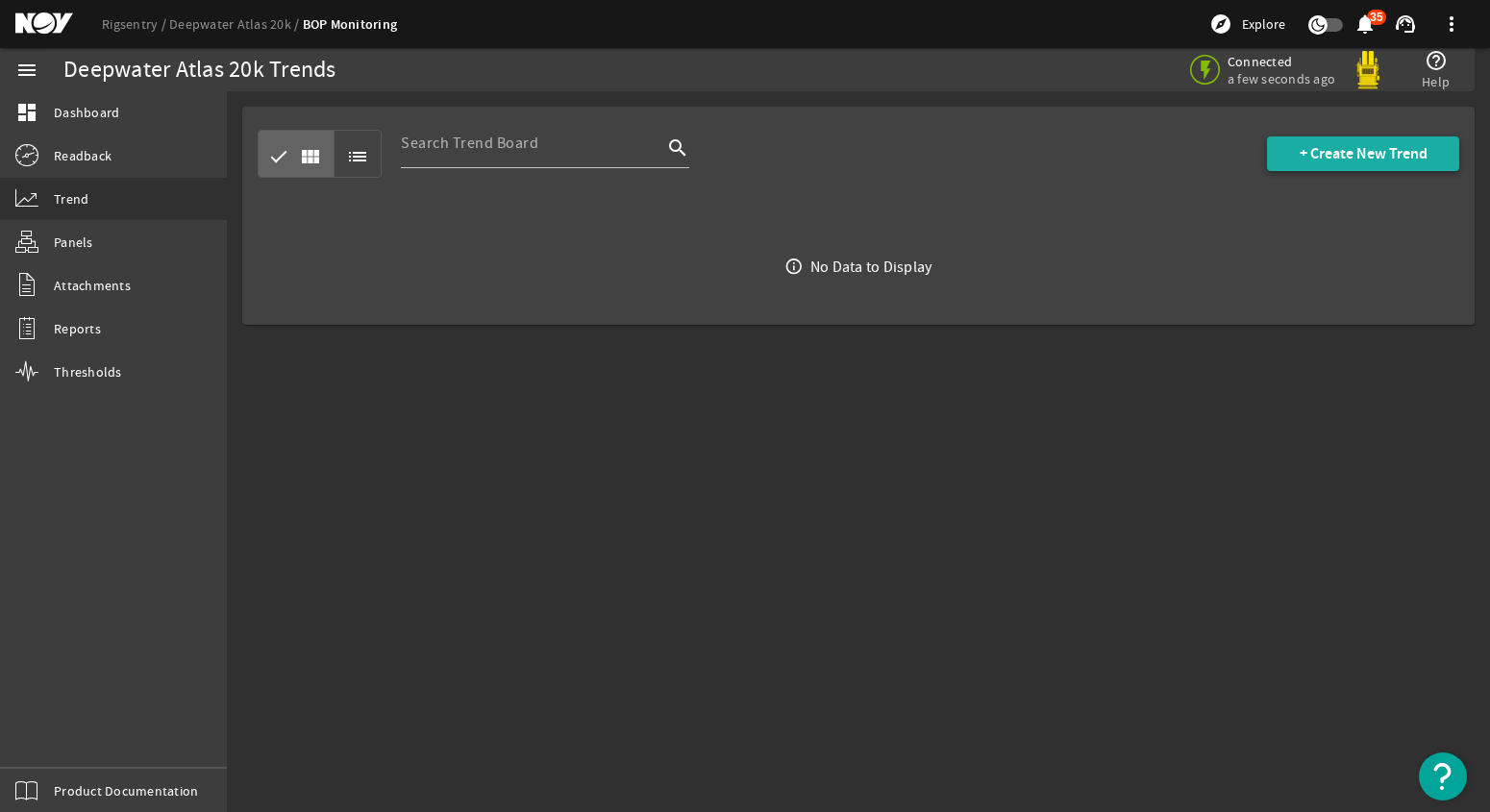 click on "+ Create New Trend" 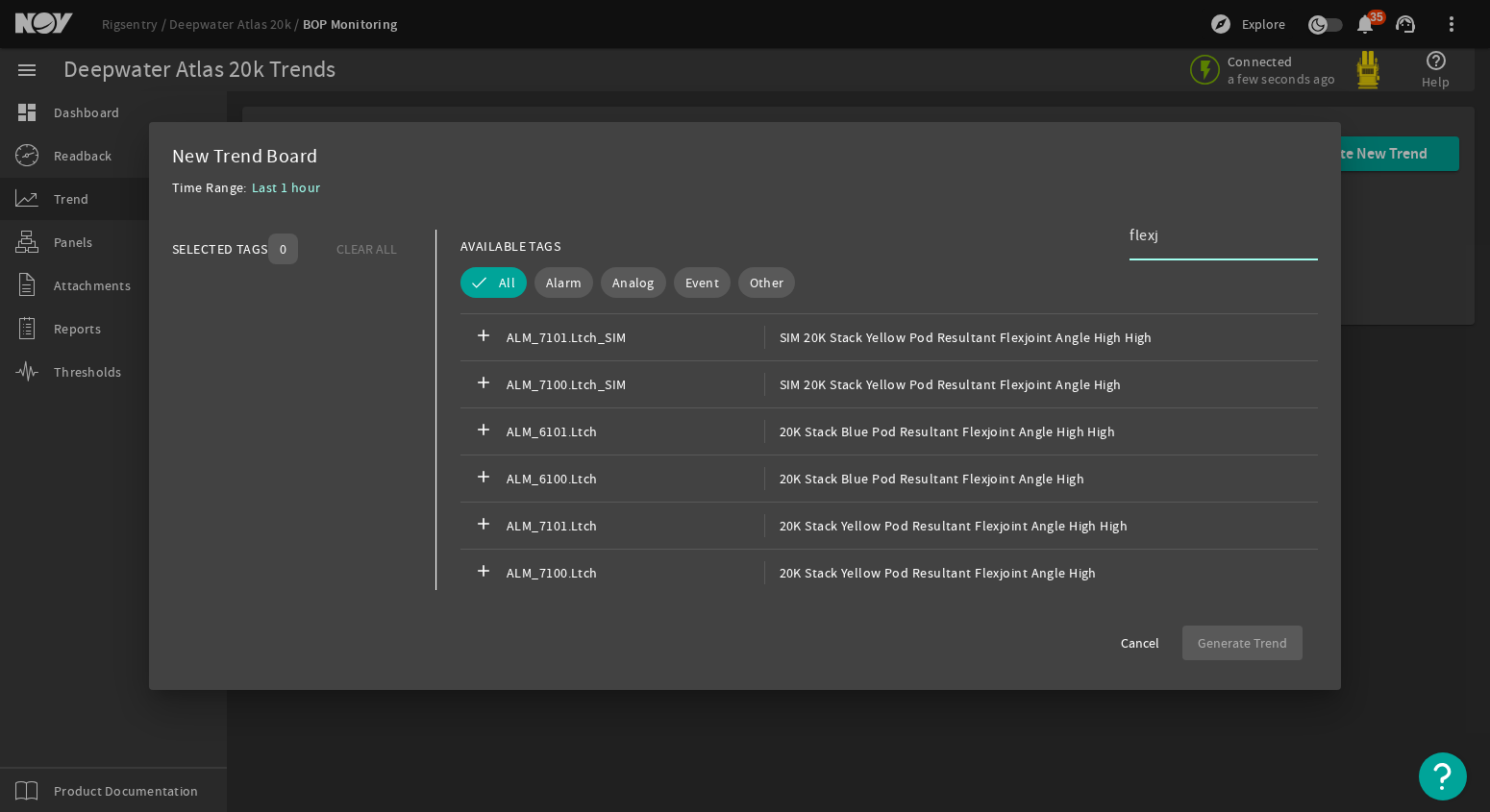 scroll, scrollTop: 2358, scrollLeft: 0, axis: vertical 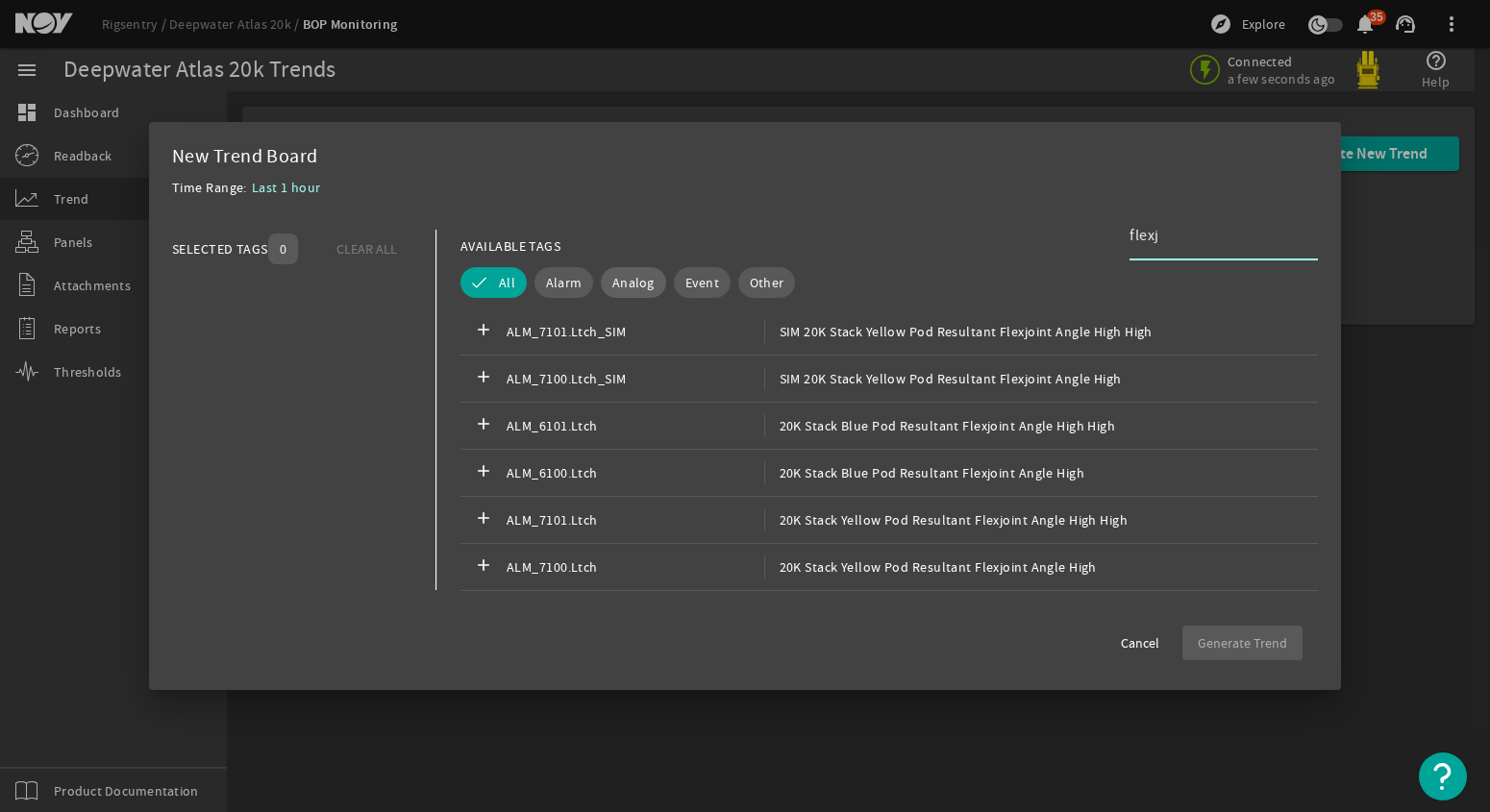 click on "Analog" at bounding box center [633, 283] 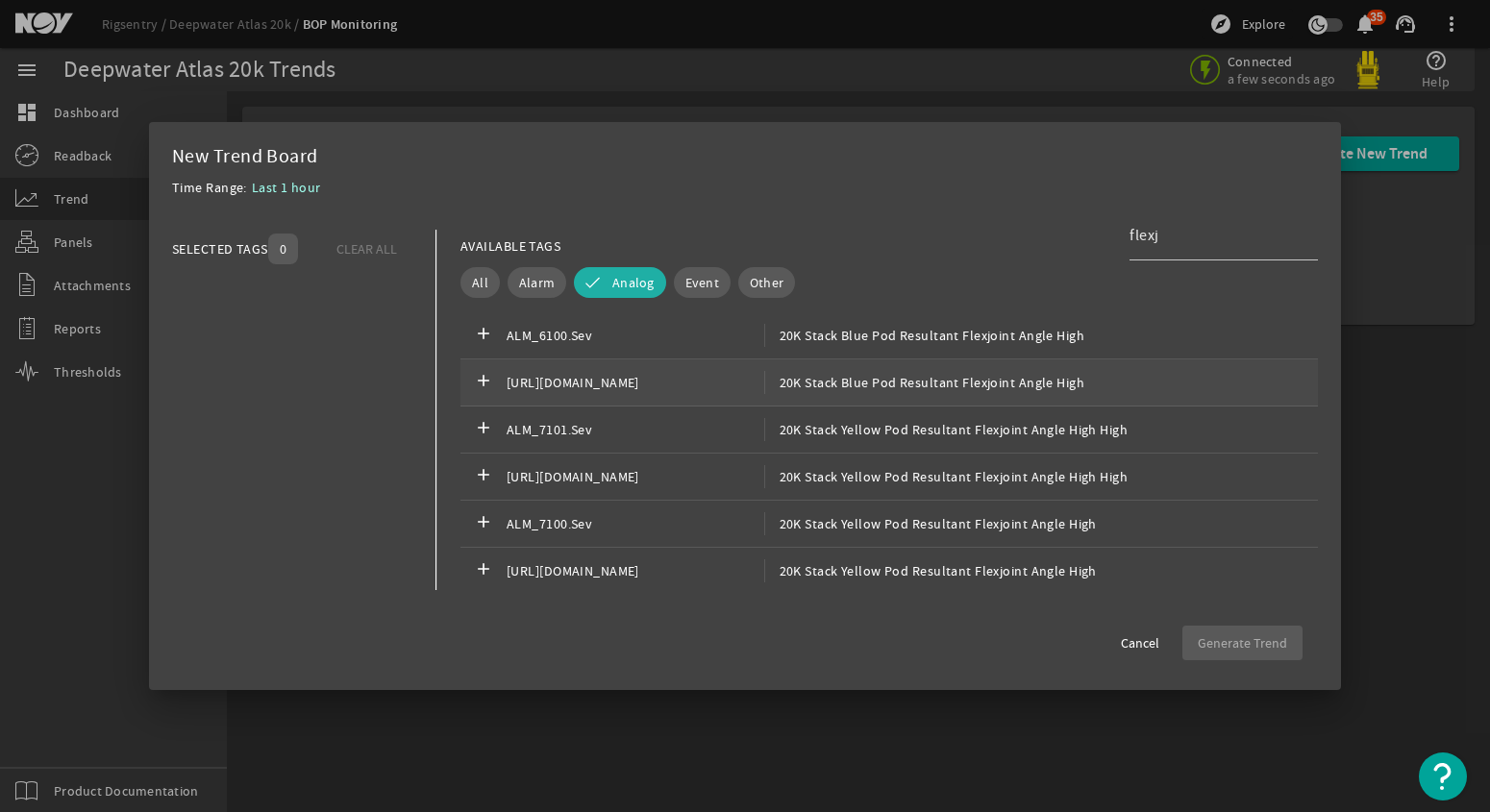 scroll, scrollTop: 475, scrollLeft: 0, axis: vertical 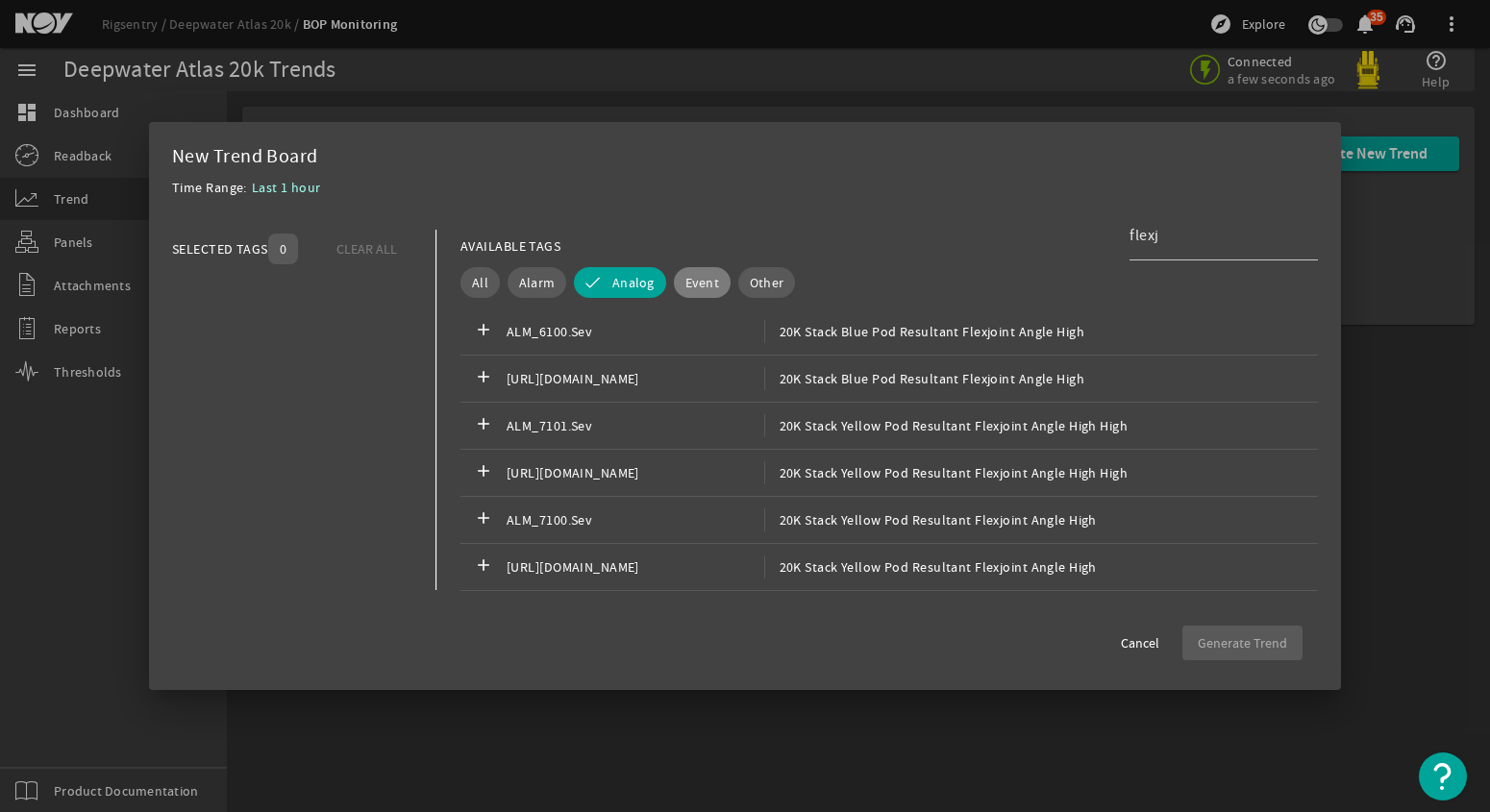 click on "Event" at bounding box center [702, 283] 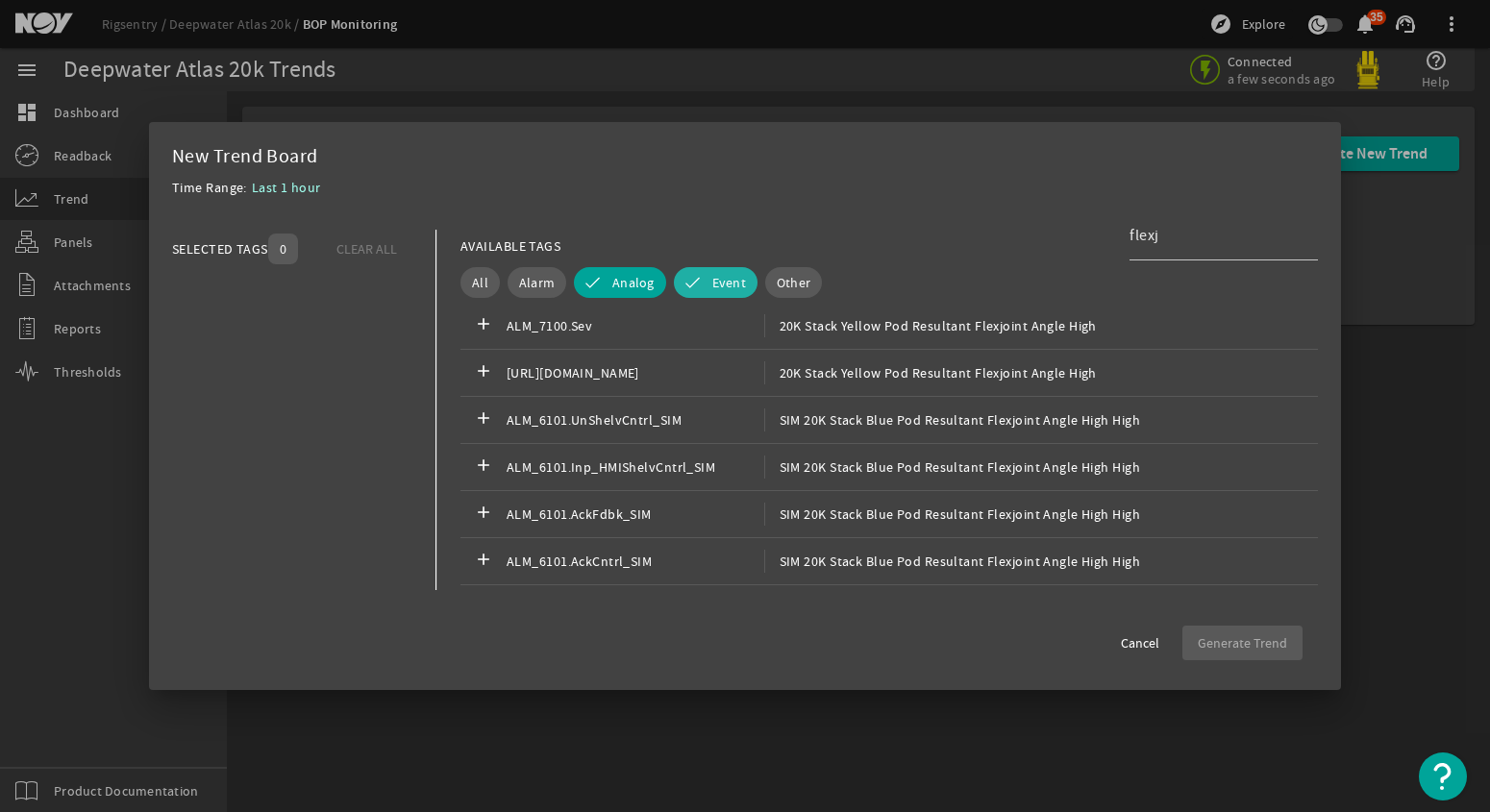 scroll, scrollTop: 0, scrollLeft: 0, axis: both 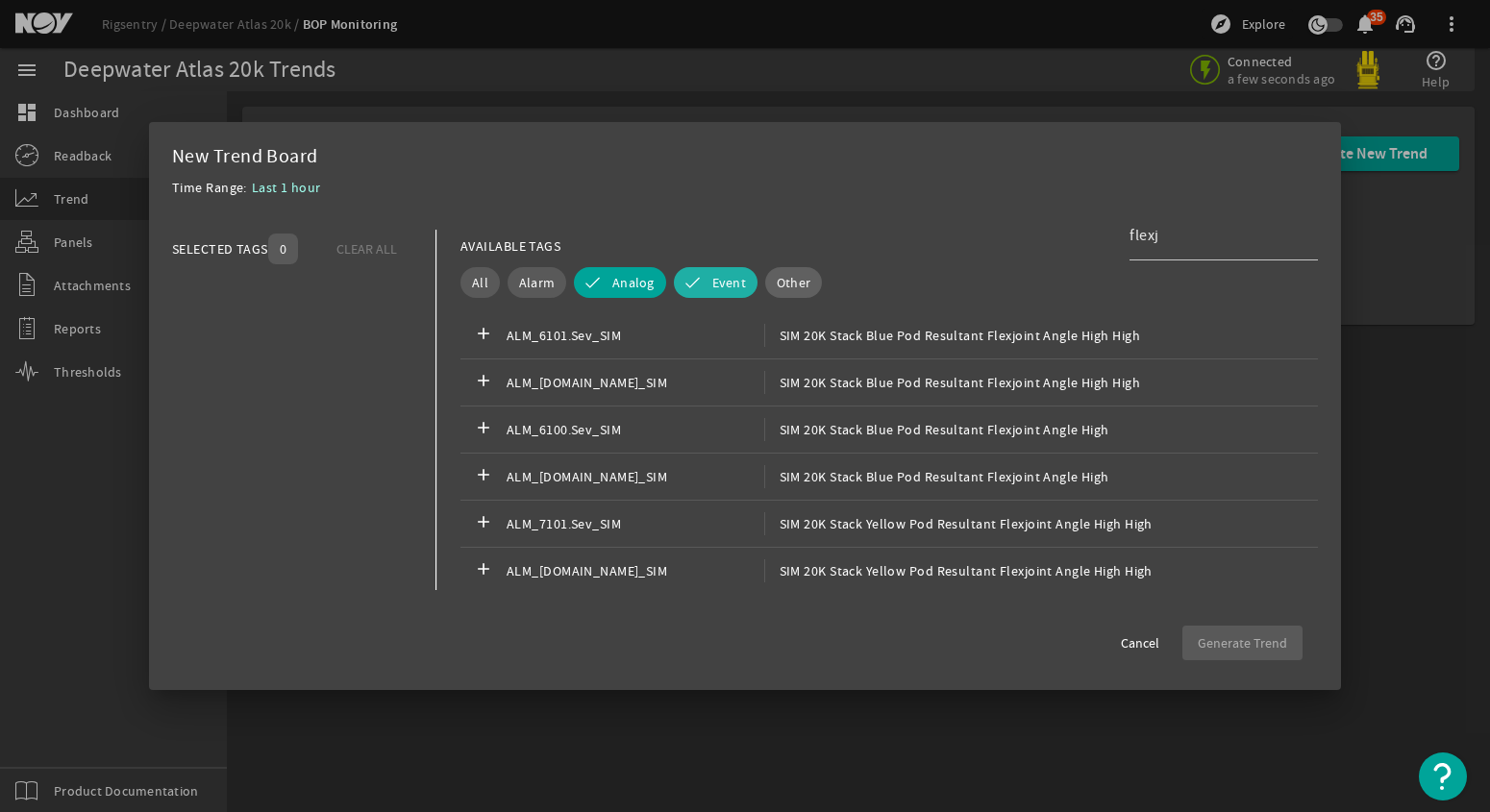 click on "Other" at bounding box center [793, 283] 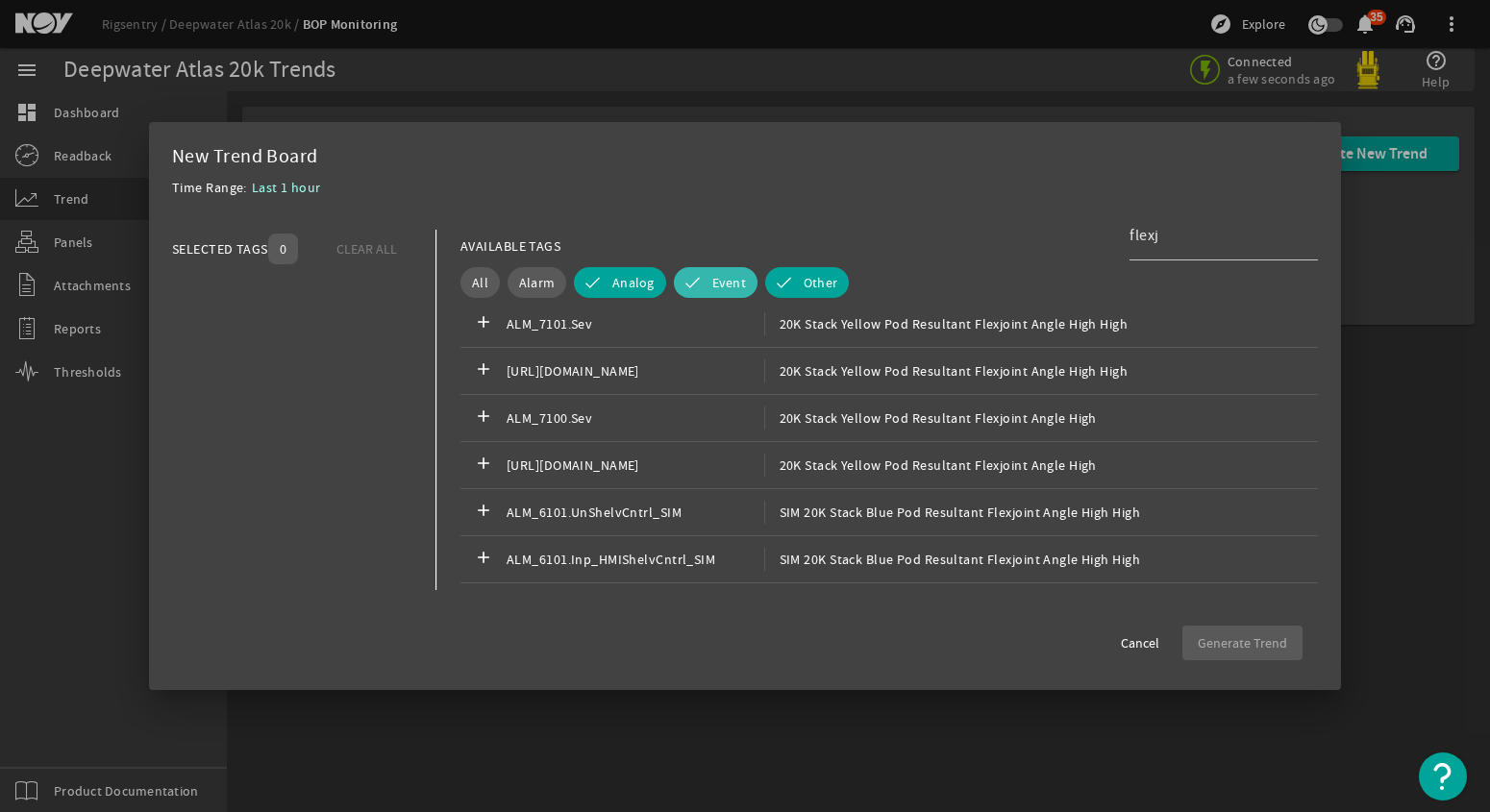 click on "Event" at bounding box center [729, 283] 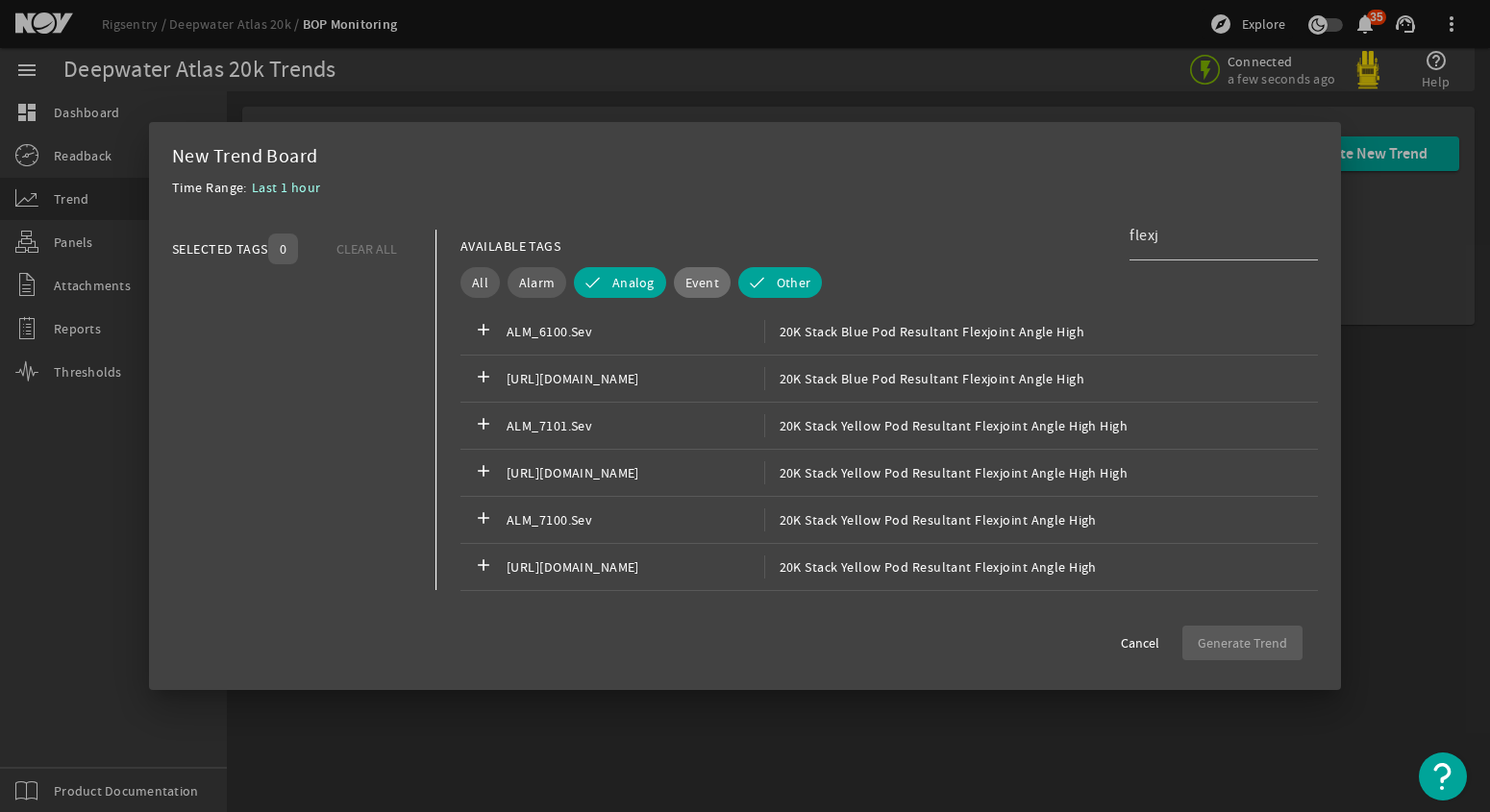 scroll, scrollTop: 475, scrollLeft: 0, axis: vertical 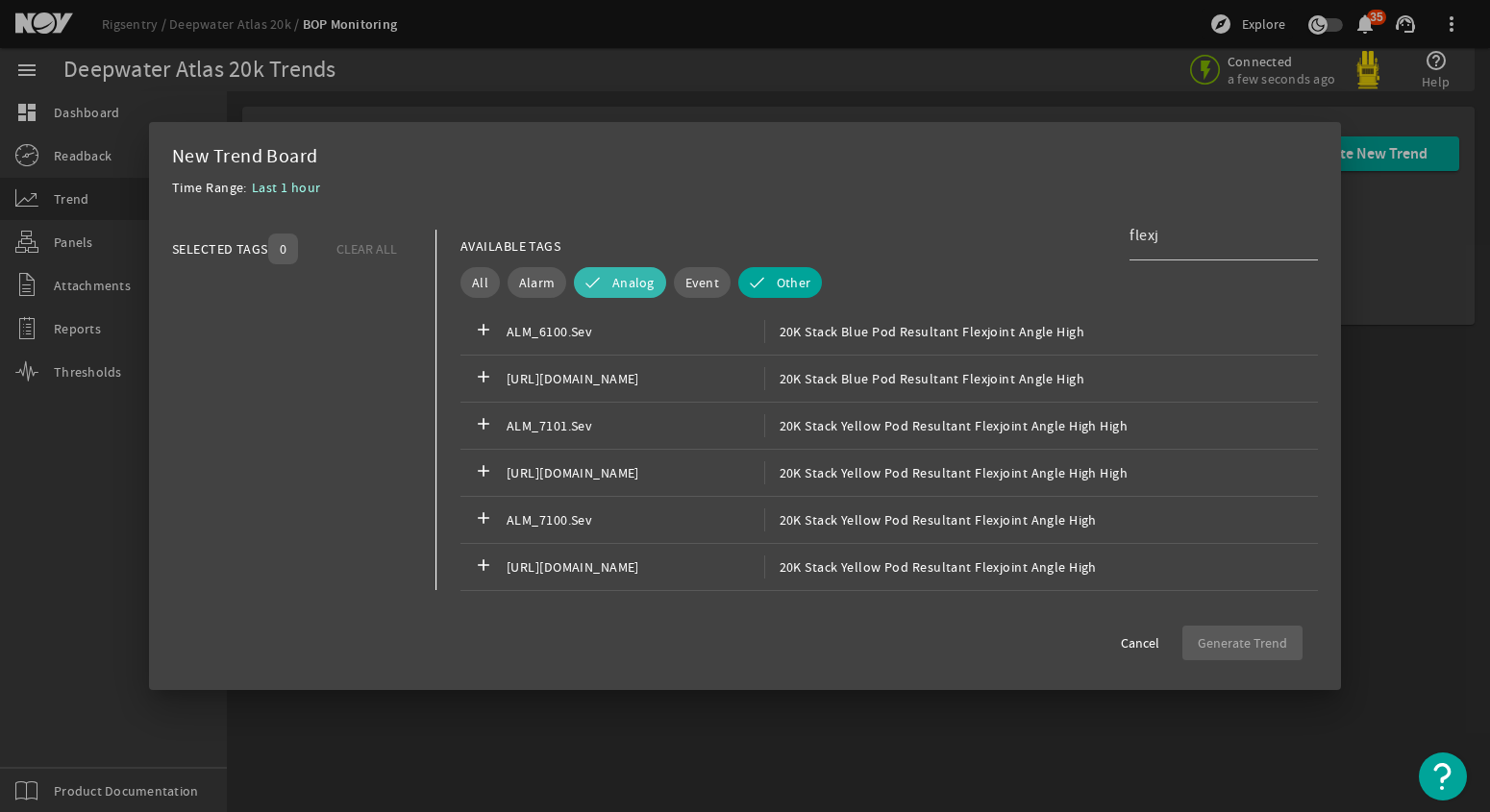 click on "Analog" at bounding box center (633, 283) 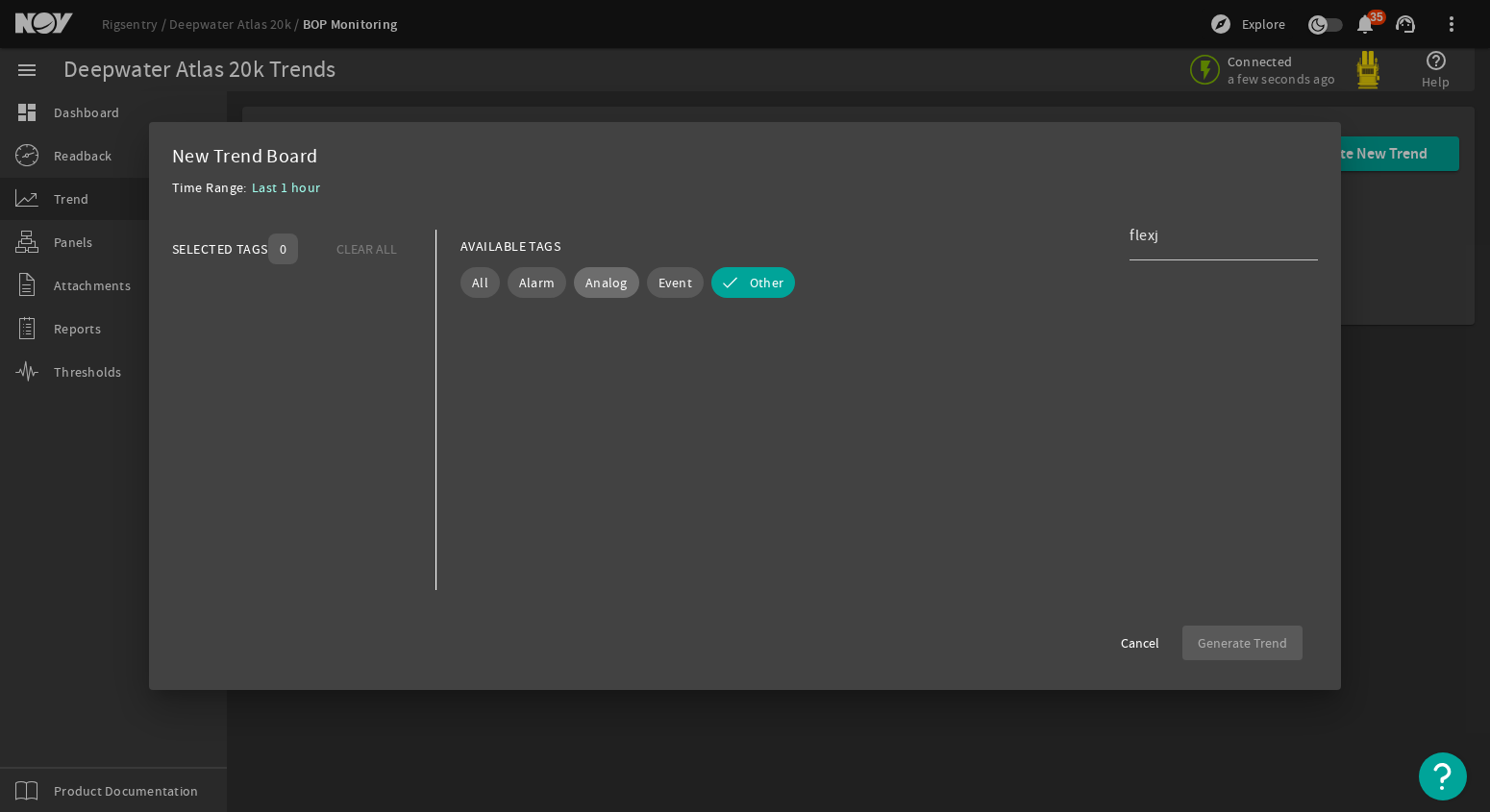 scroll, scrollTop: 0, scrollLeft: 0, axis: both 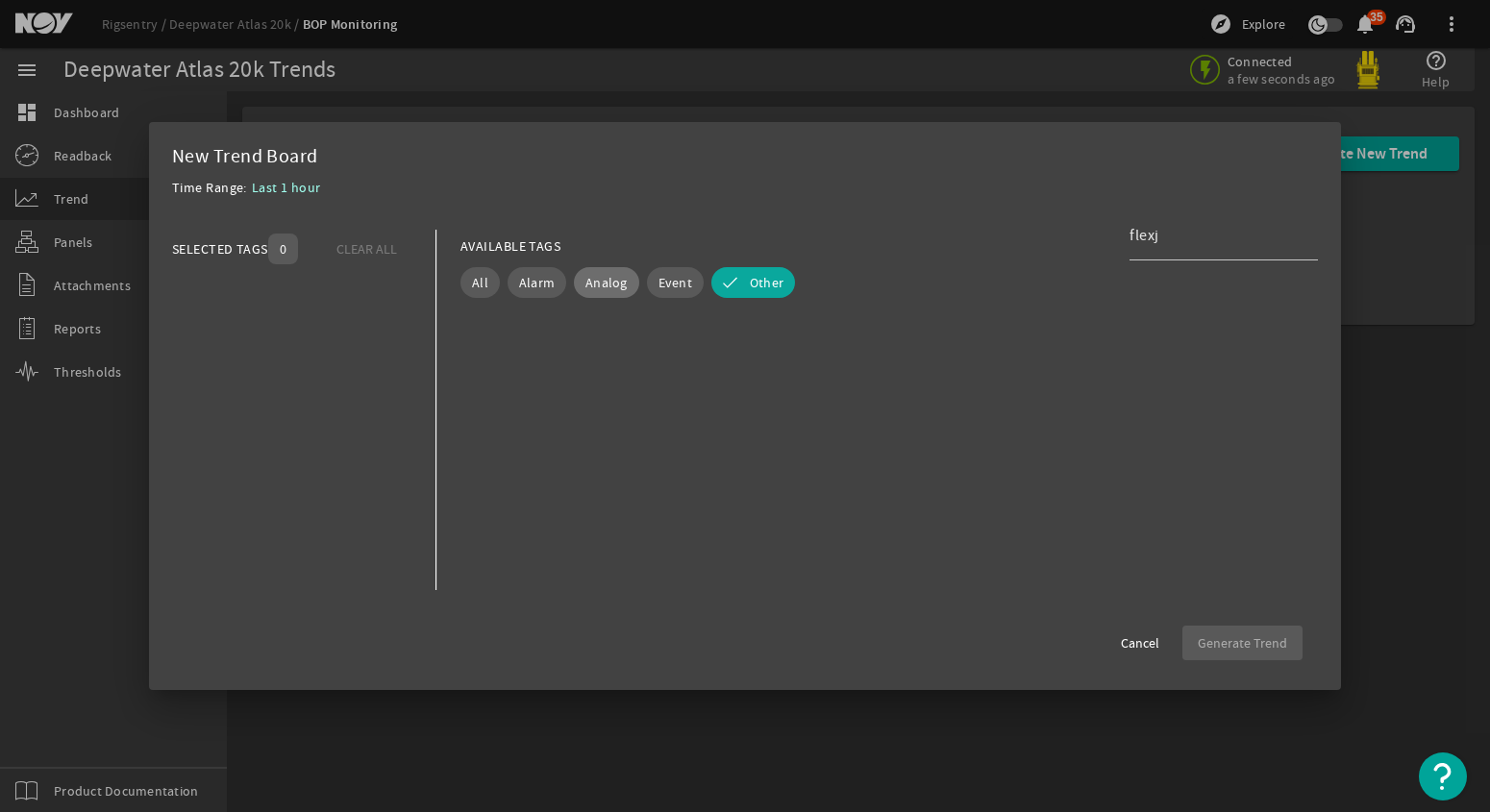 click on "Other" at bounding box center [753, 283] 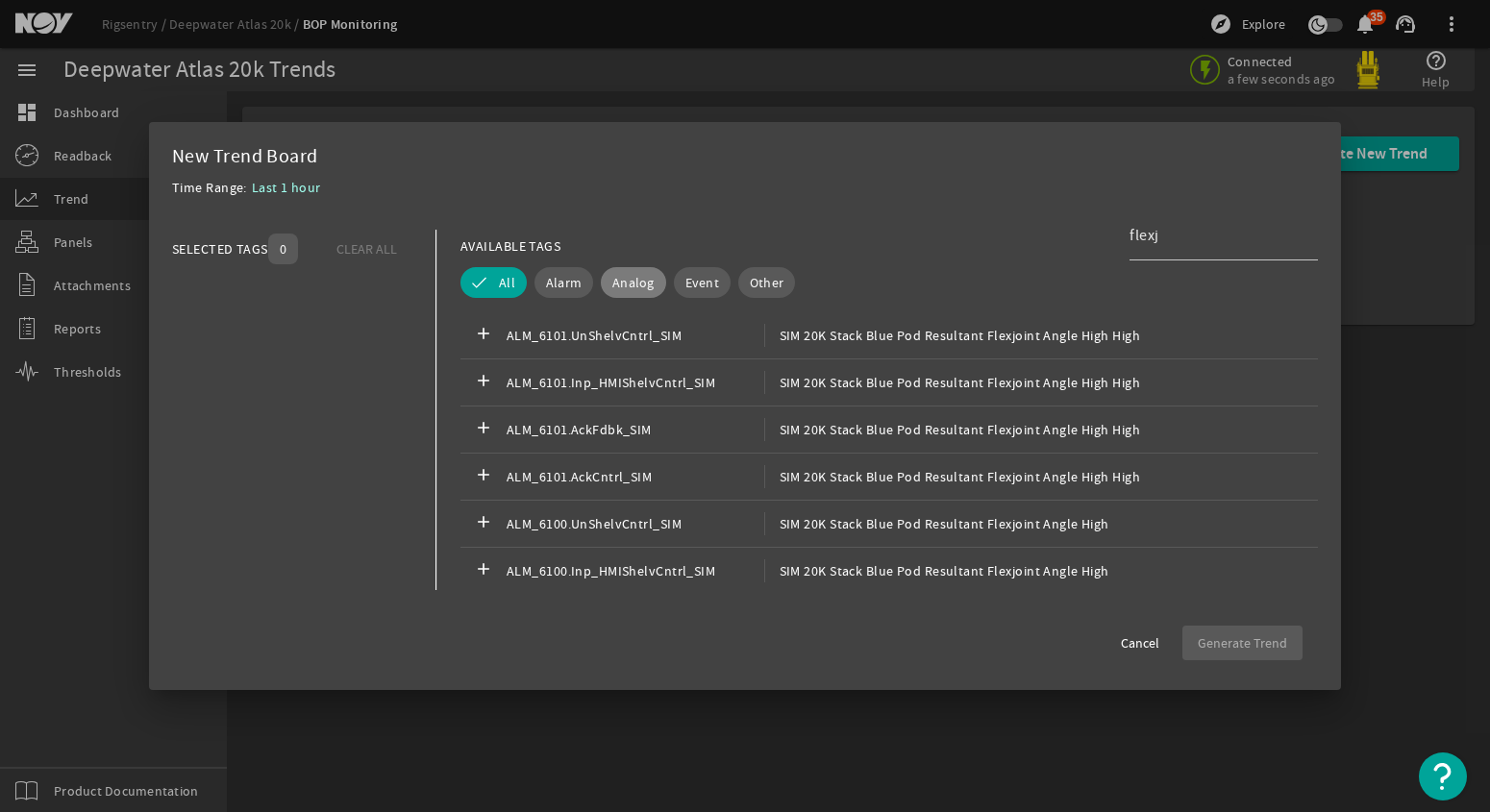 click on "Analog" at bounding box center (633, 283) 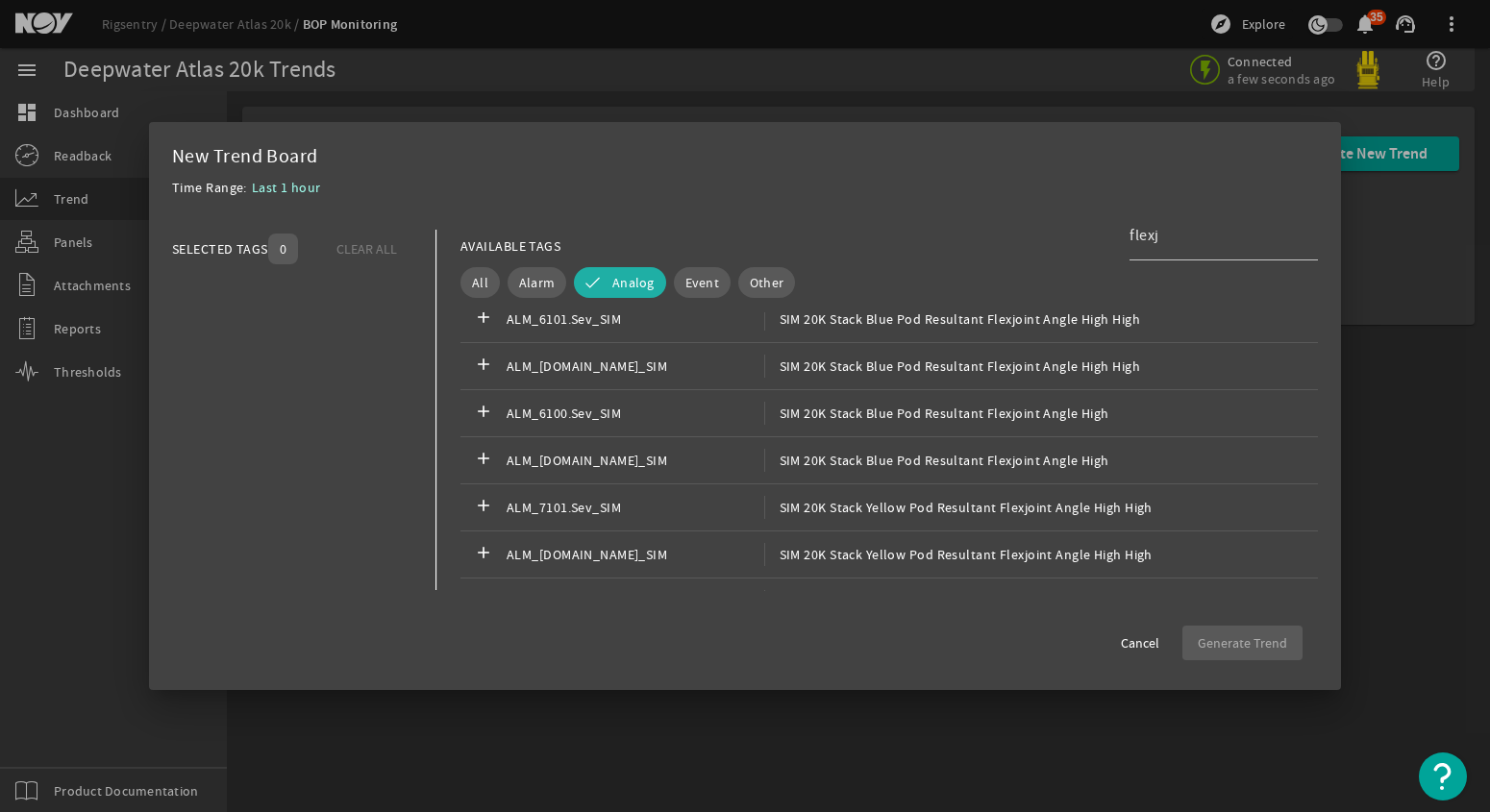 scroll, scrollTop: 0, scrollLeft: 0, axis: both 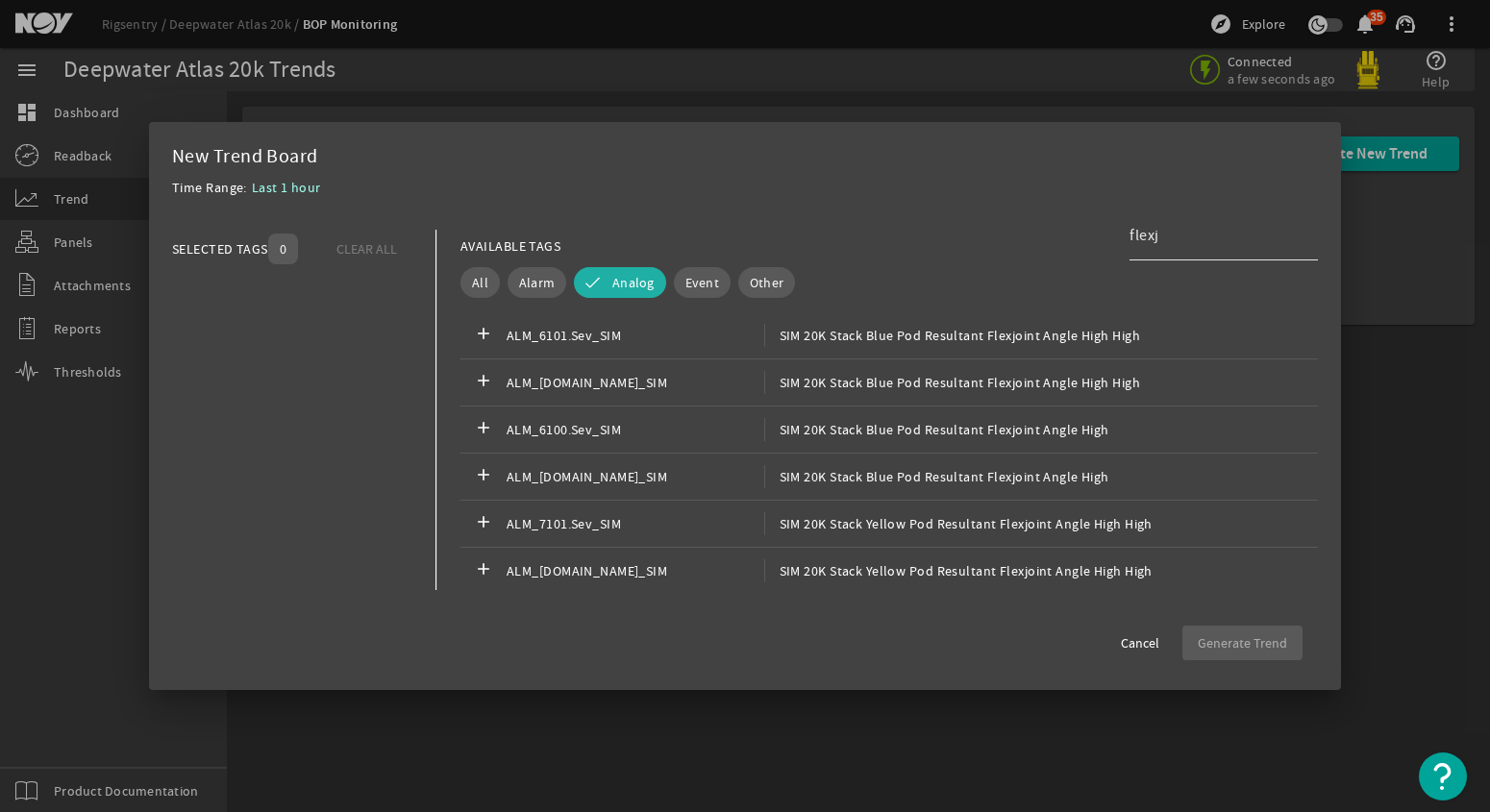 click on "flexj" at bounding box center (1216, 235) 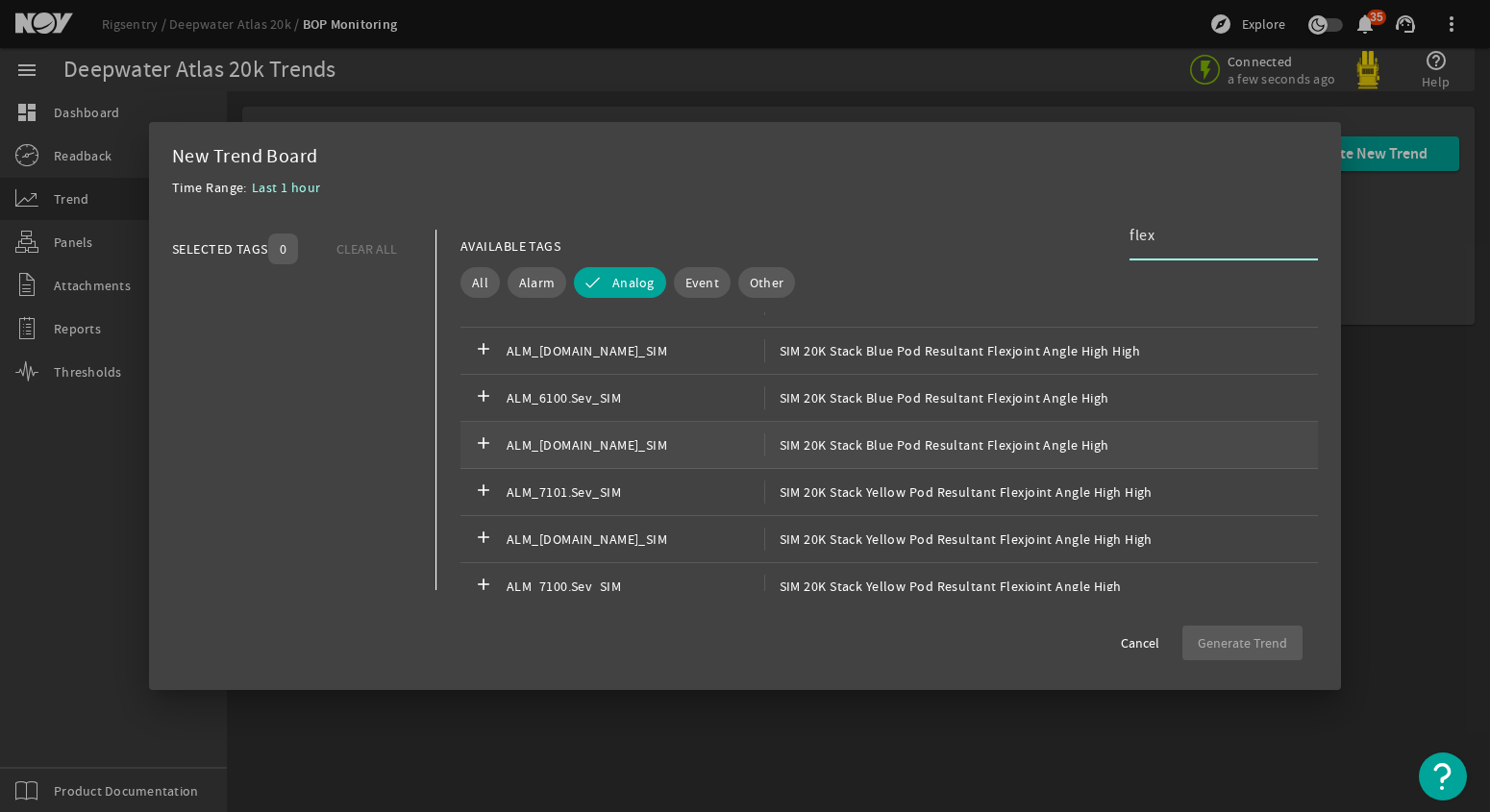 scroll, scrollTop: 0, scrollLeft: 0, axis: both 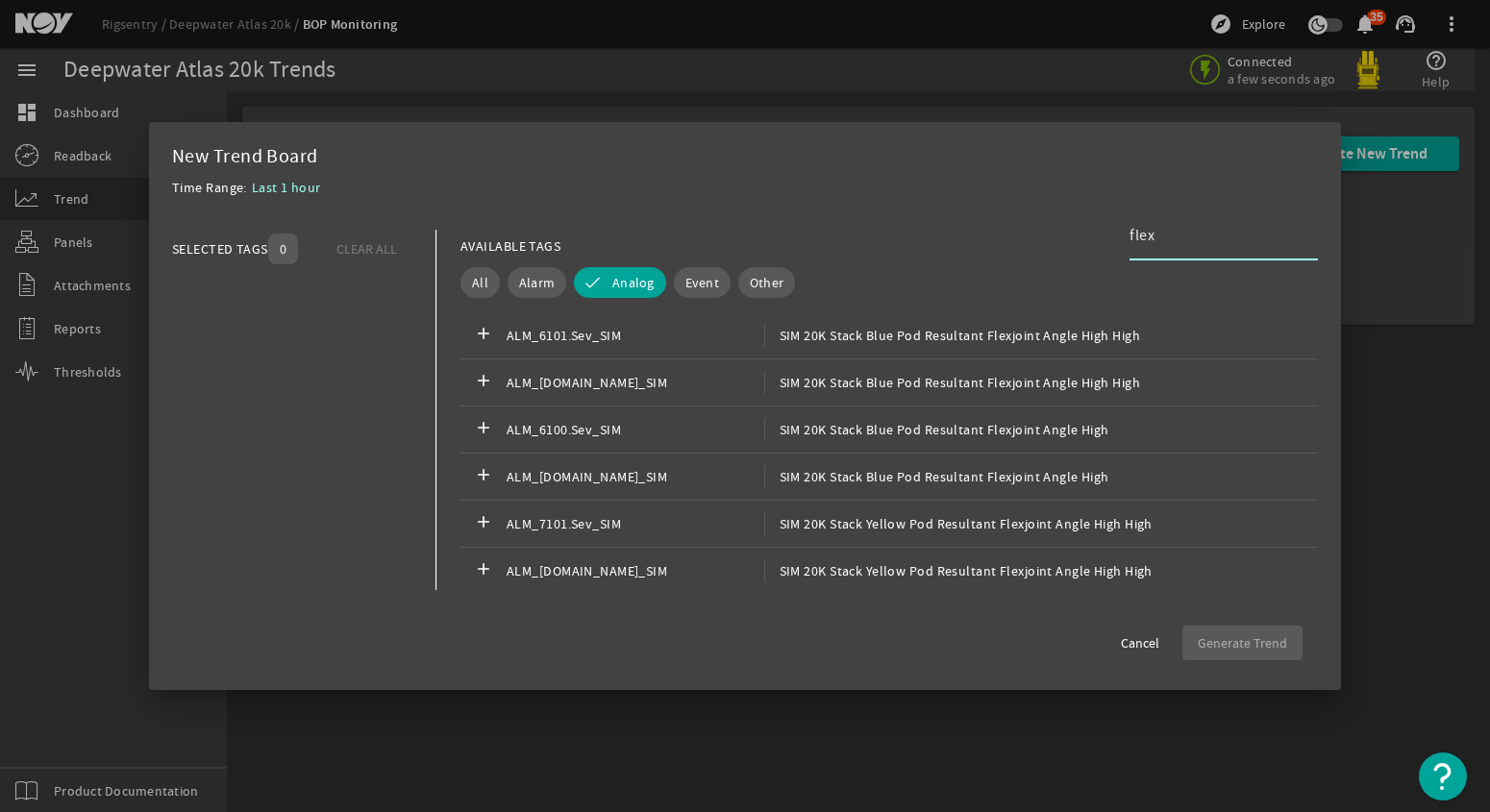 drag, startPoint x: 1155, startPoint y: 232, endPoint x: 1120, endPoint y: 234, distance: 35.057096 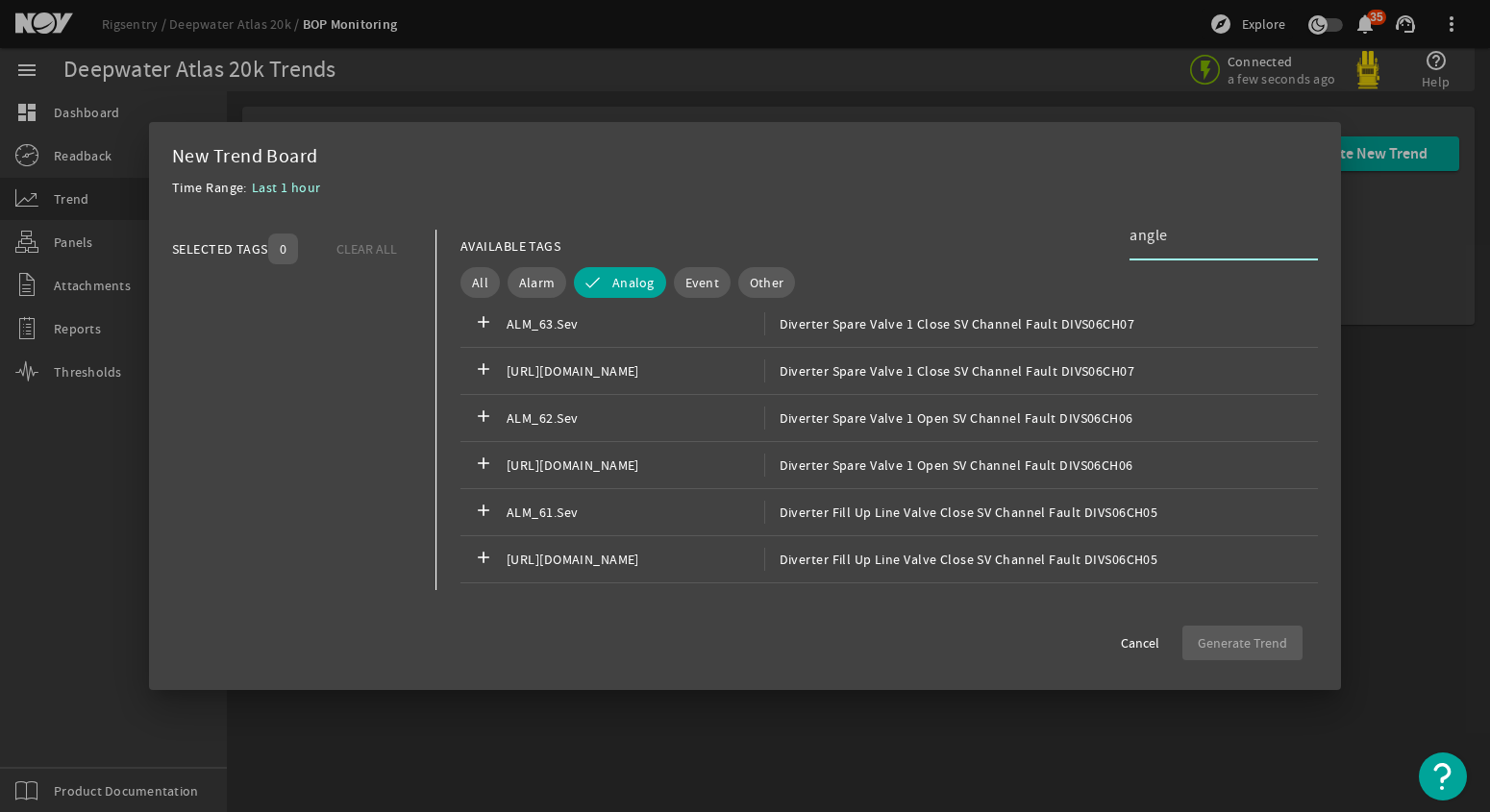 scroll, scrollTop: 1249, scrollLeft: 0, axis: vertical 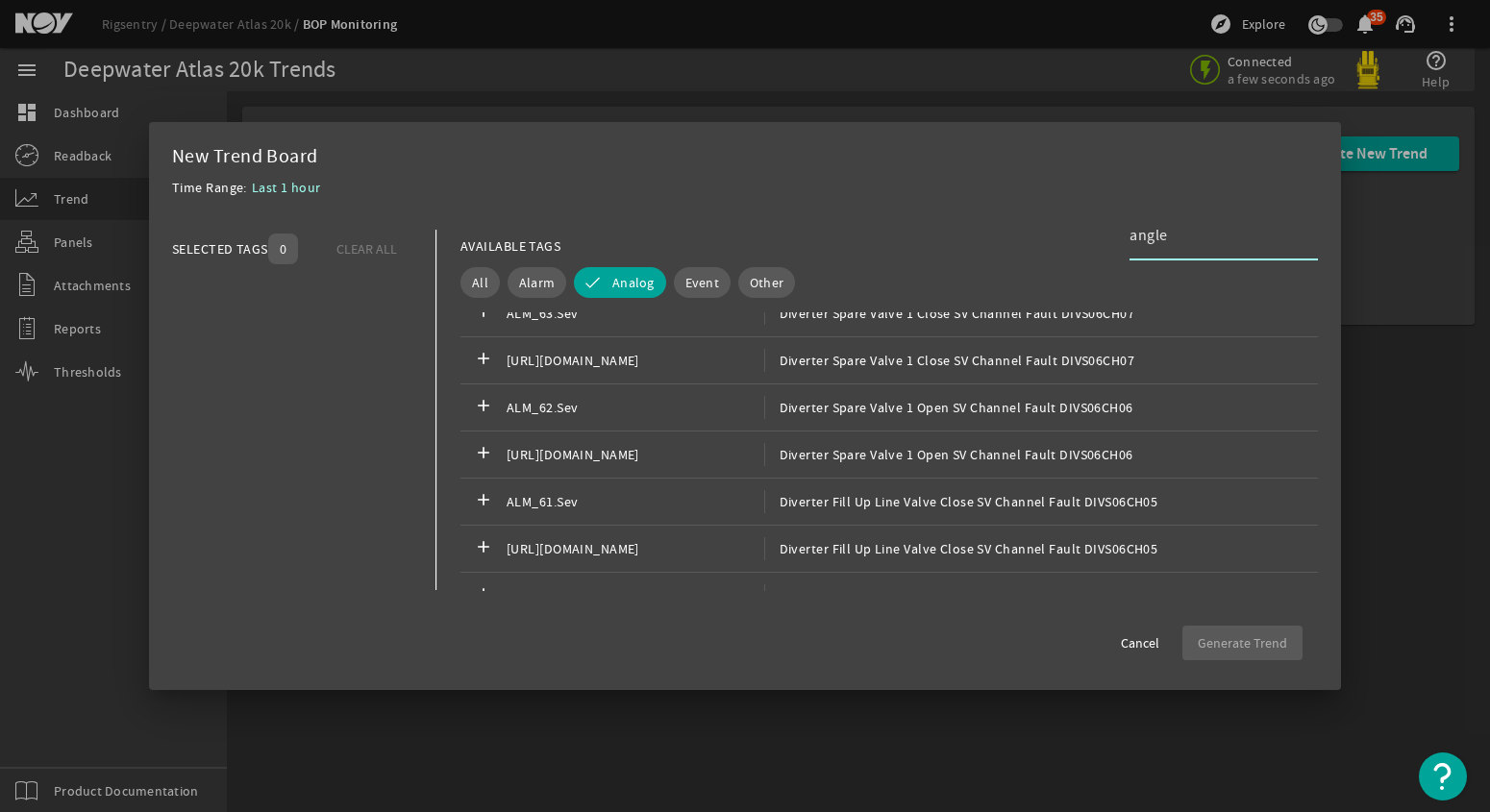 click on "angle" at bounding box center (1216, 235) 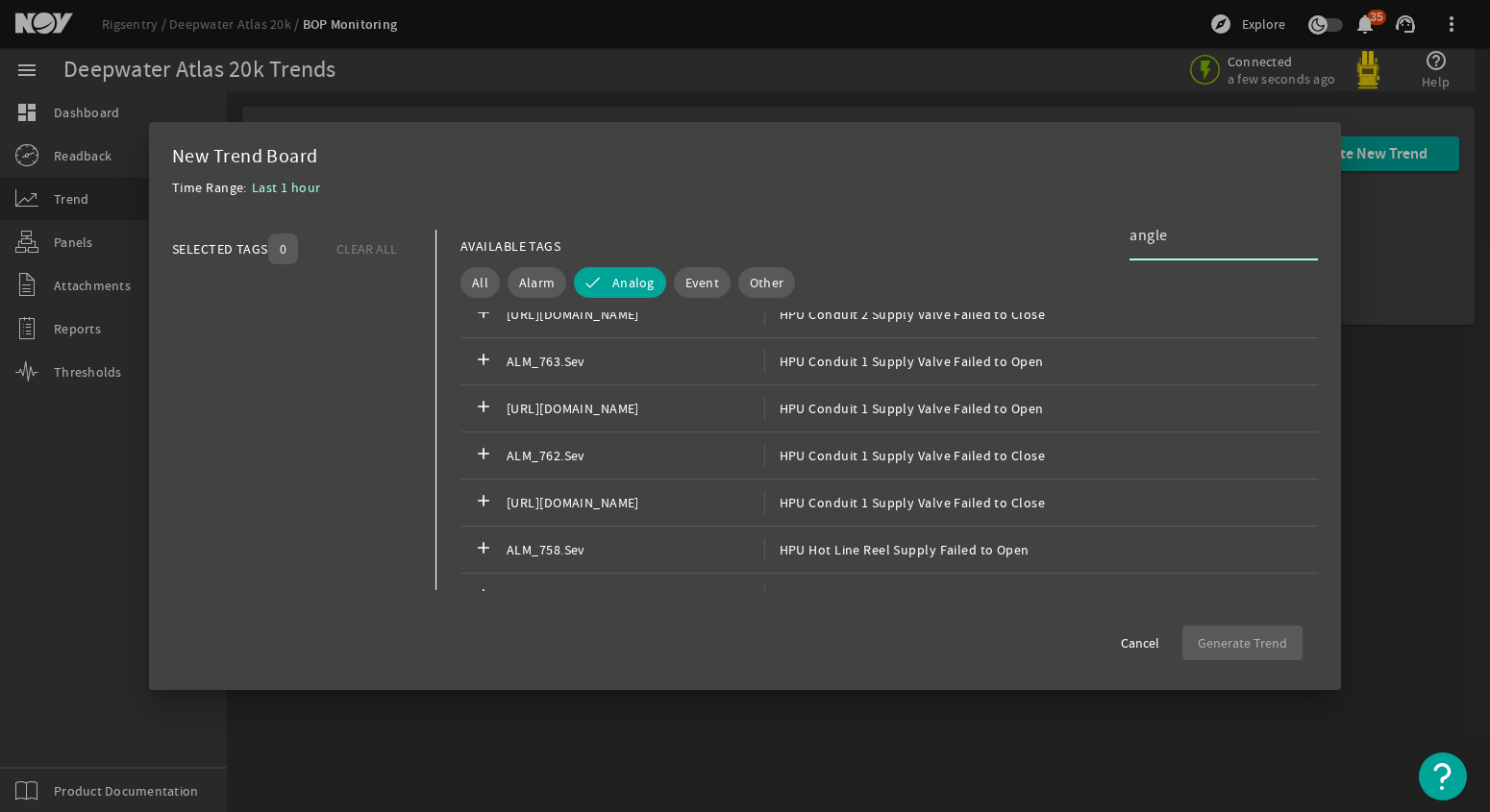 scroll, scrollTop: 10955, scrollLeft: 0, axis: vertical 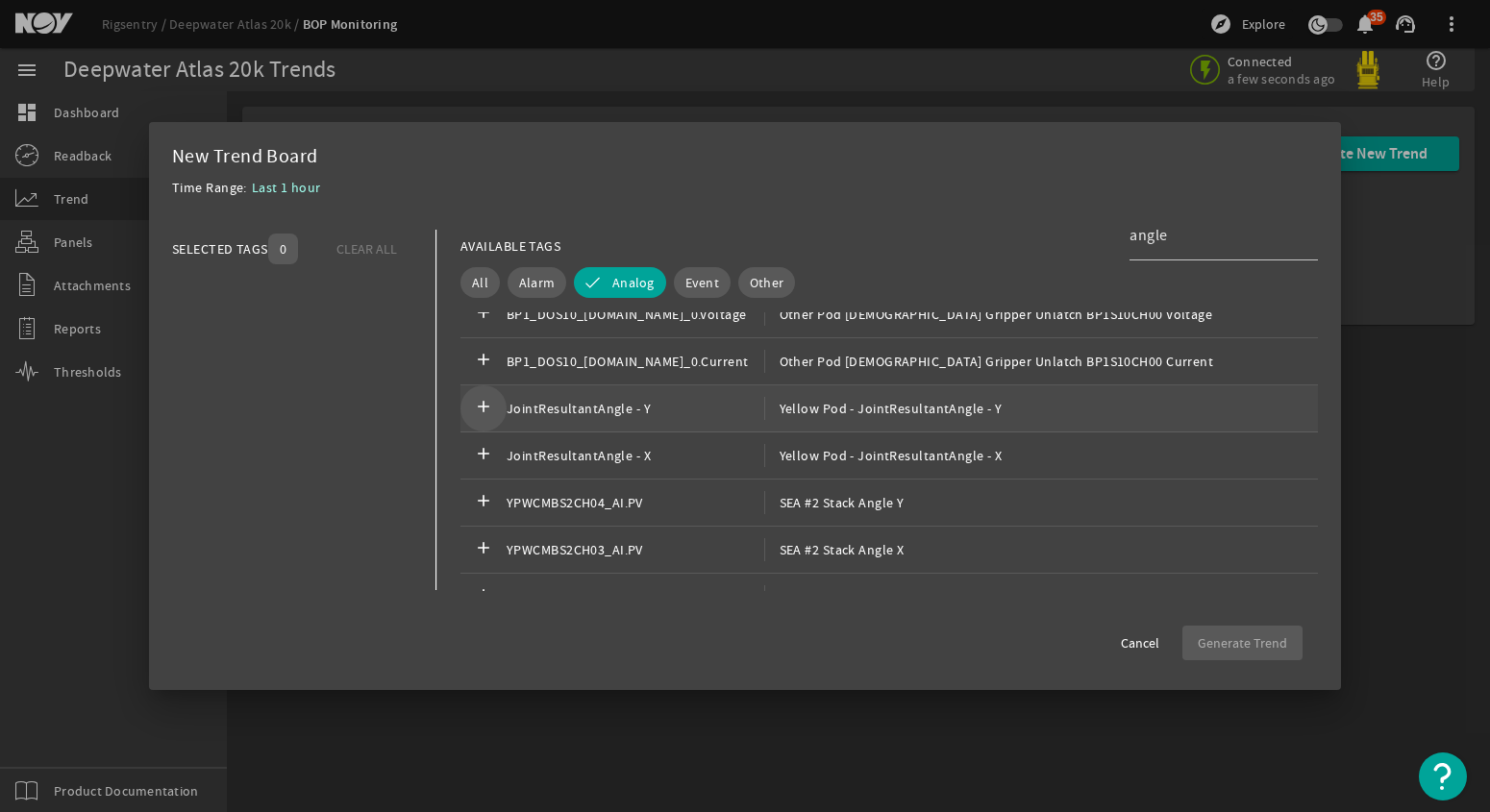 click on "add" at bounding box center (484, 408) 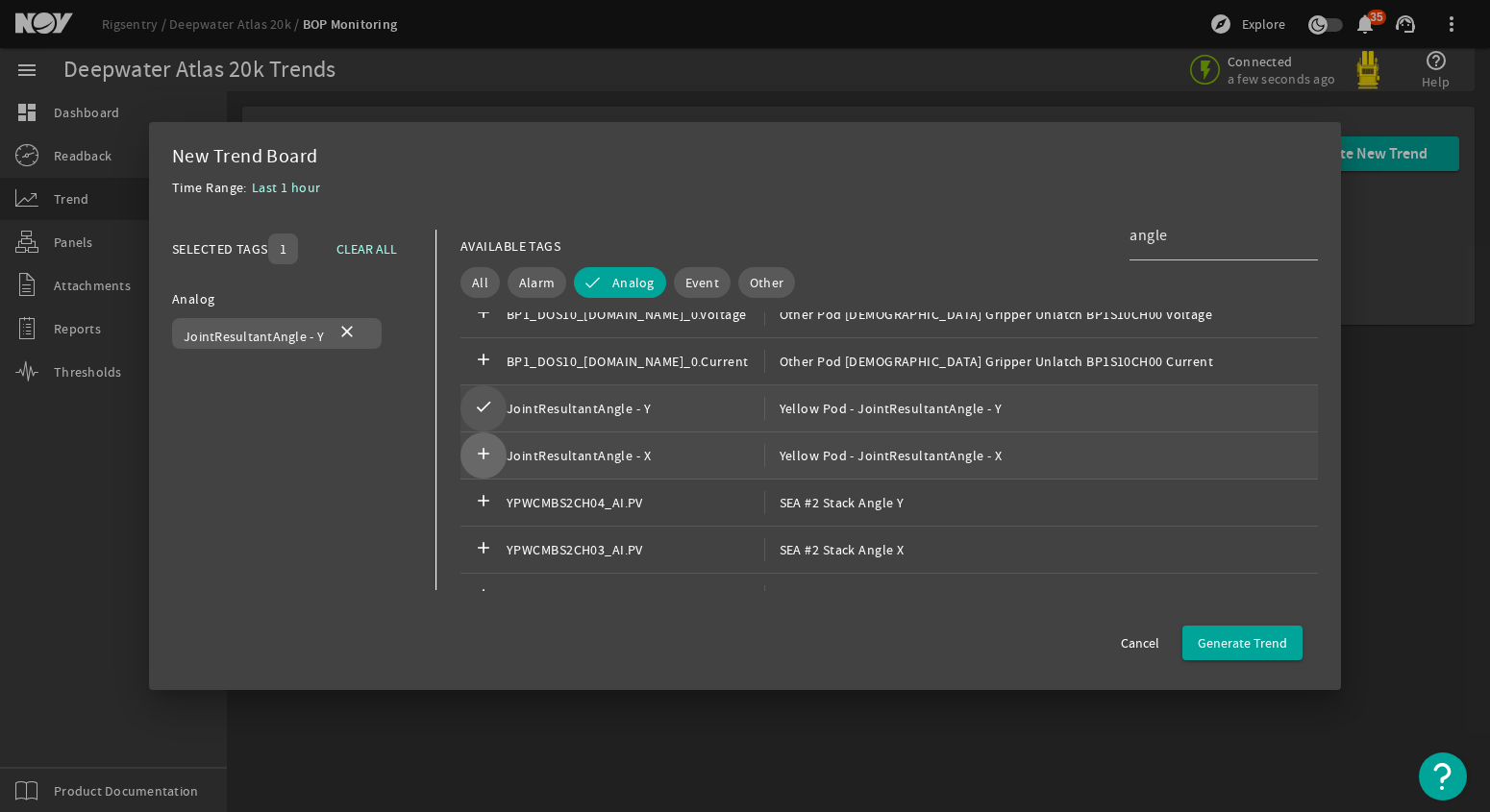 click on "add" at bounding box center (484, 455) 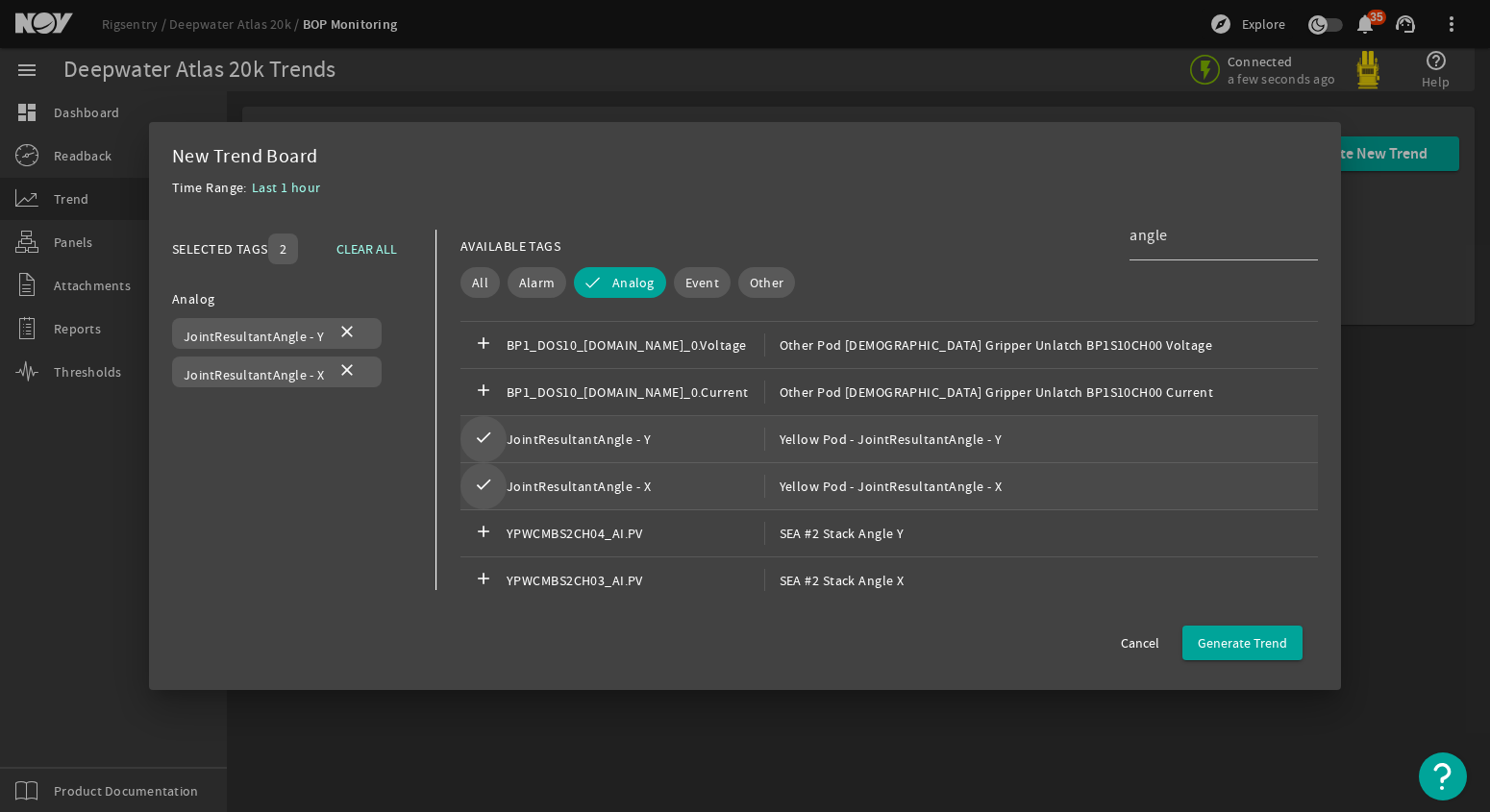 scroll, scrollTop: 37582, scrollLeft: 0, axis: vertical 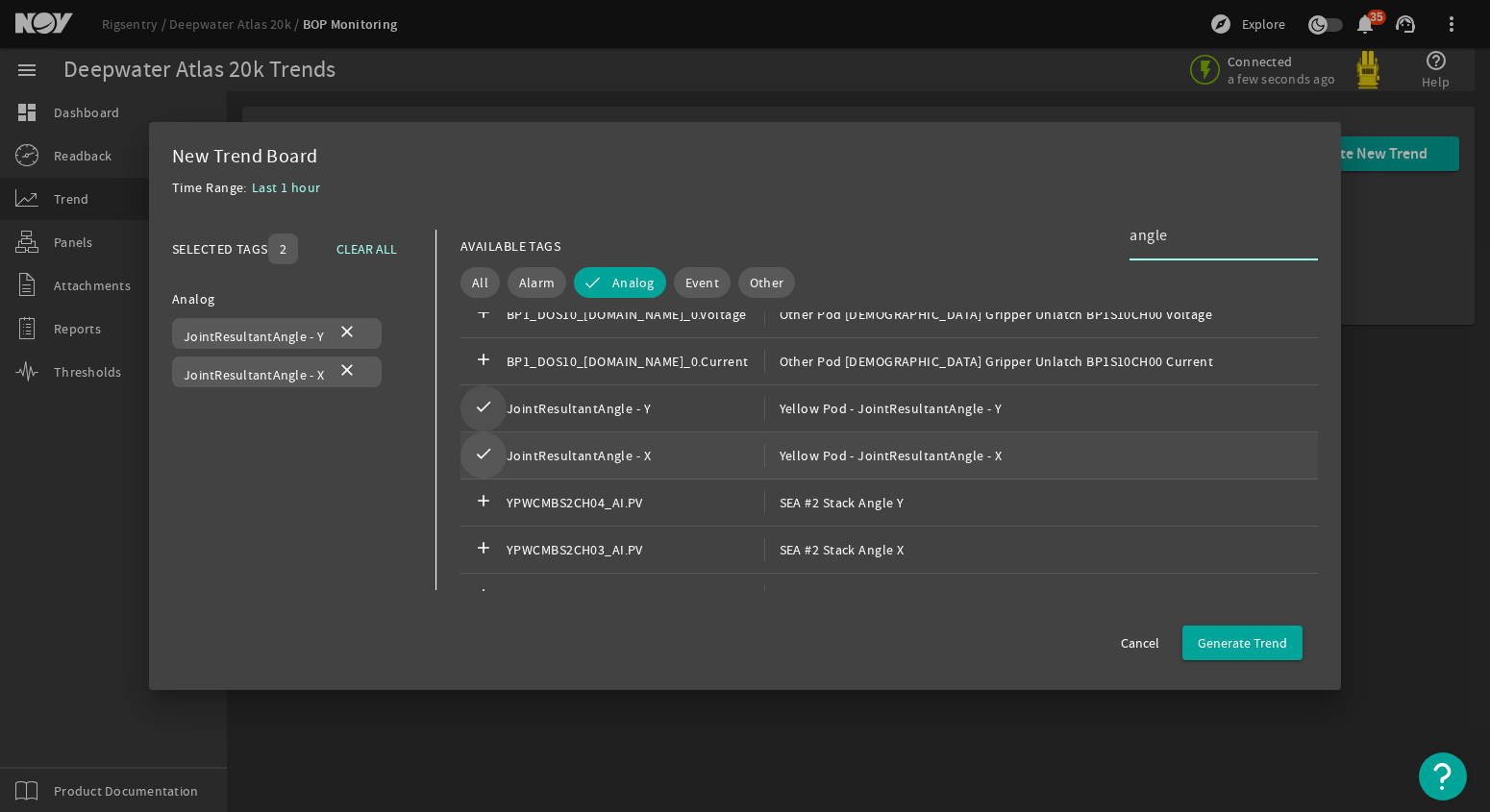 drag, startPoint x: 1185, startPoint y: 235, endPoint x: 1088, endPoint y: 235, distance: 97 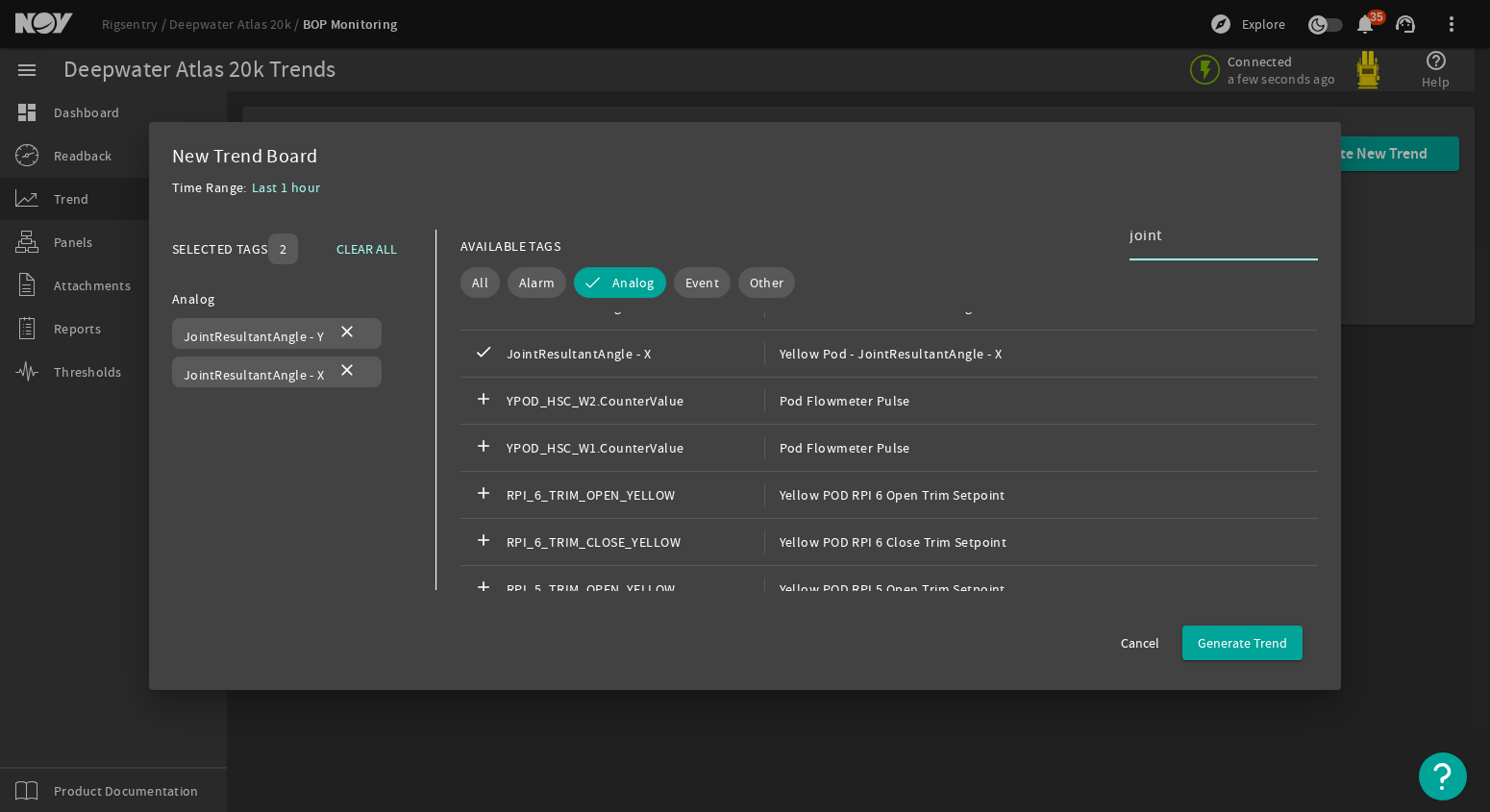 scroll, scrollTop: 1662, scrollLeft: 0, axis: vertical 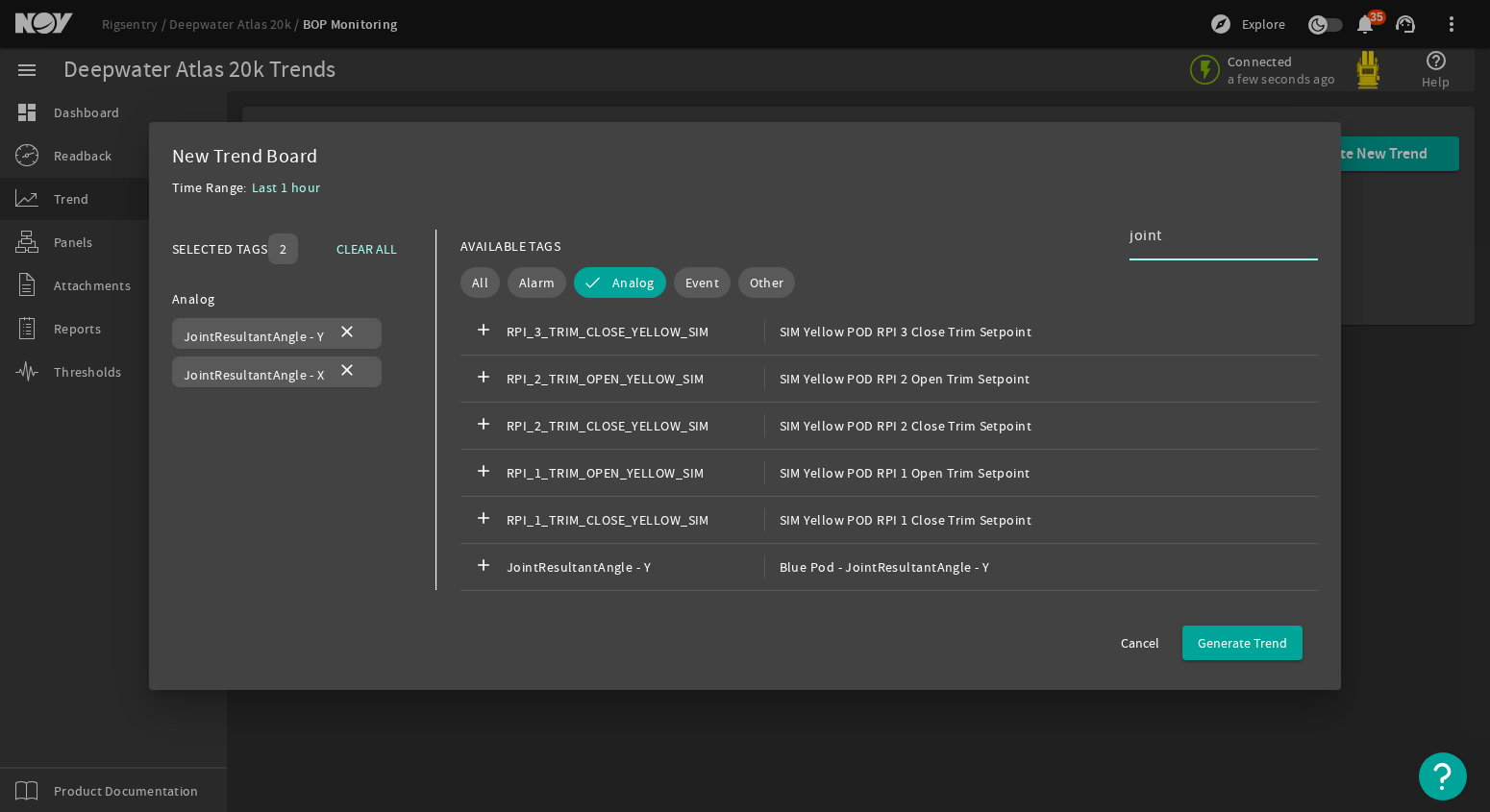 type on "joint" 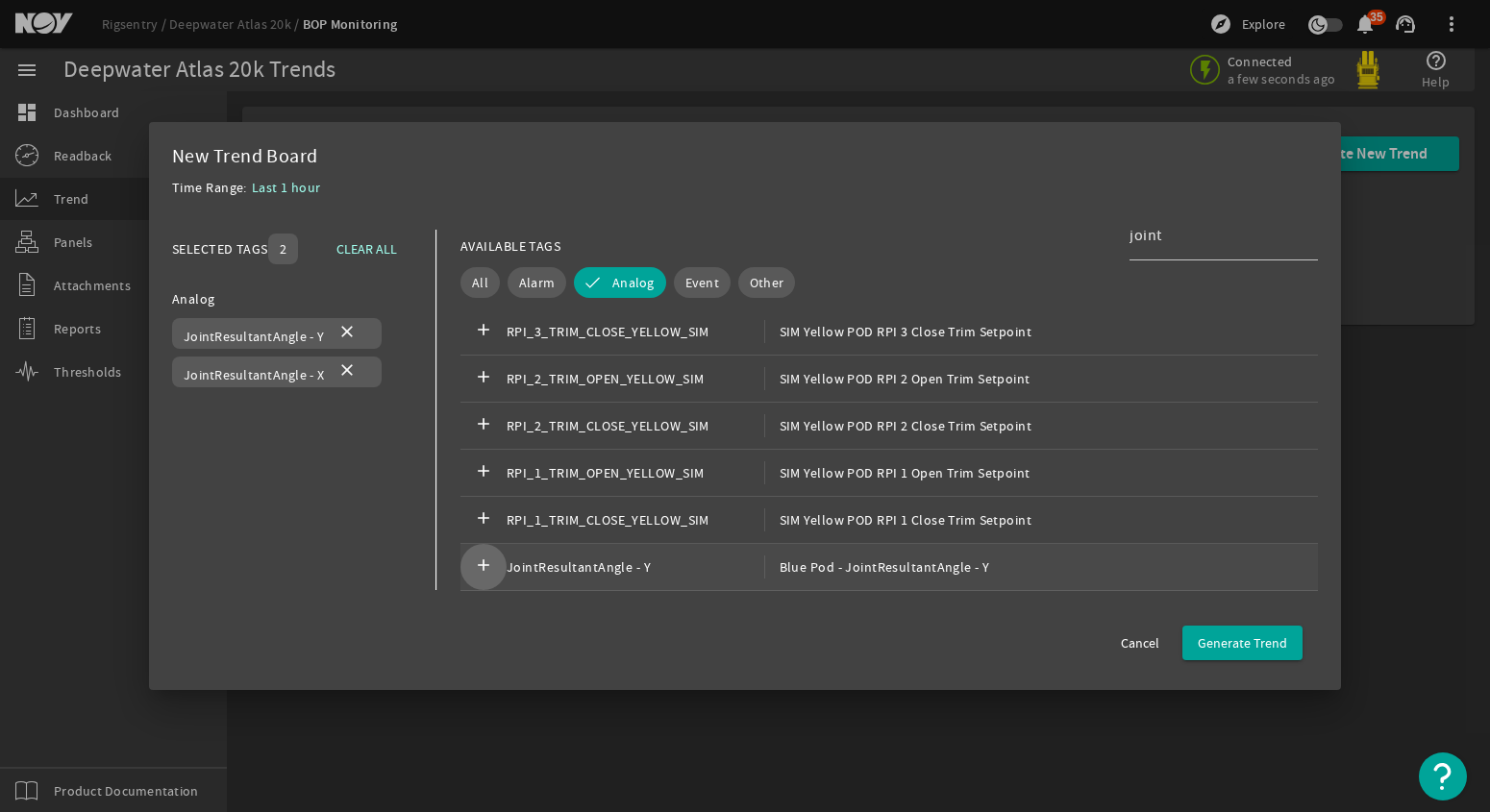 click on "add" at bounding box center [484, 567] 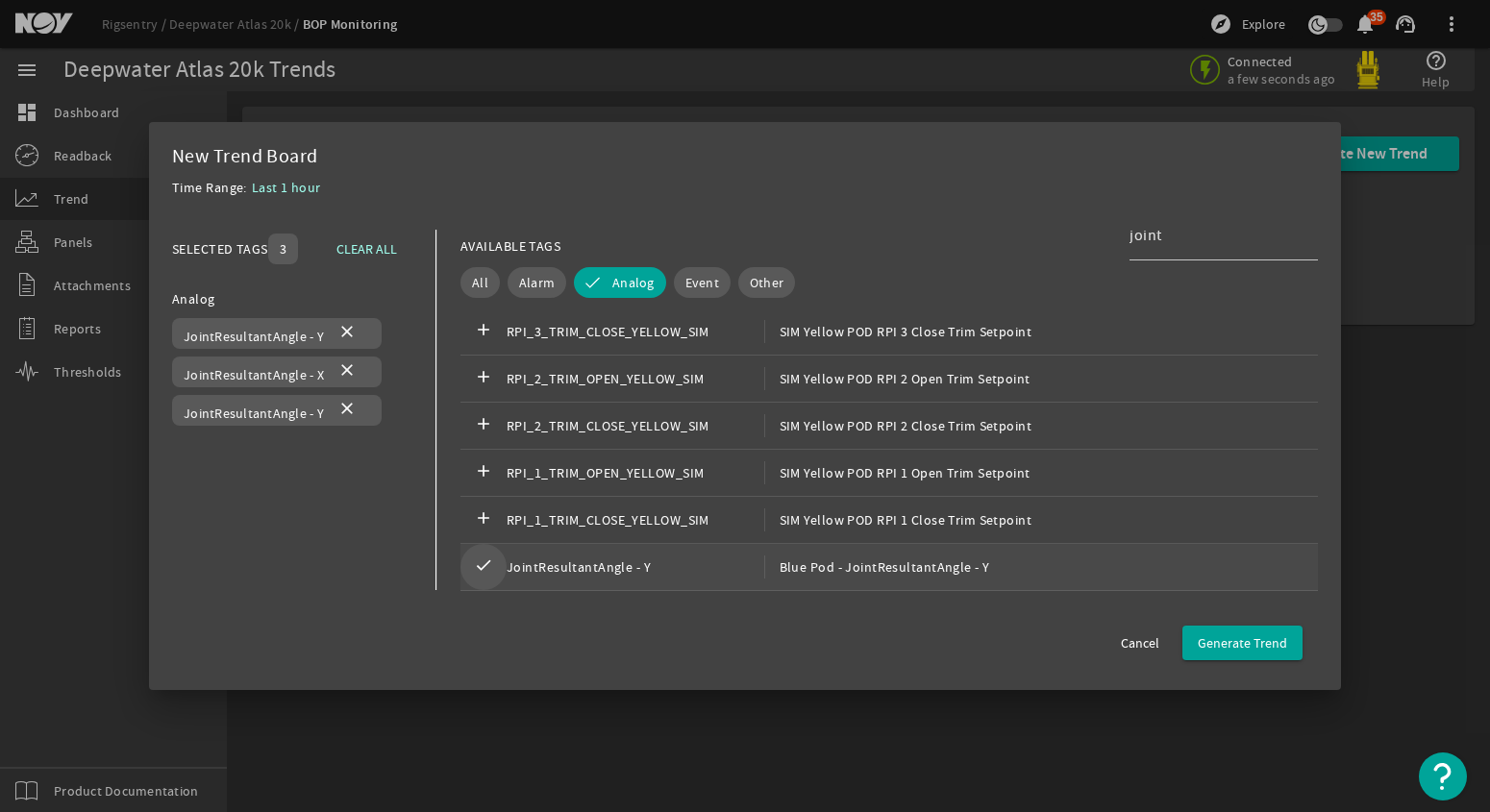 scroll, scrollTop: 1759, scrollLeft: 0, axis: vertical 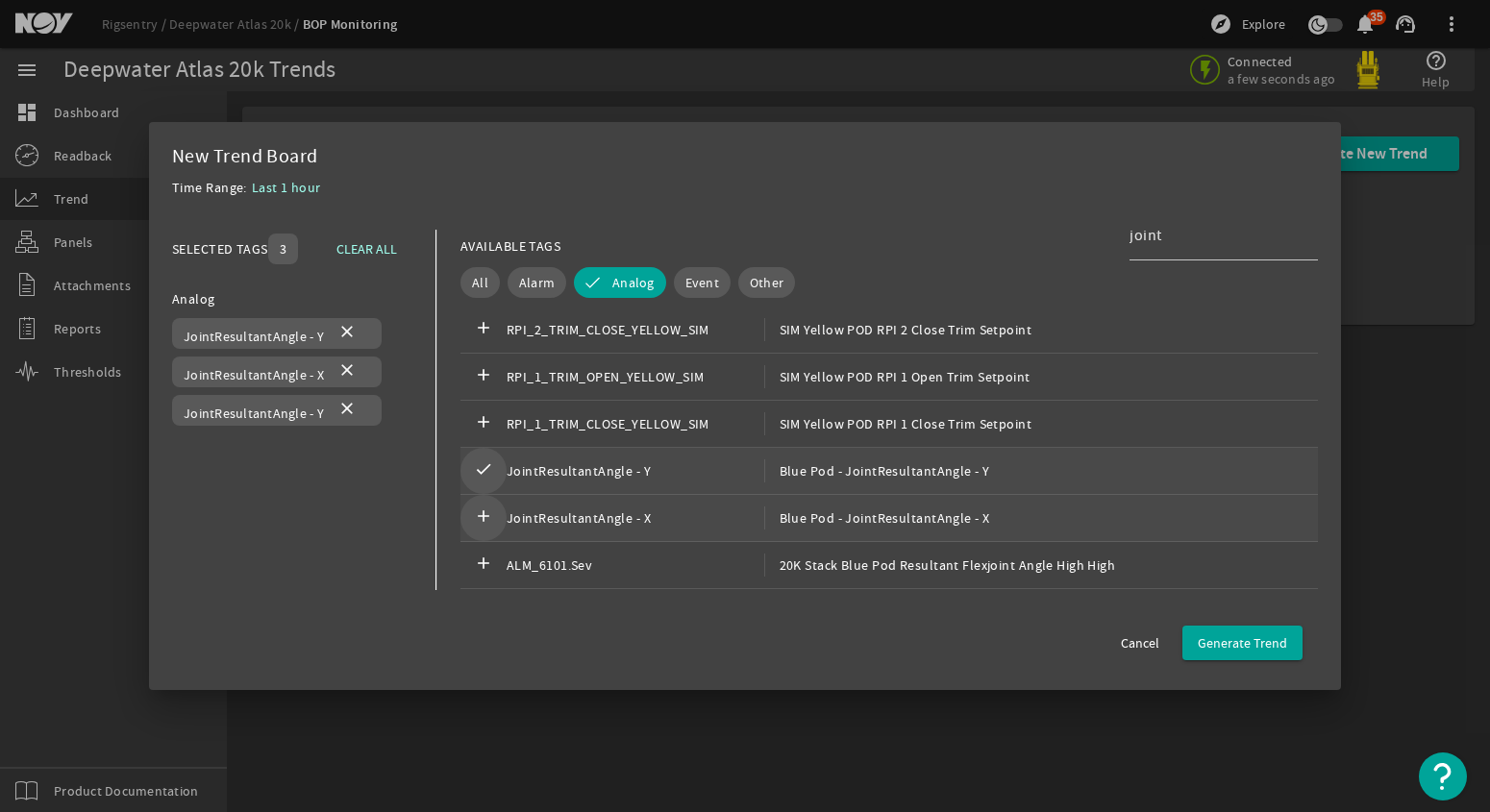 click on "add" at bounding box center (484, 518) 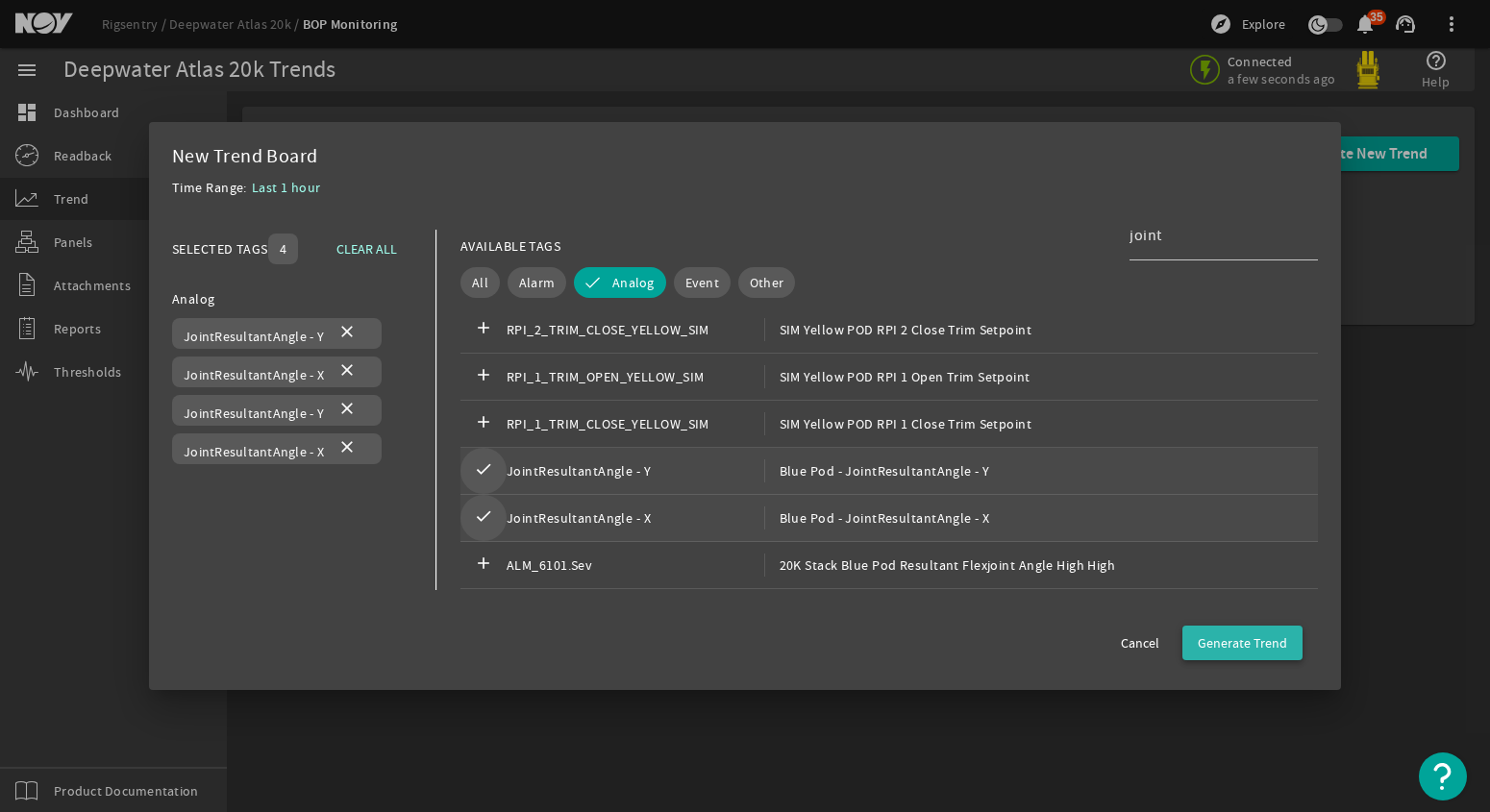 click on "Generate Trend" 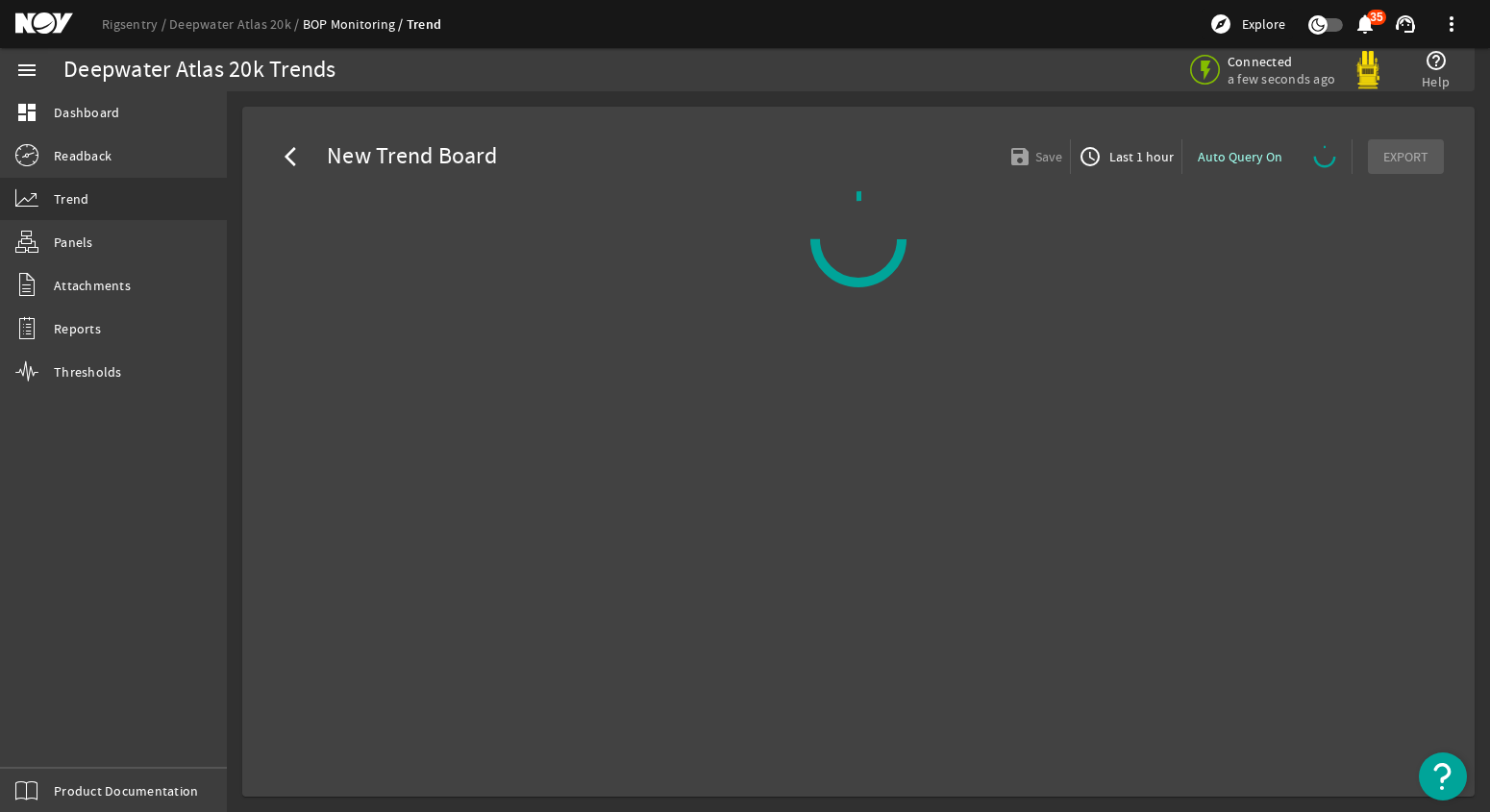 select on "ALL" 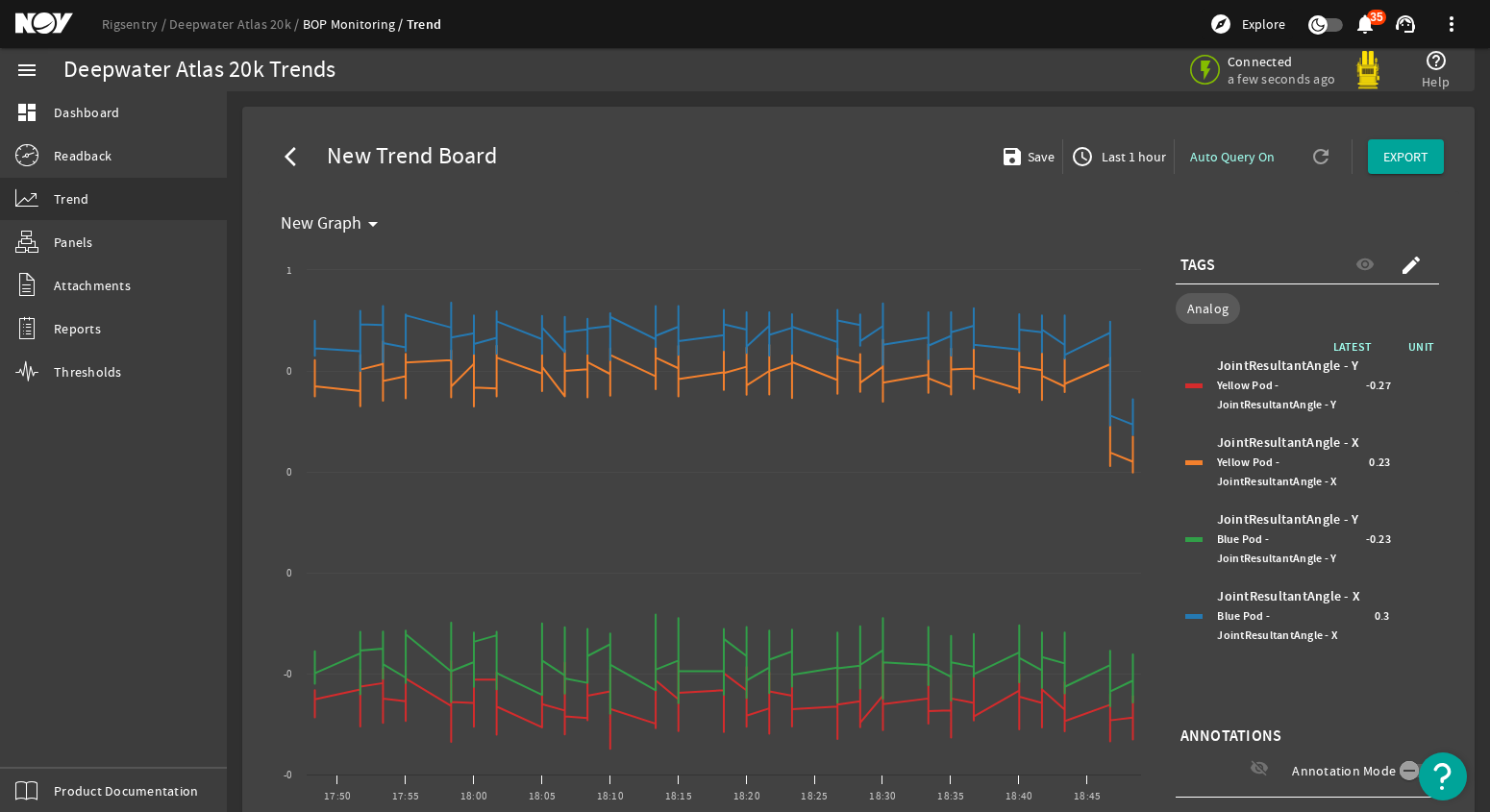click on "Last 1 hour" 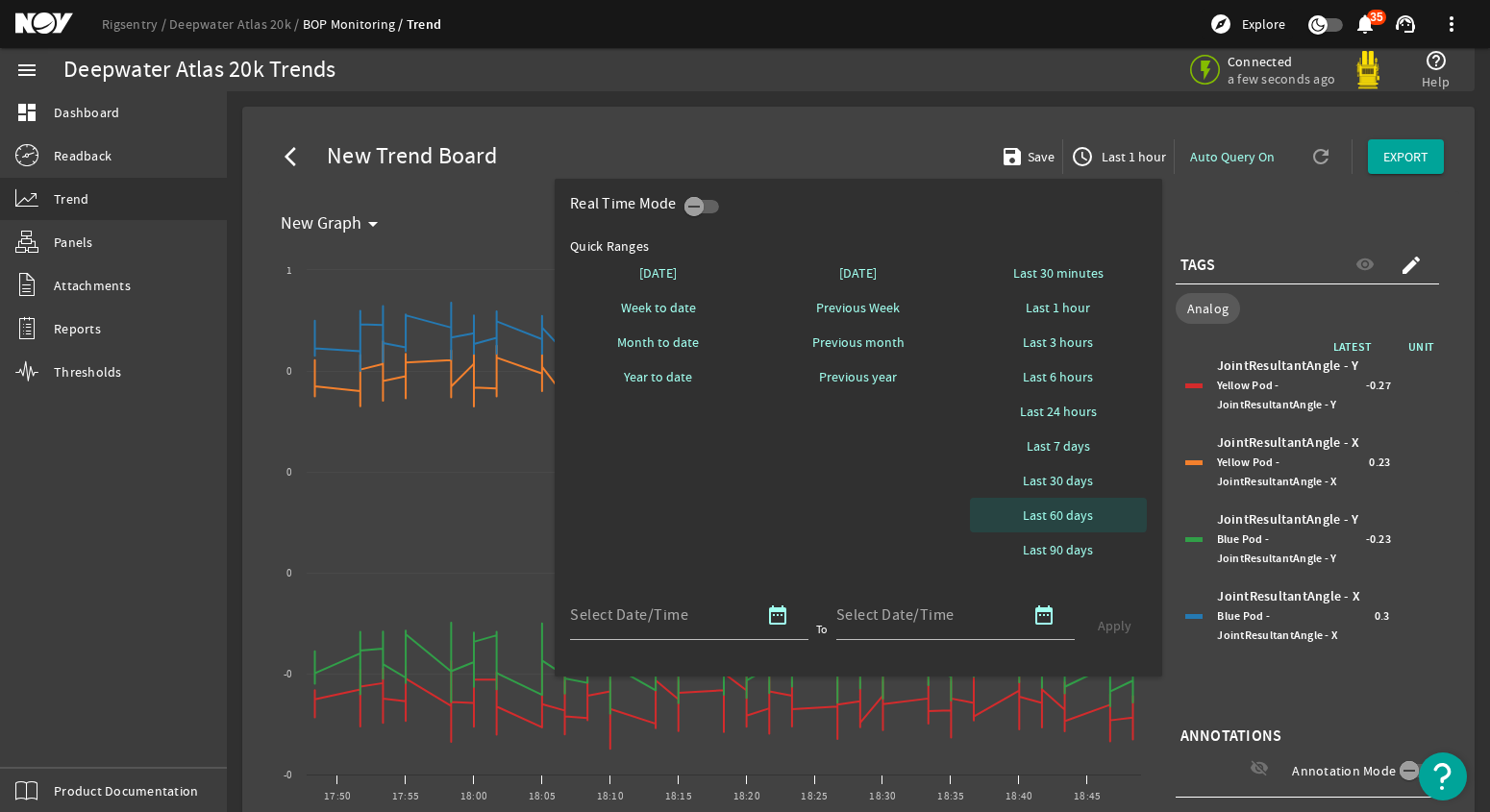click on "Last 60 days" at bounding box center [1057, 515] 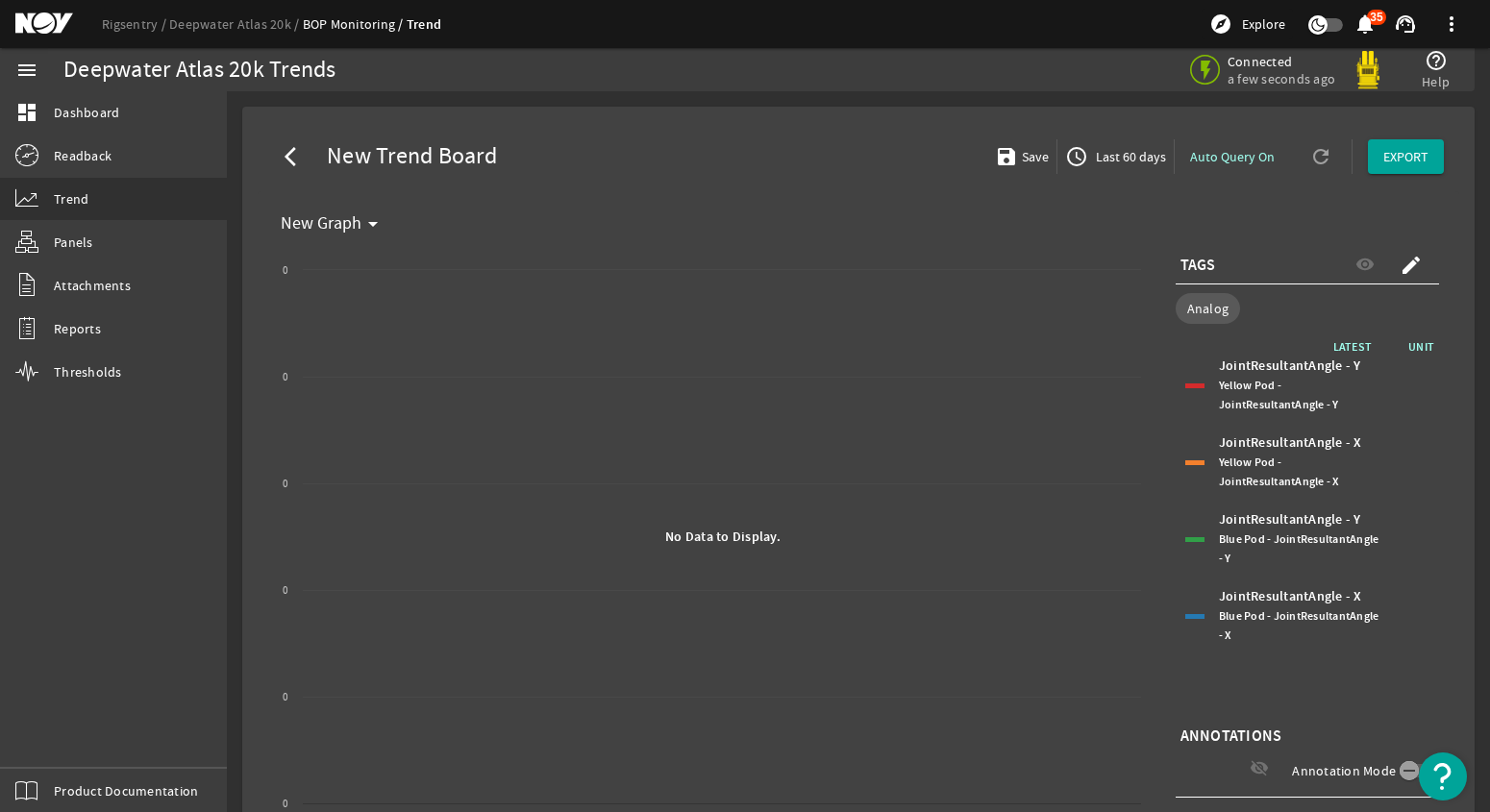 click on "Last 60 days" 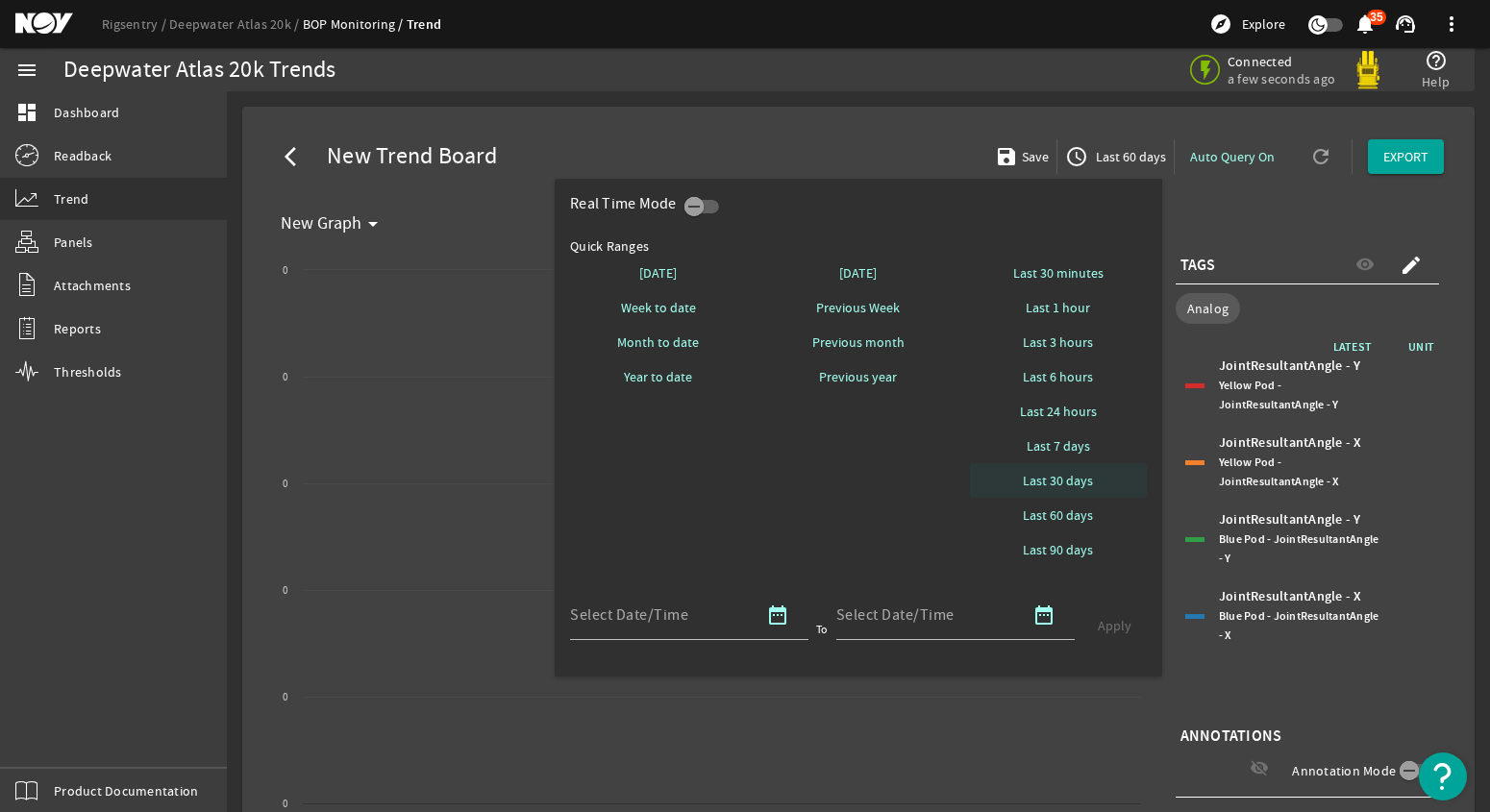 click on "Last 30 days" at bounding box center [1057, 480] 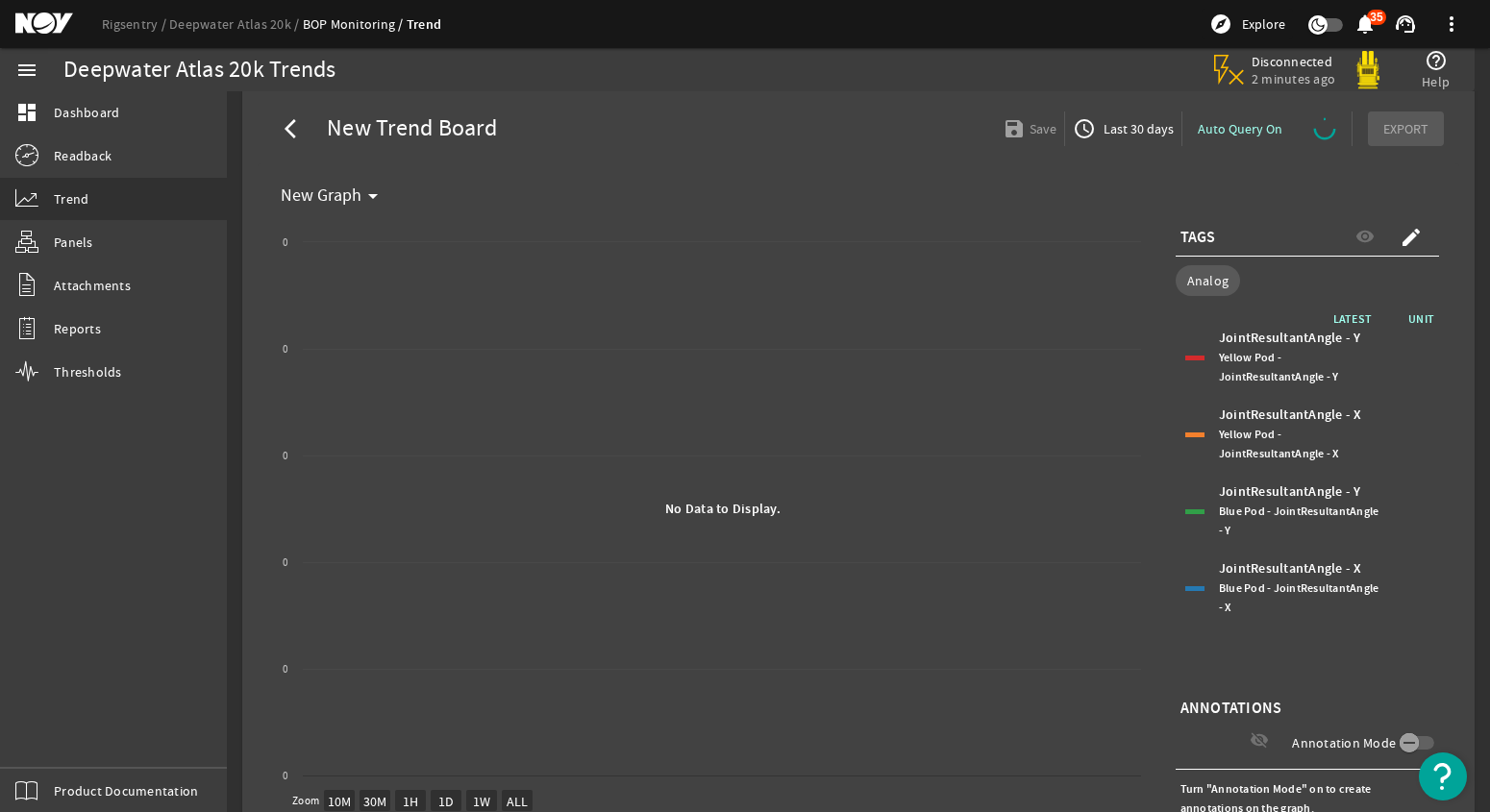 scroll, scrollTop: 21, scrollLeft: 0, axis: vertical 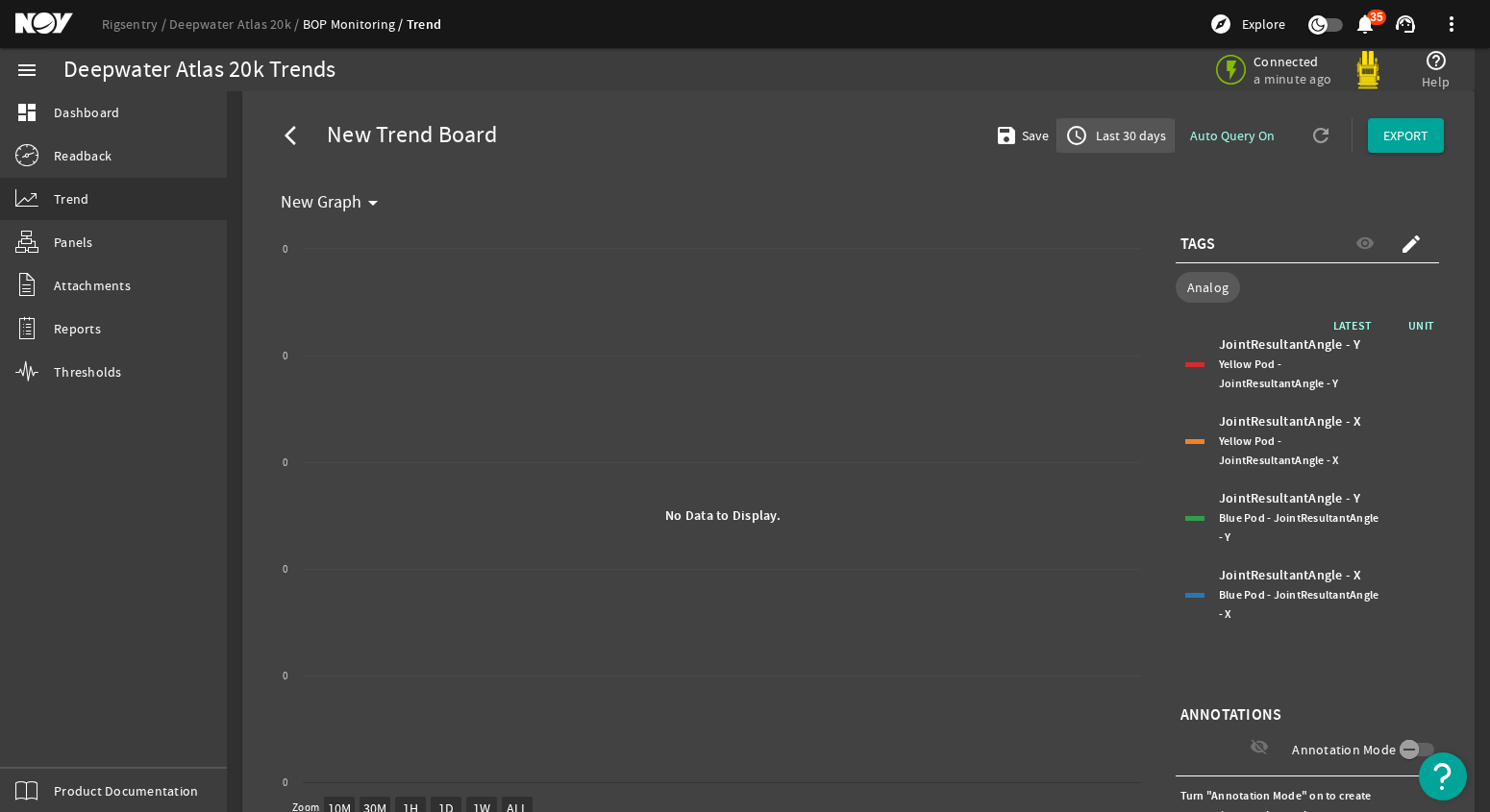 click on "Last 30 days" 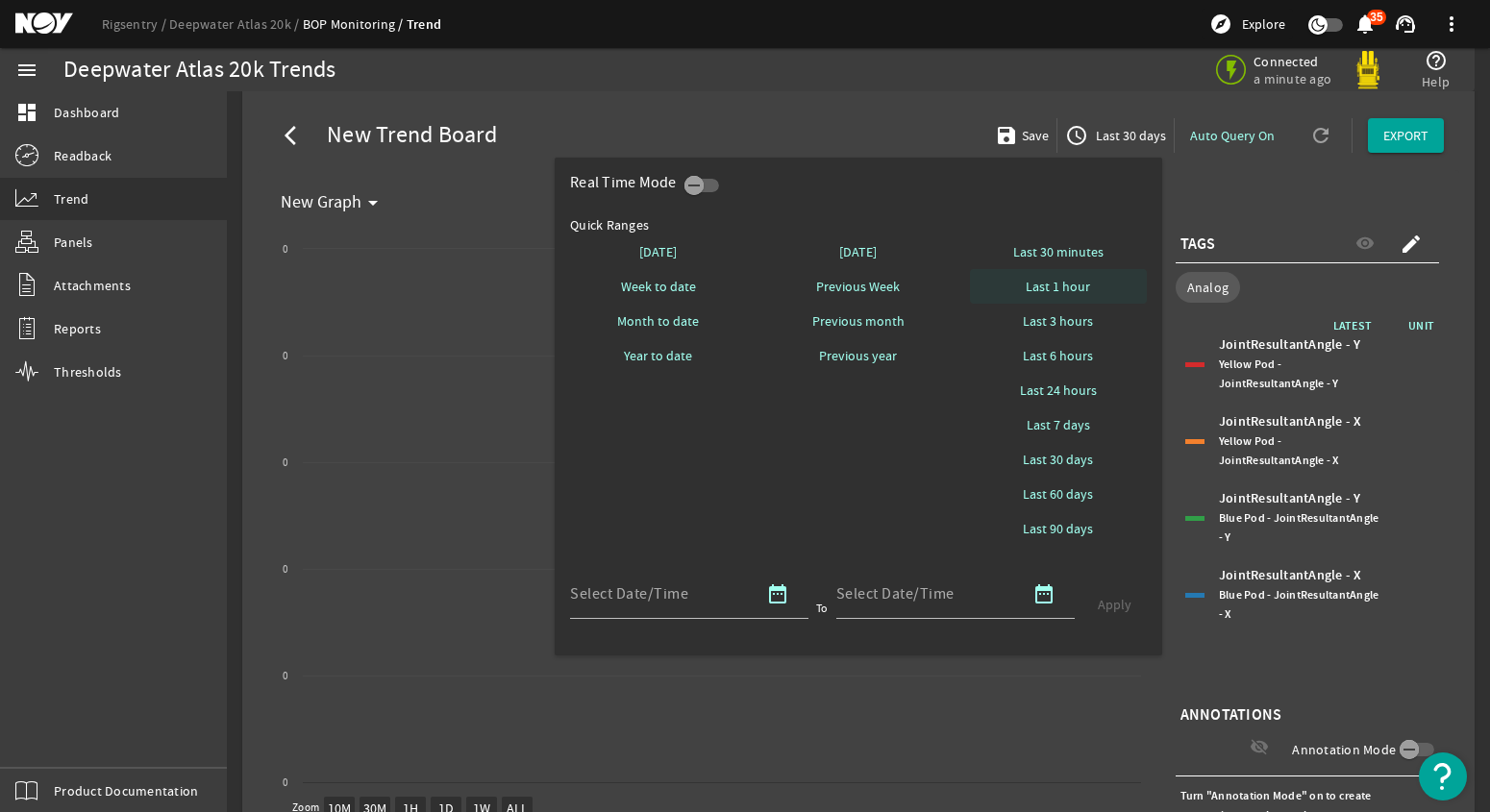 click on "Last 1 hour" at bounding box center (1057, 286) 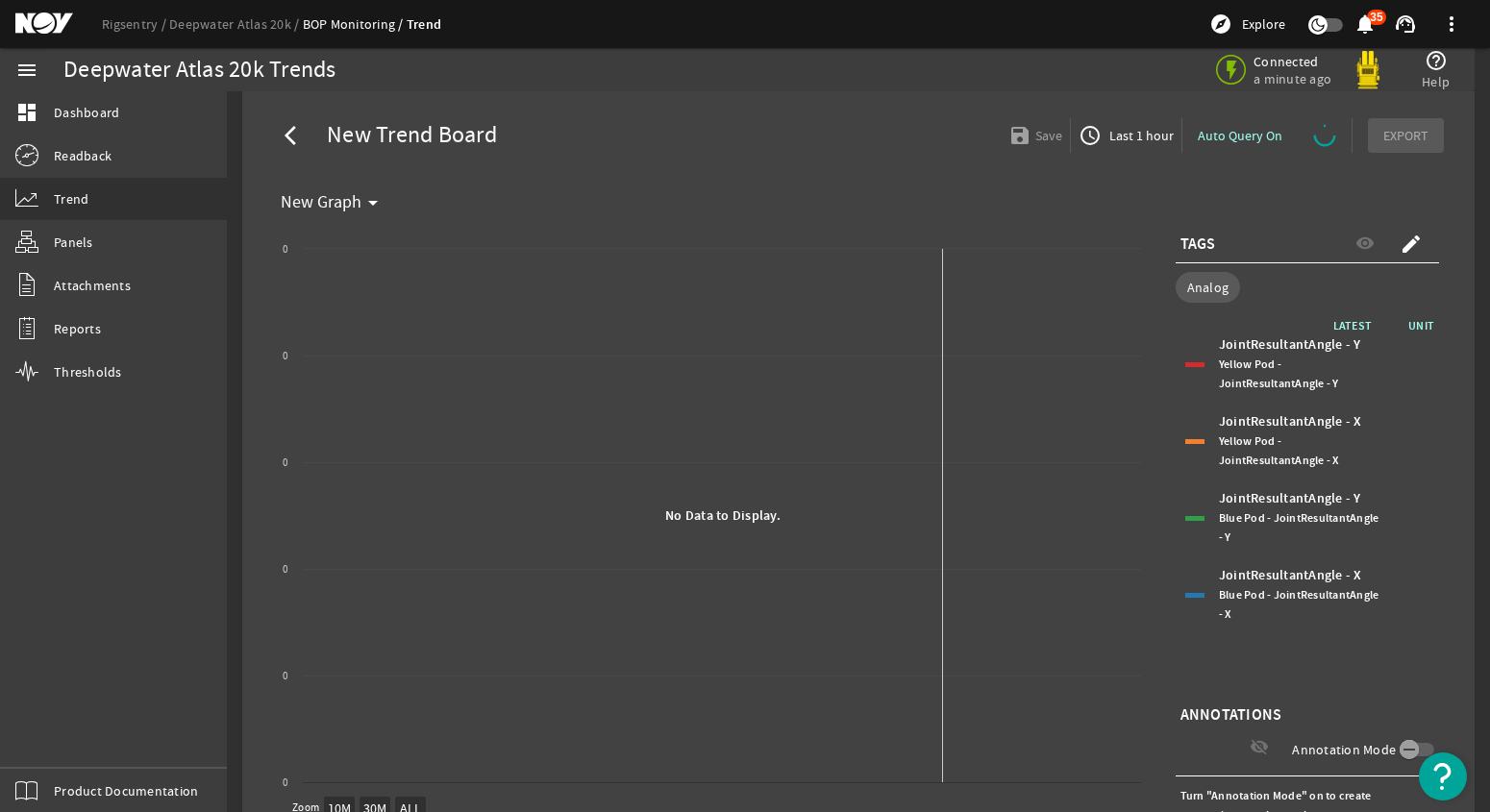 select on "ALL" 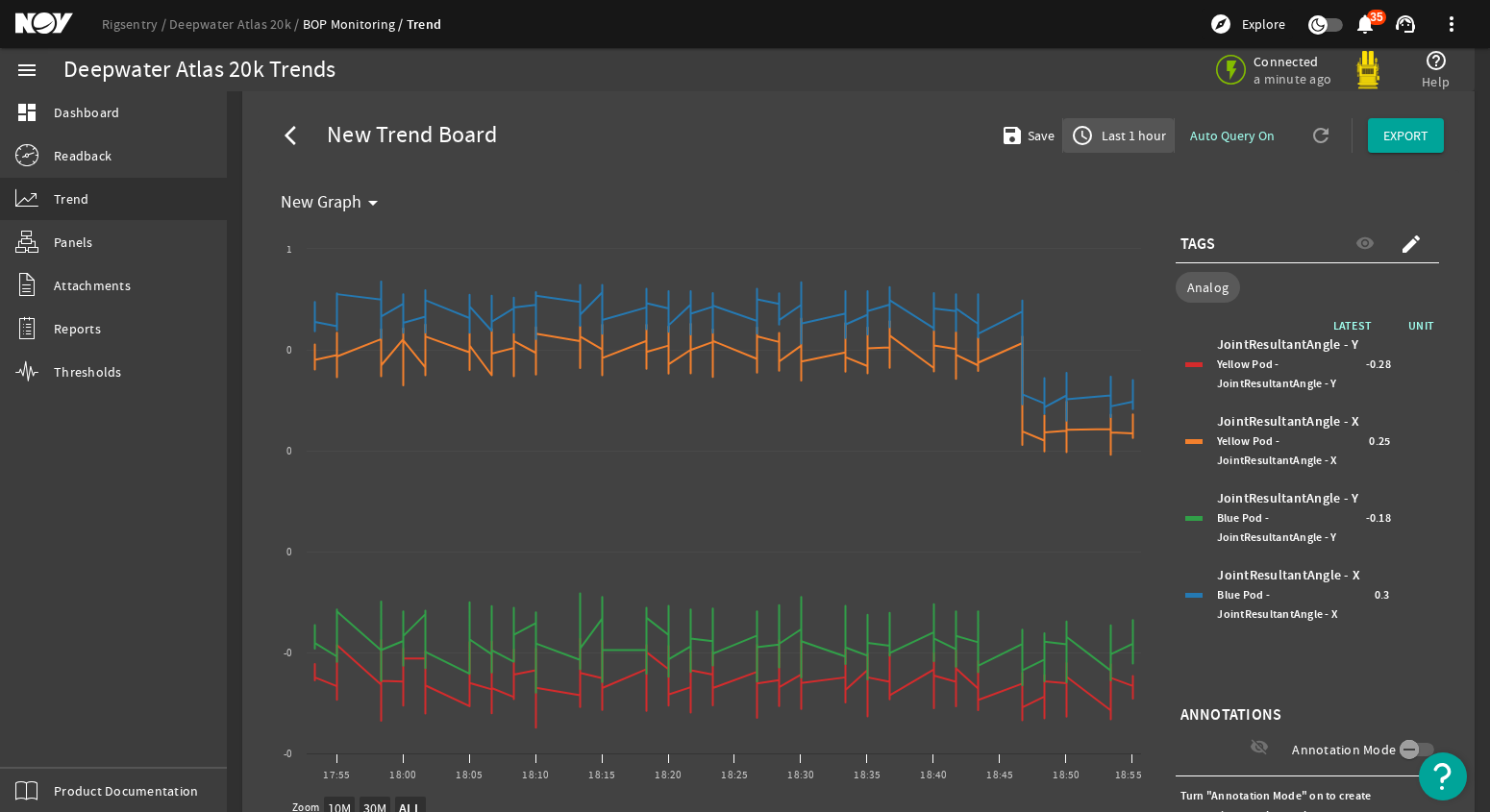 click on "Last 1 hour" 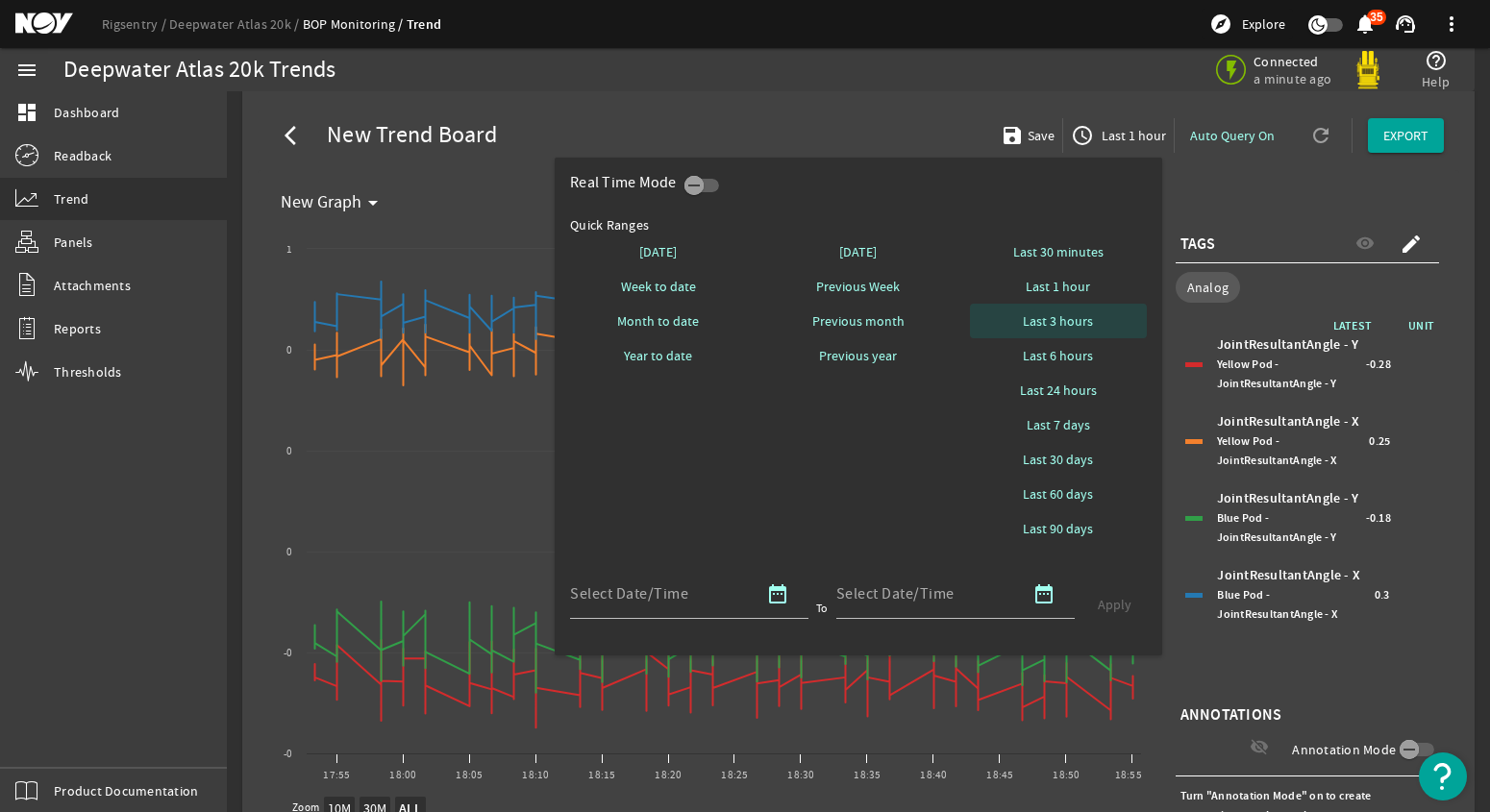 click on "Last 3 hours" at bounding box center [1057, 321] 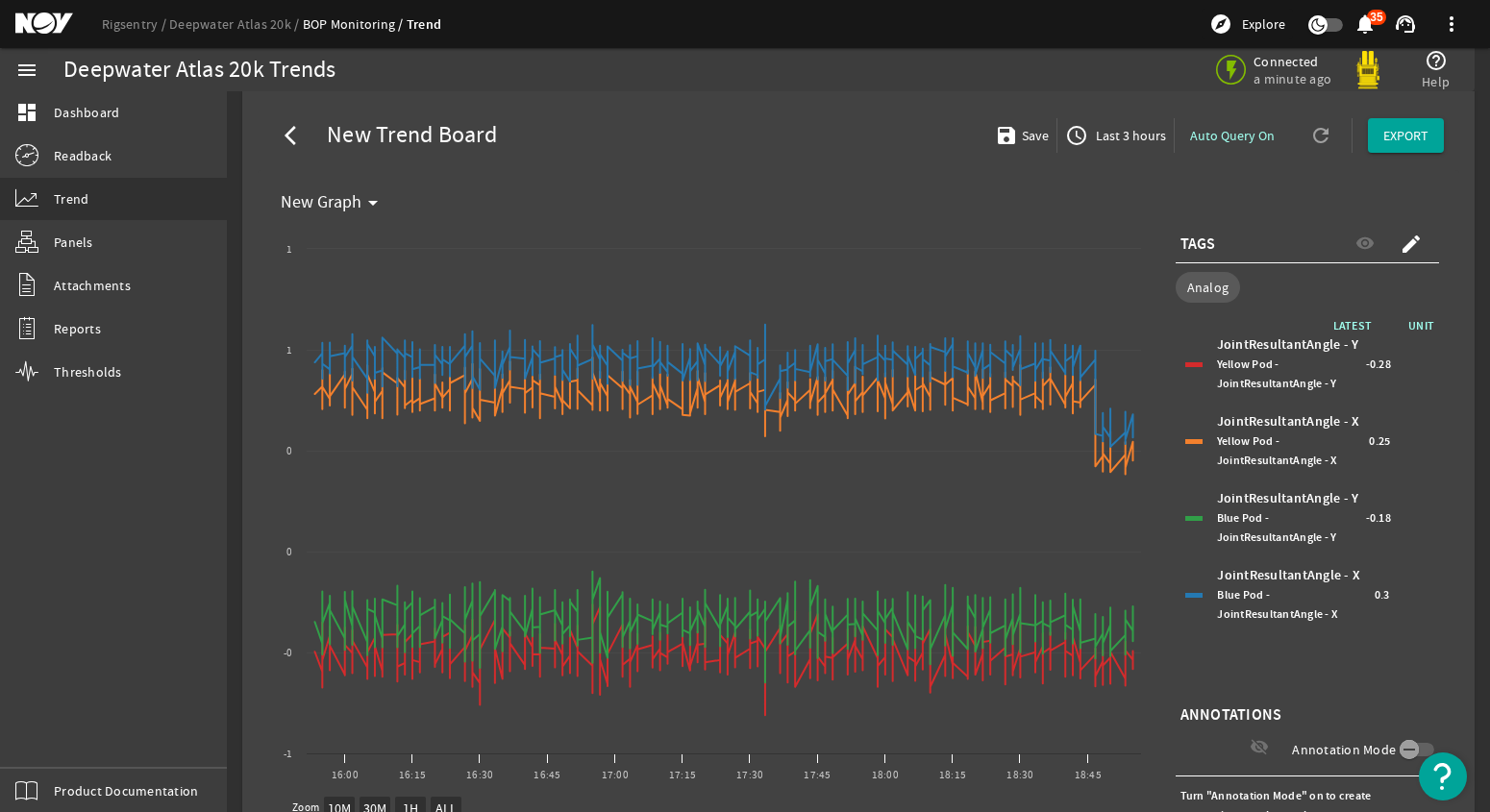 click on "Last 3 hours" 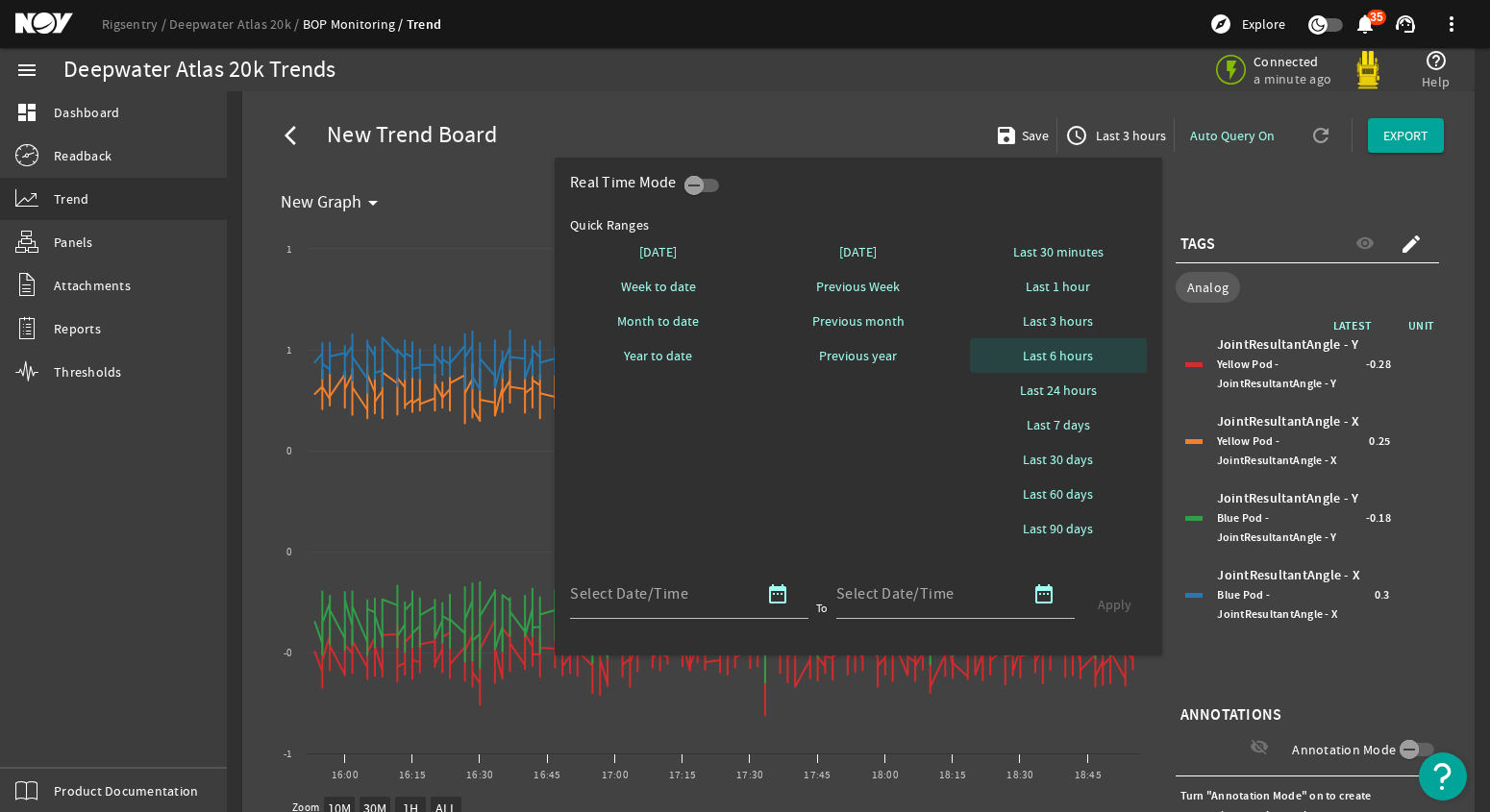 click on "Last 6 hours" at bounding box center [1057, 356] 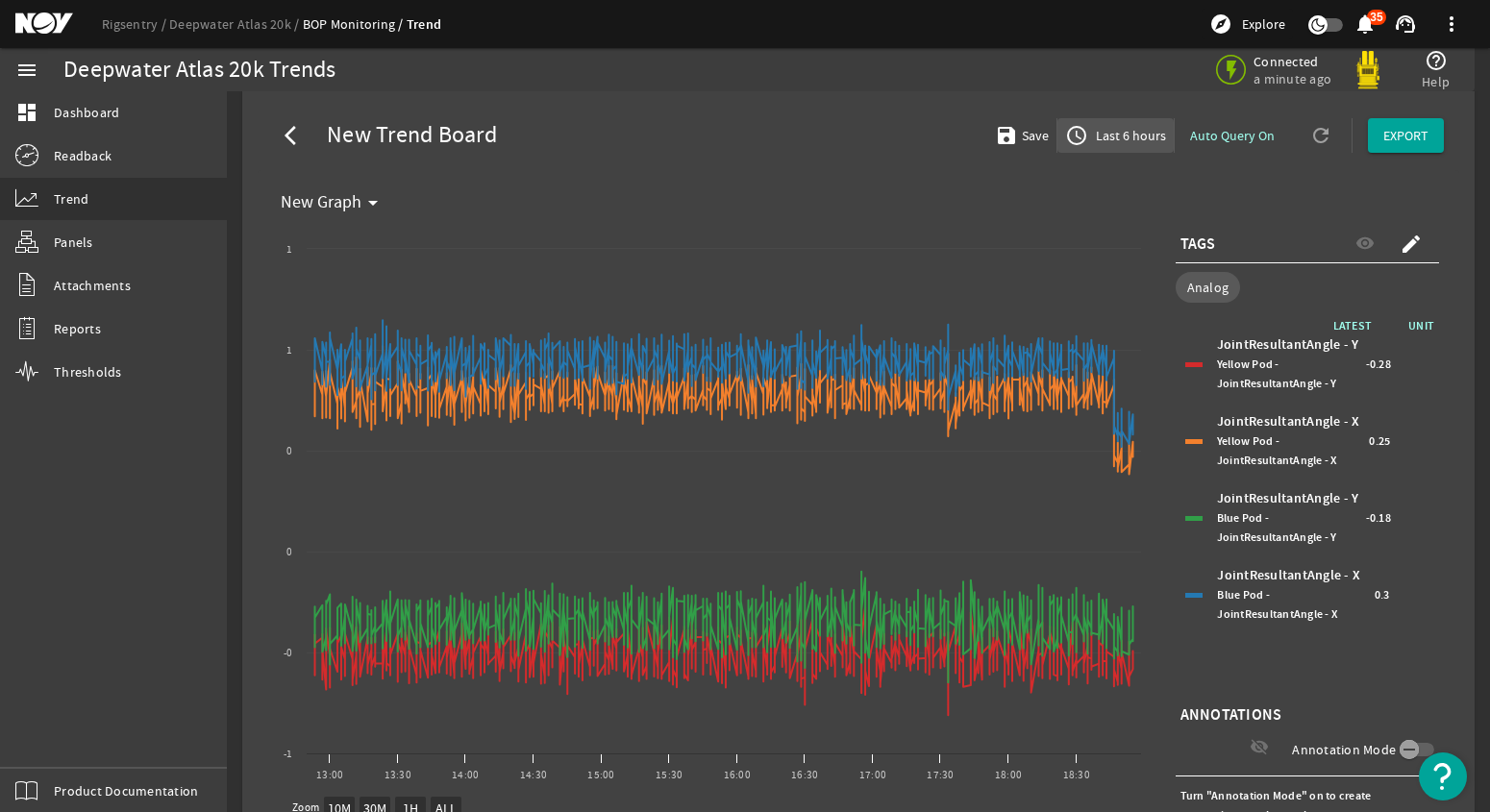 click on "Last 6 hours" 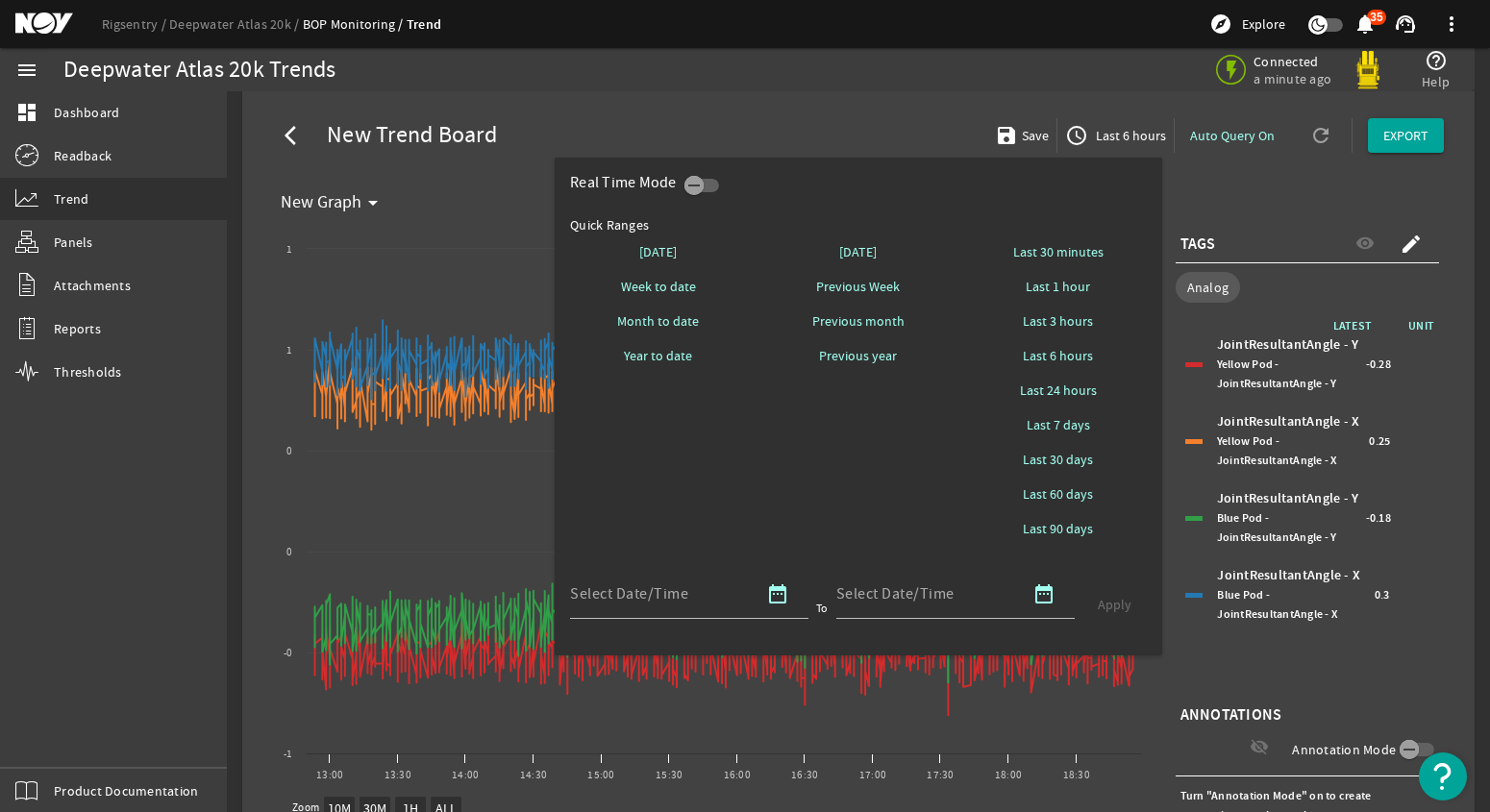 click on "Last 24 hours" at bounding box center (1058, 390) 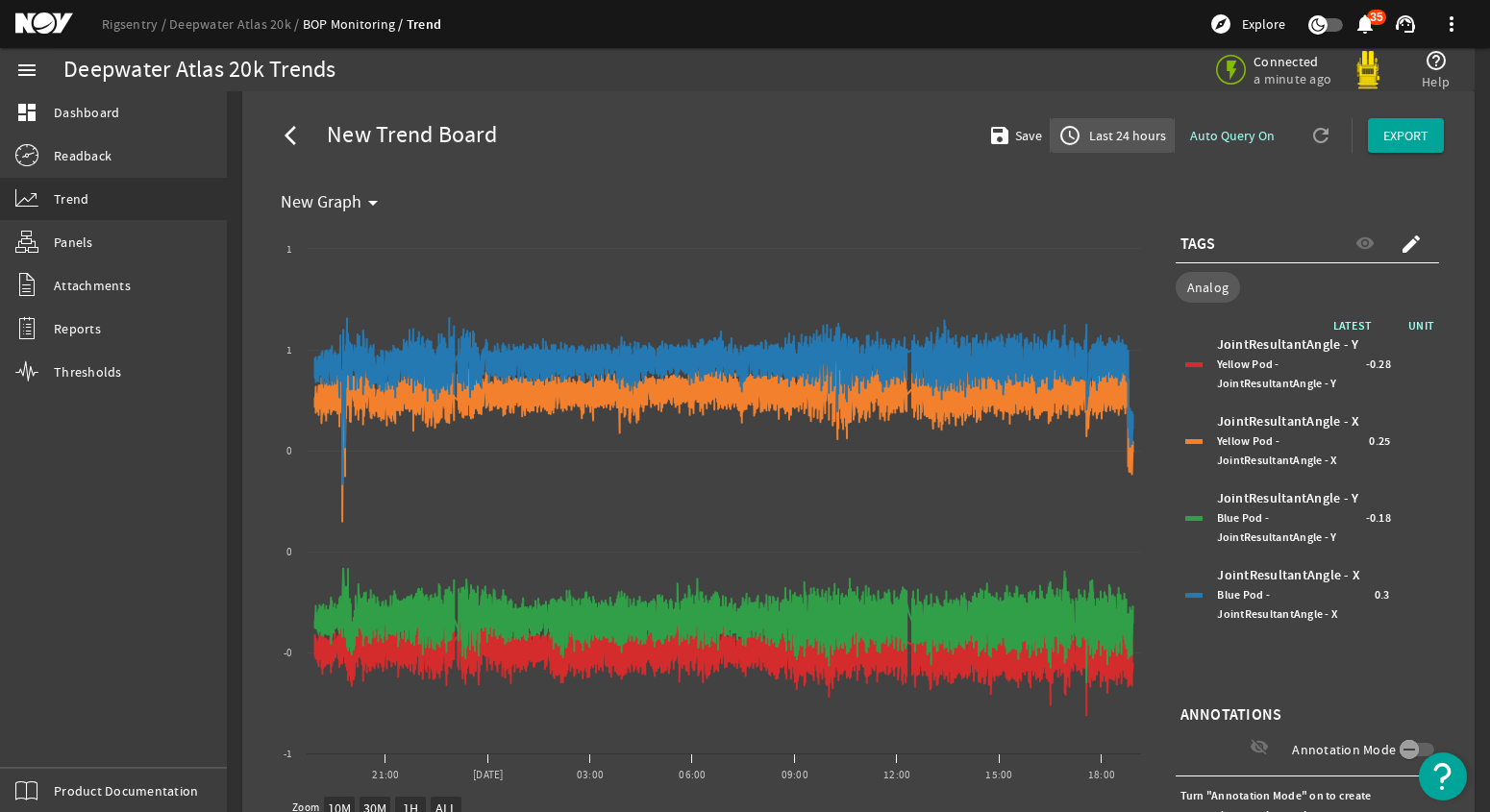 click on "Last 24 hours" 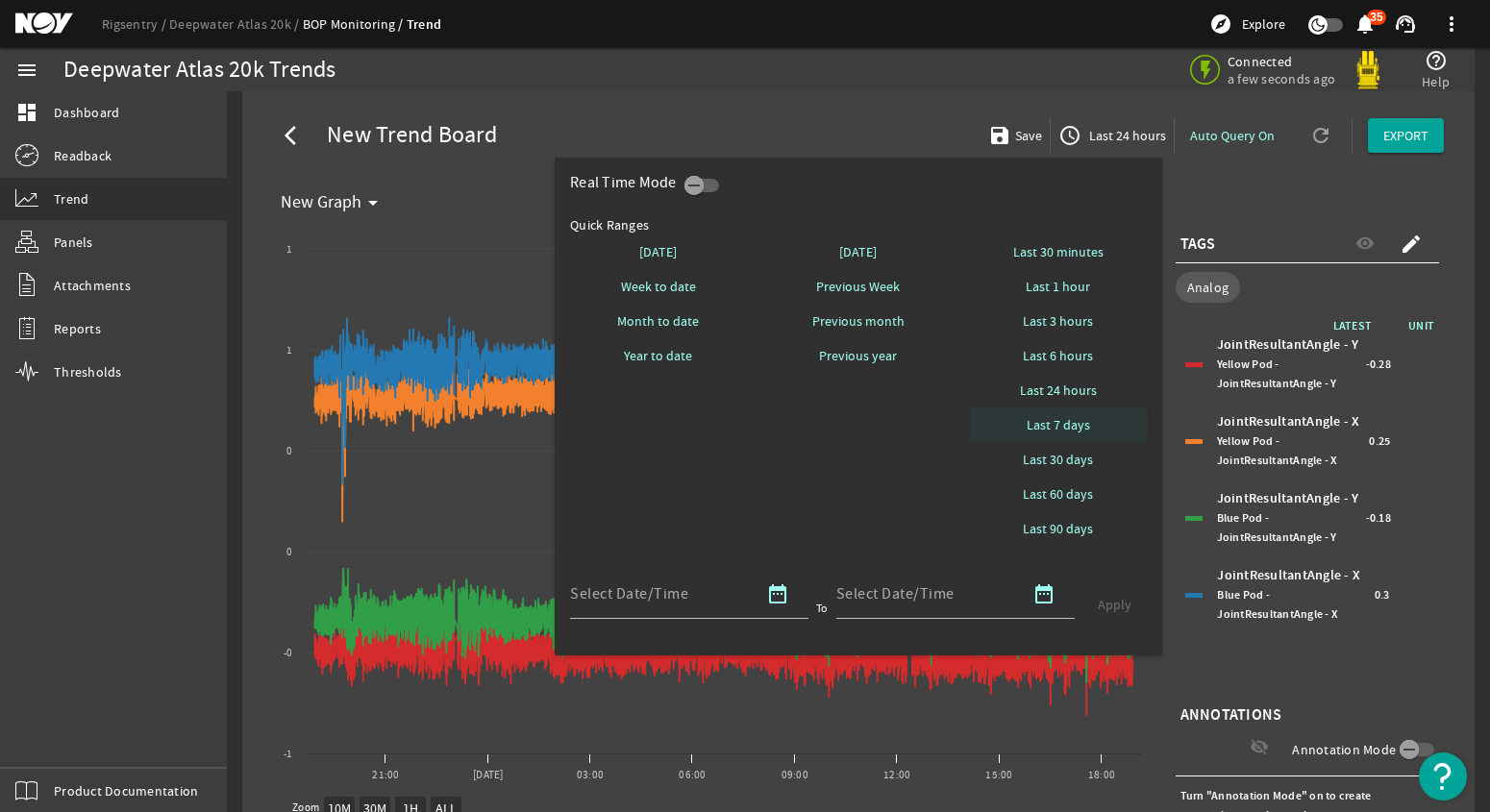 click on "Last 7 days" at bounding box center [1058, 425] 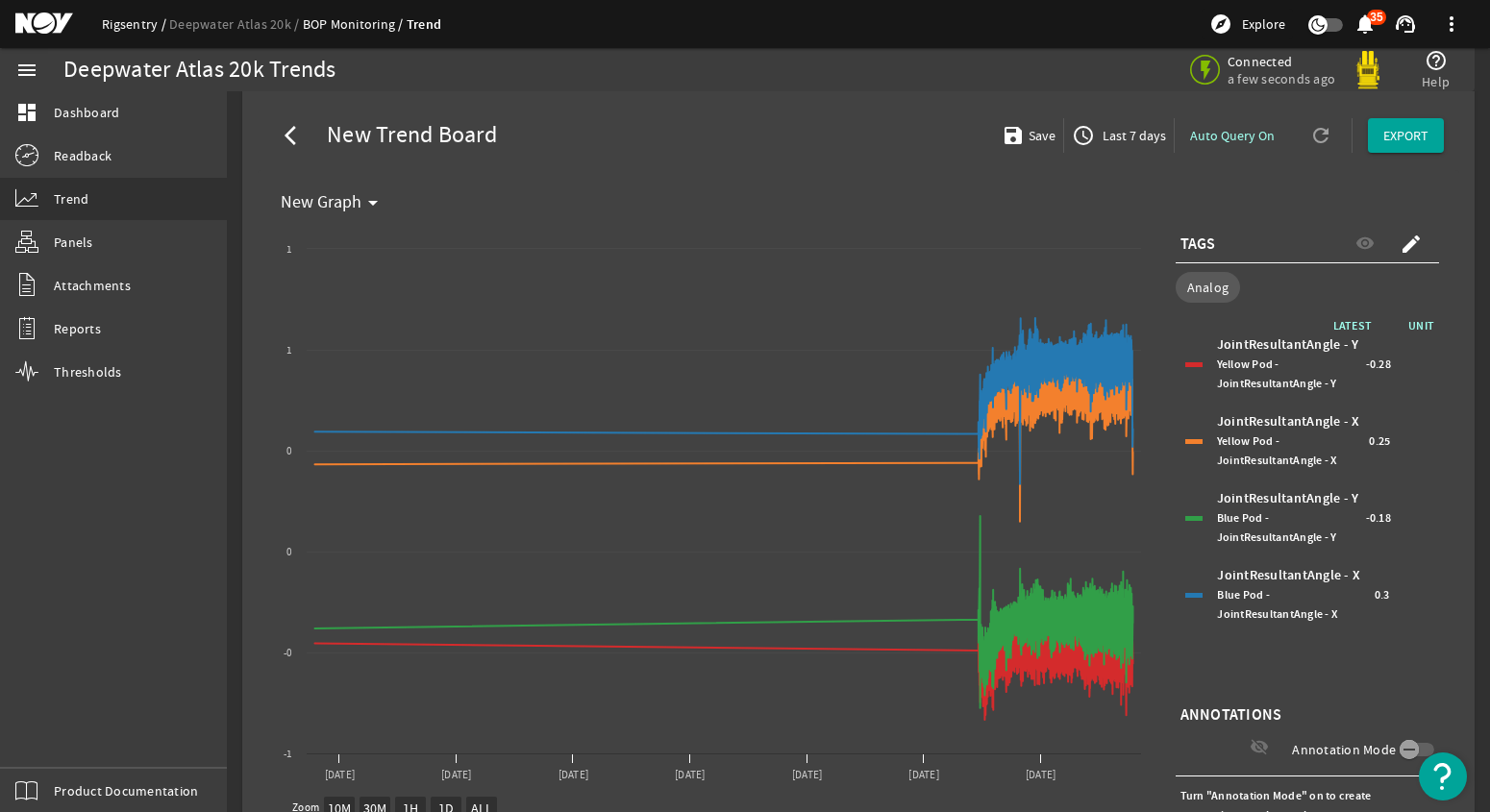 click on "Rigsentry" 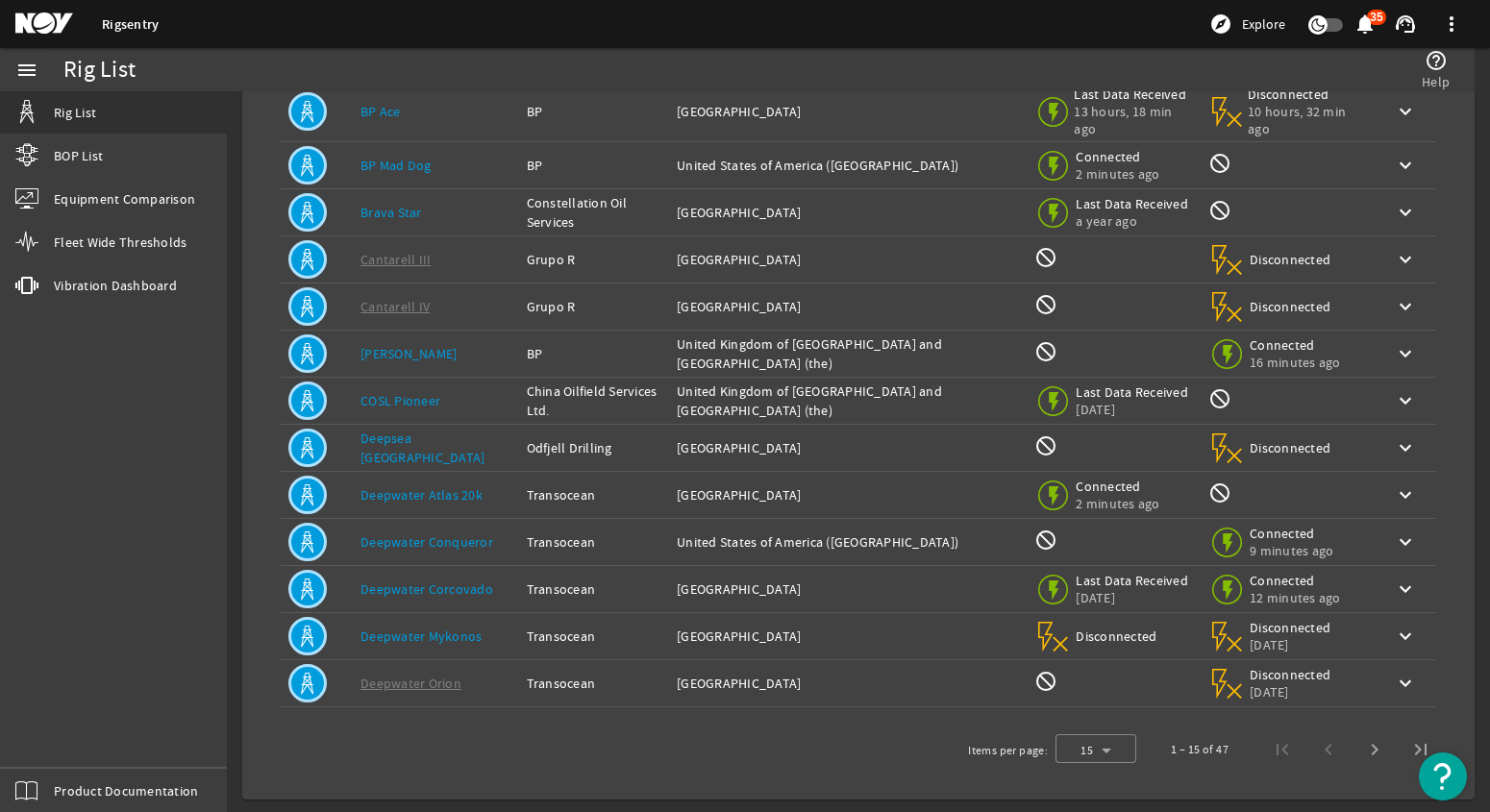 scroll, scrollTop: 266, scrollLeft: 0, axis: vertical 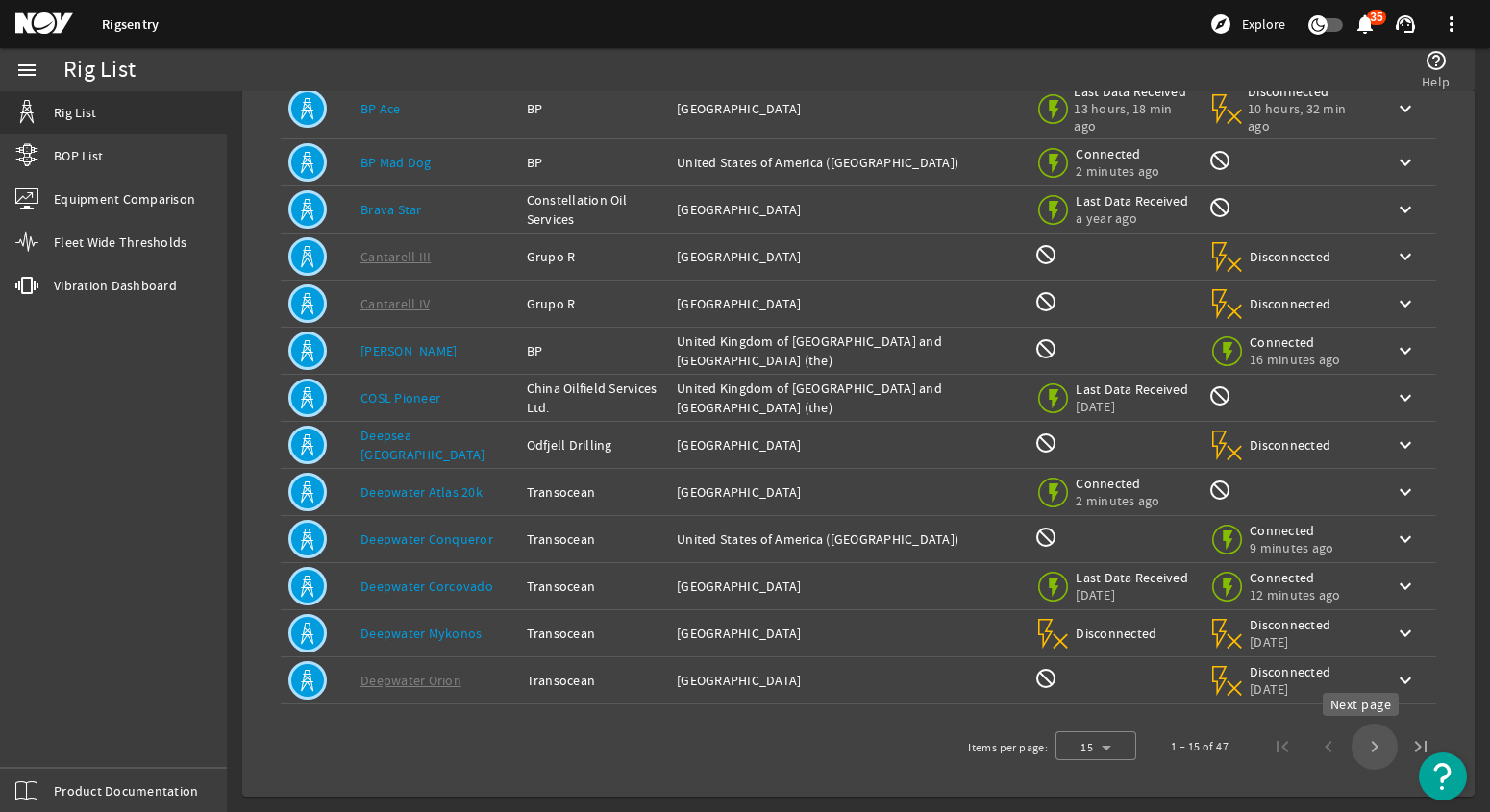 click 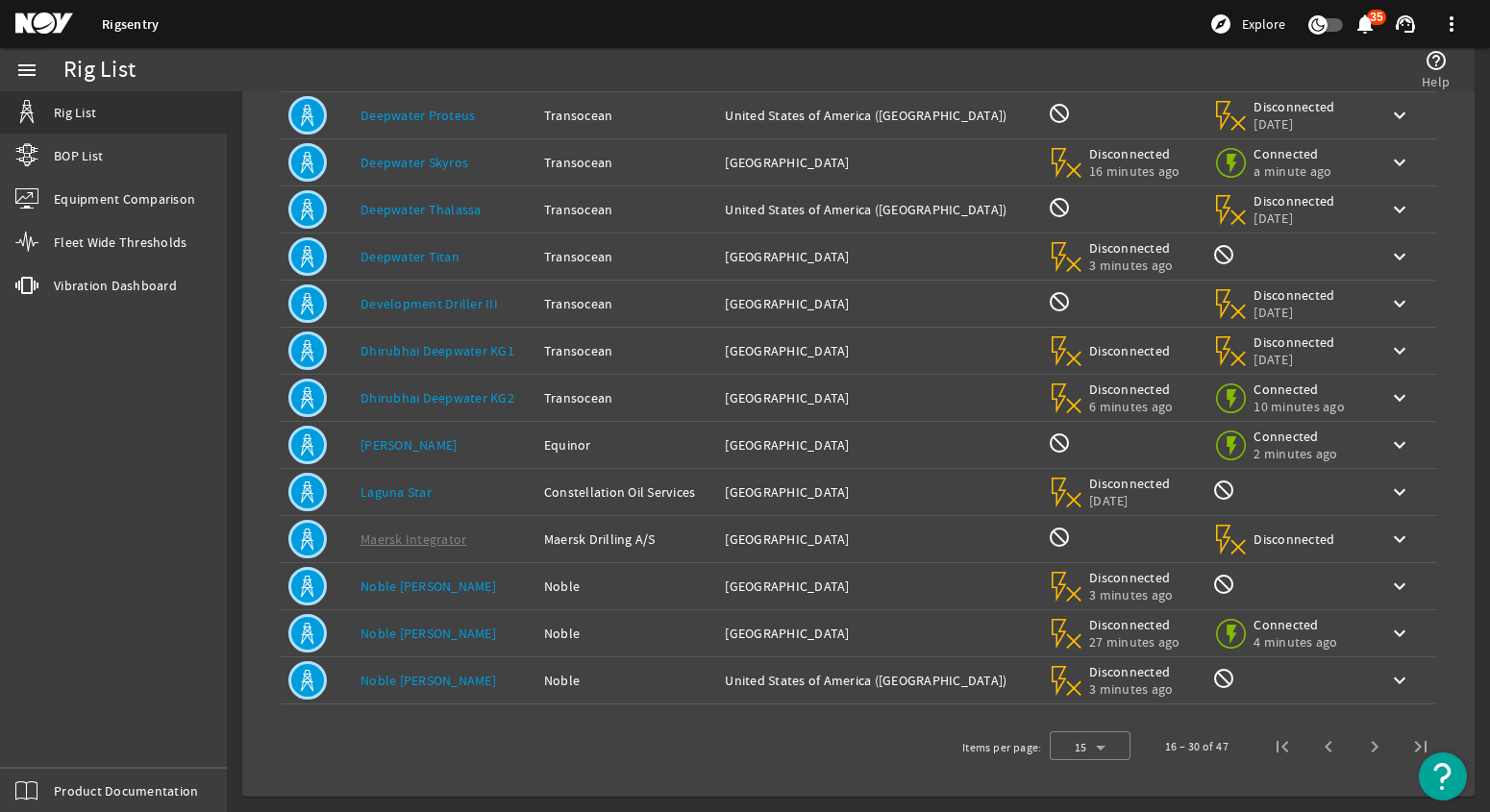 click on "Noble [PERSON_NAME]" 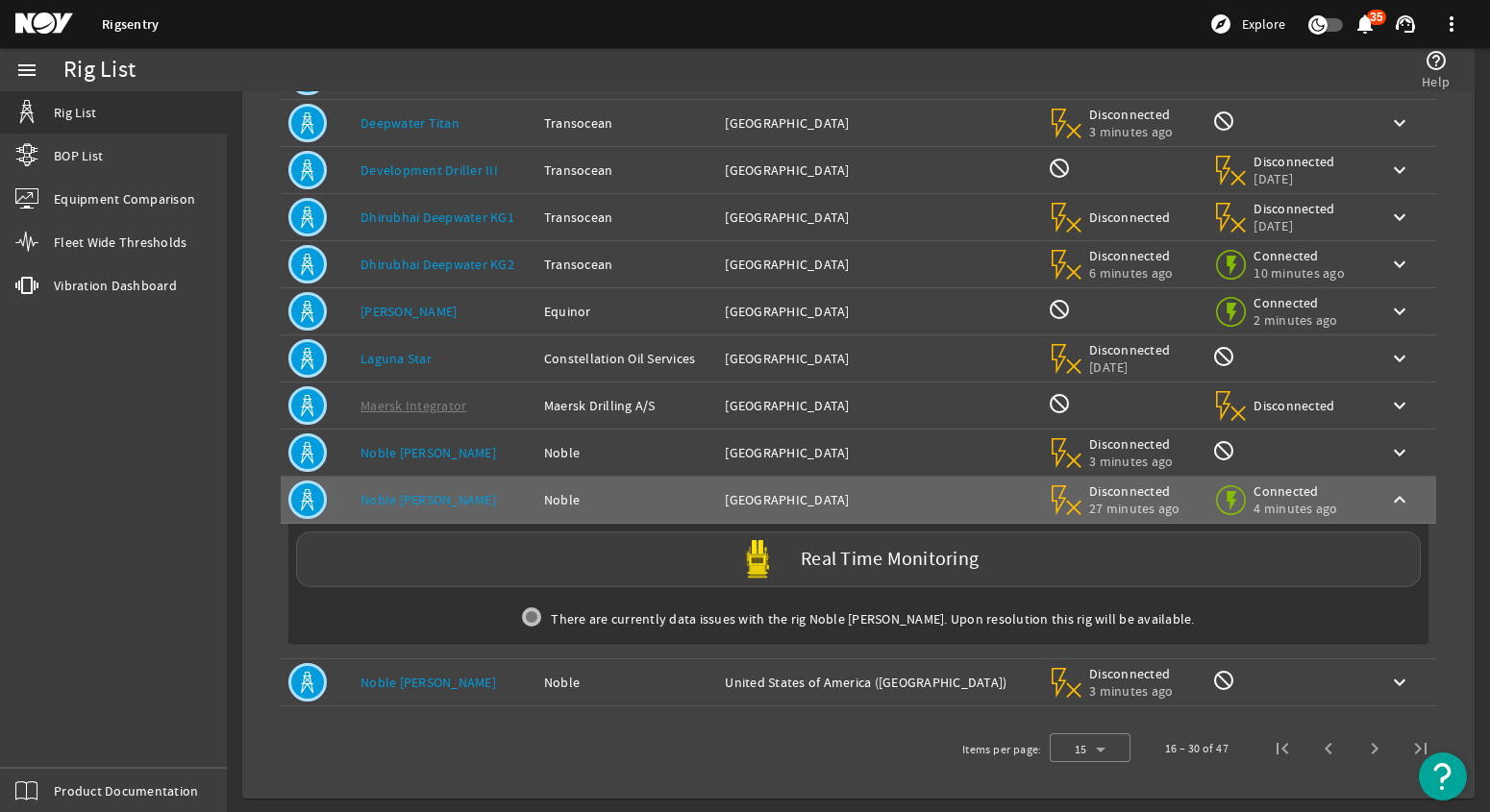 scroll, scrollTop: 388, scrollLeft: 0, axis: vertical 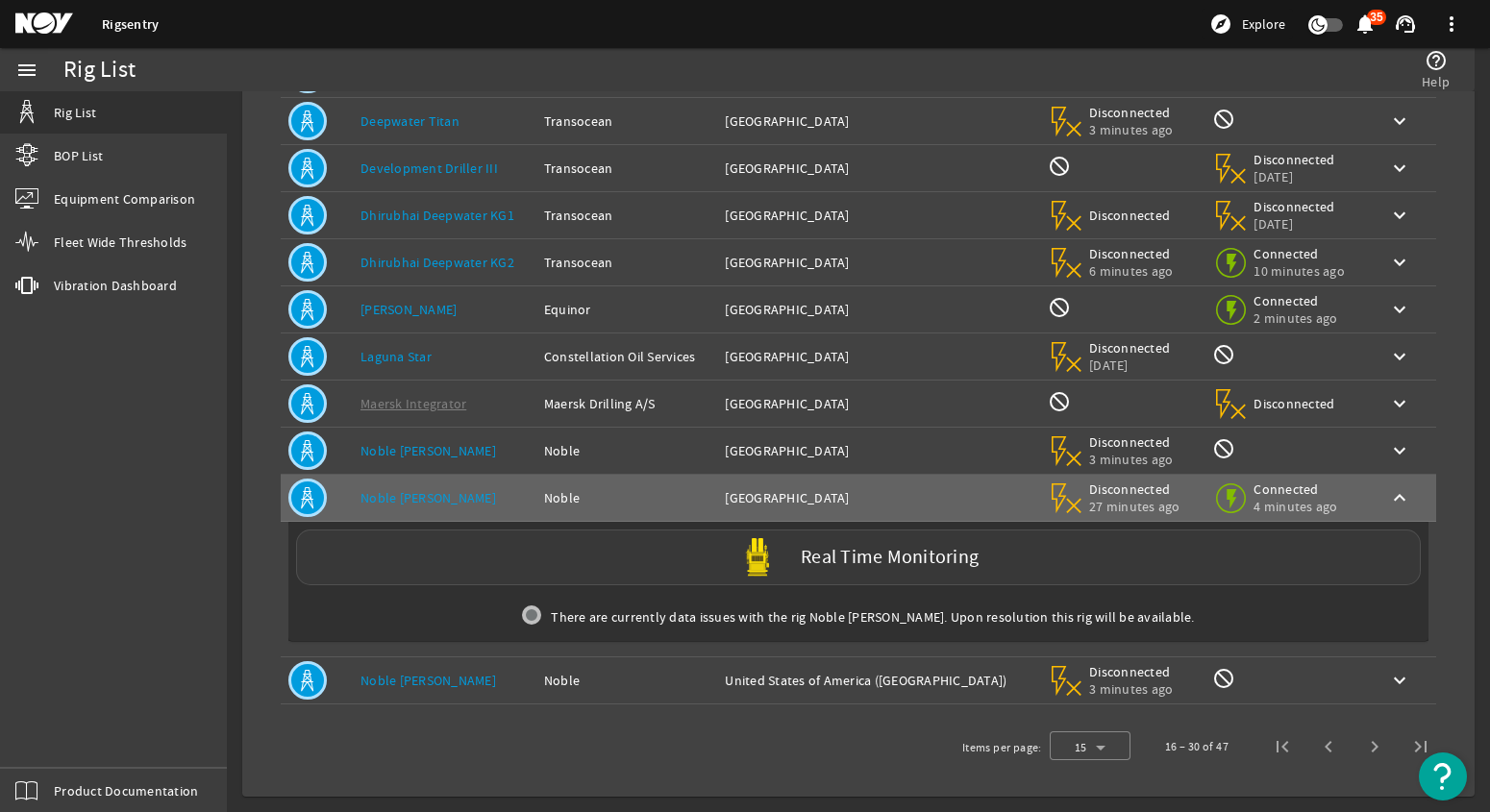 click on "Real Time Monitoring" 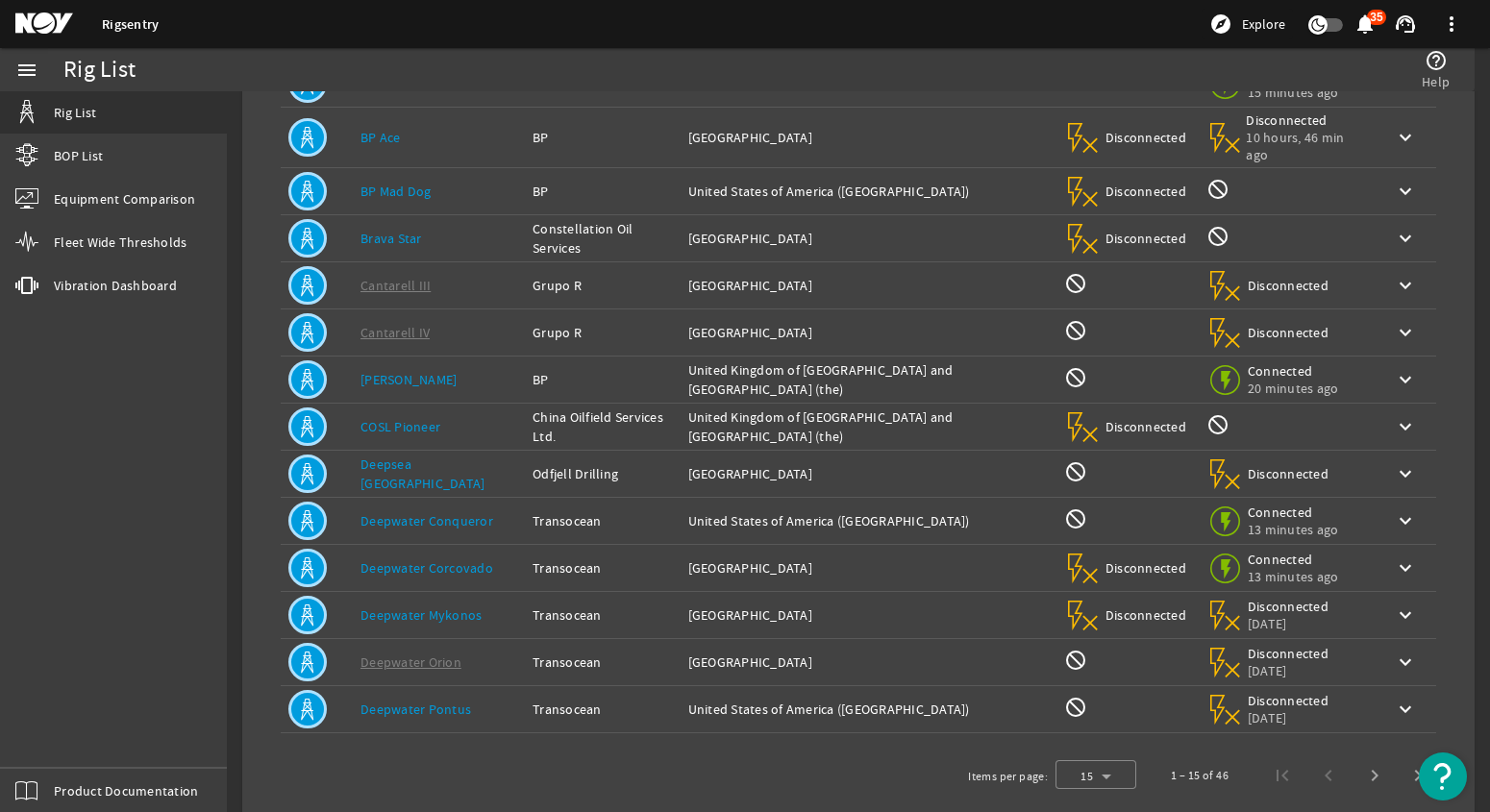 scroll, scrollTop: 253, scrollLeft: 0, axis: vertical 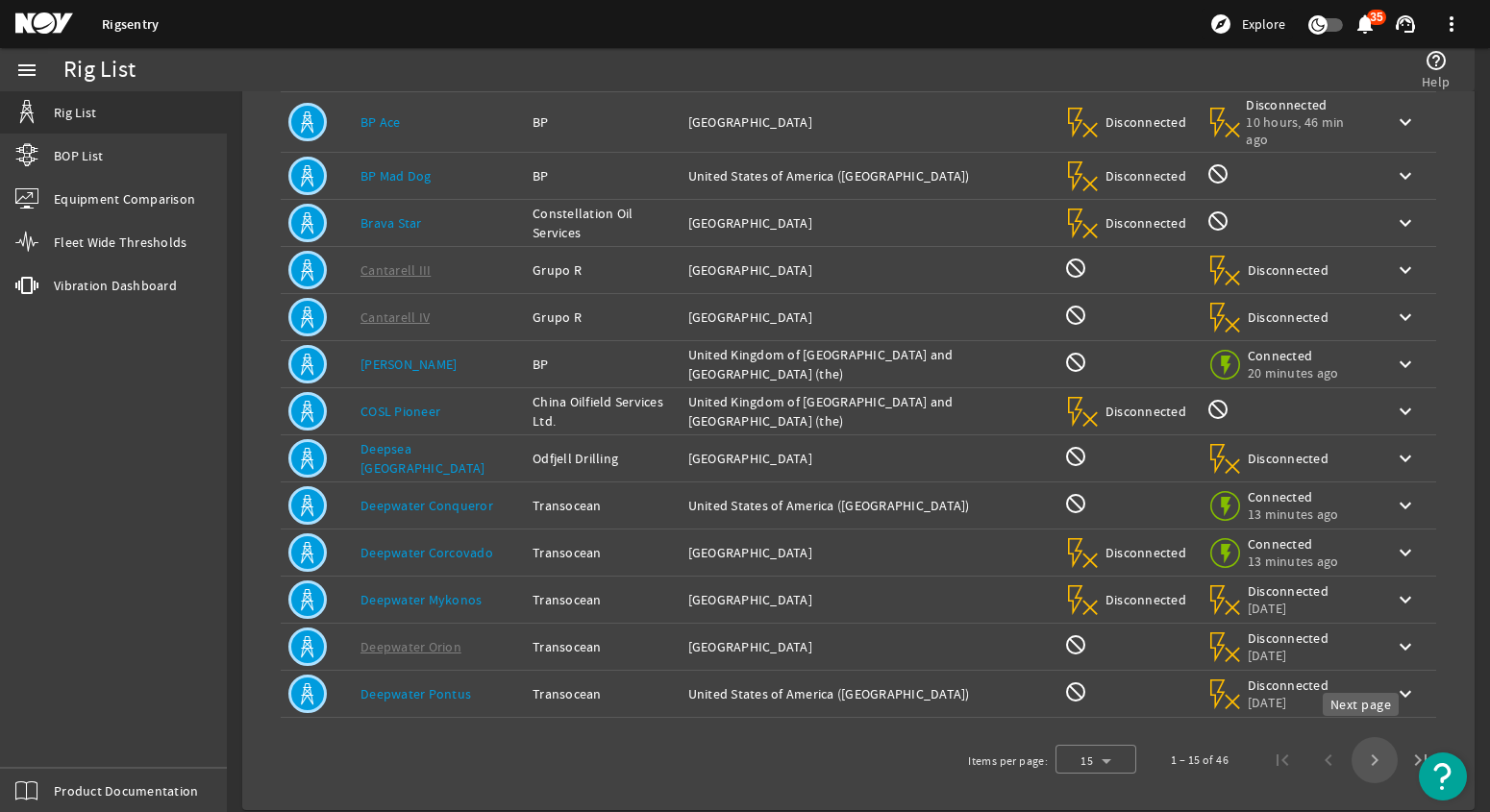 click 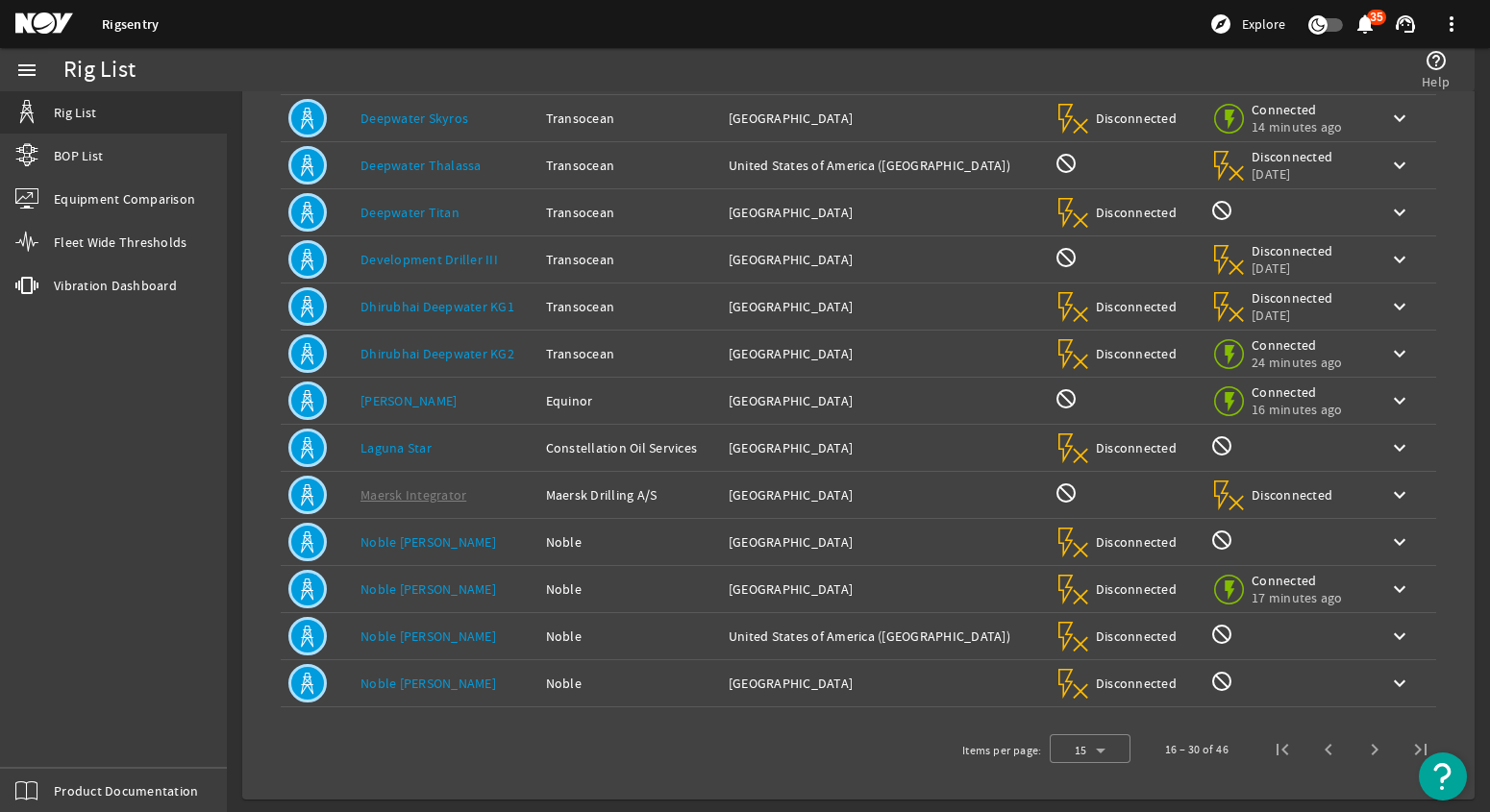 scroll, scrollTop: 253, scrollLeft: 0, axis: vertical 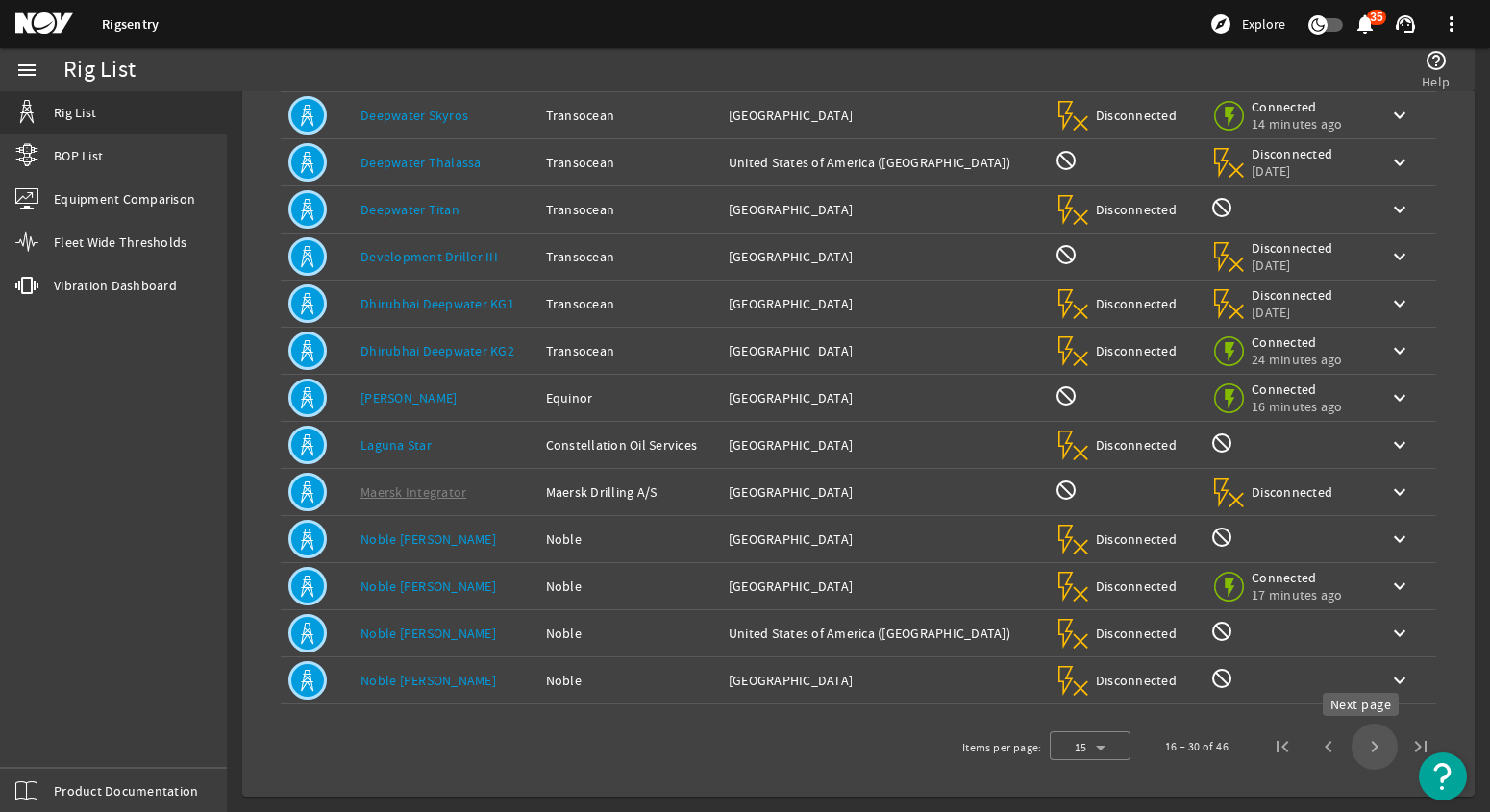click 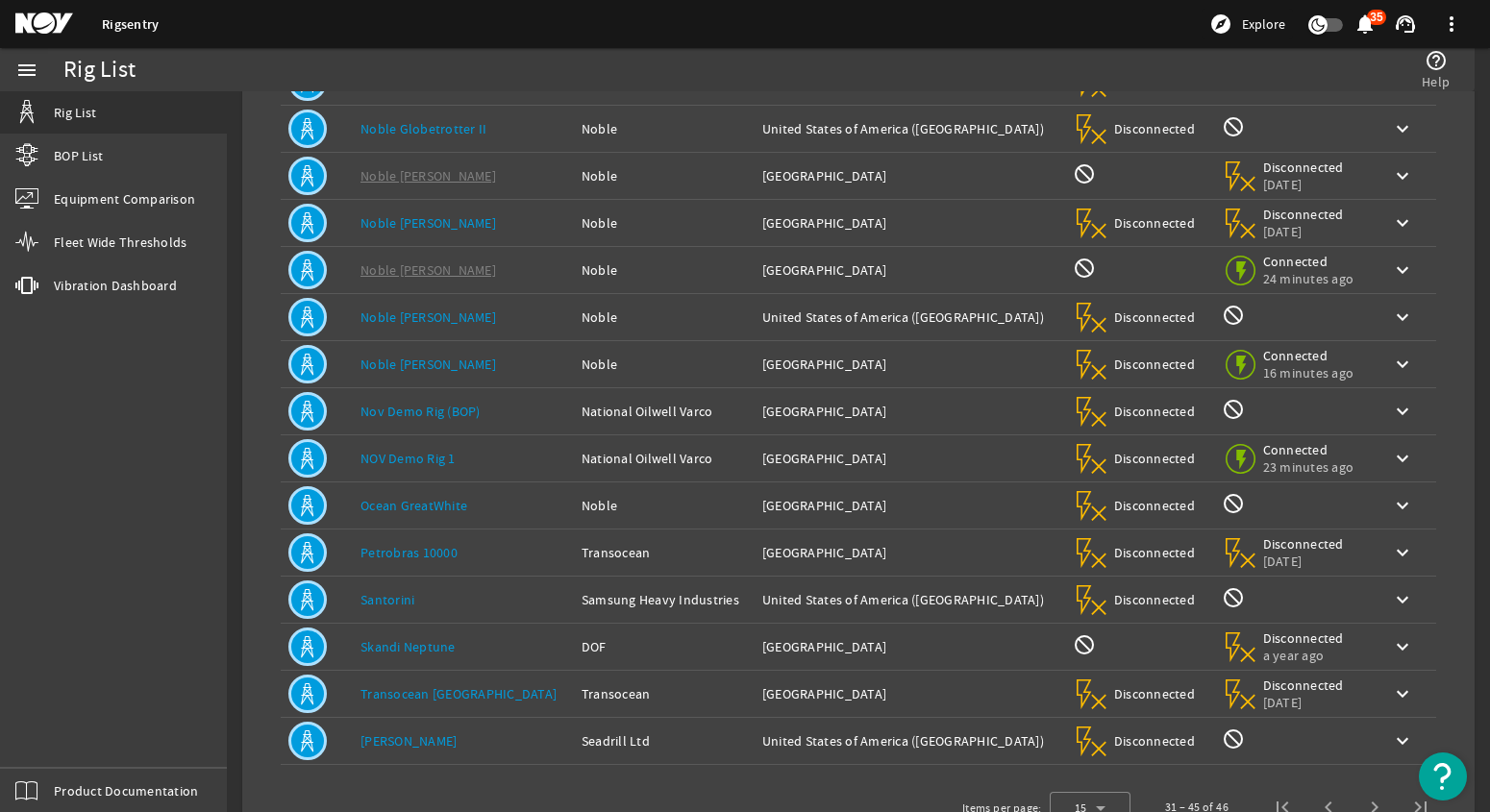 scroll, scrollTop: 0, scrollLeft: 0, axis: both 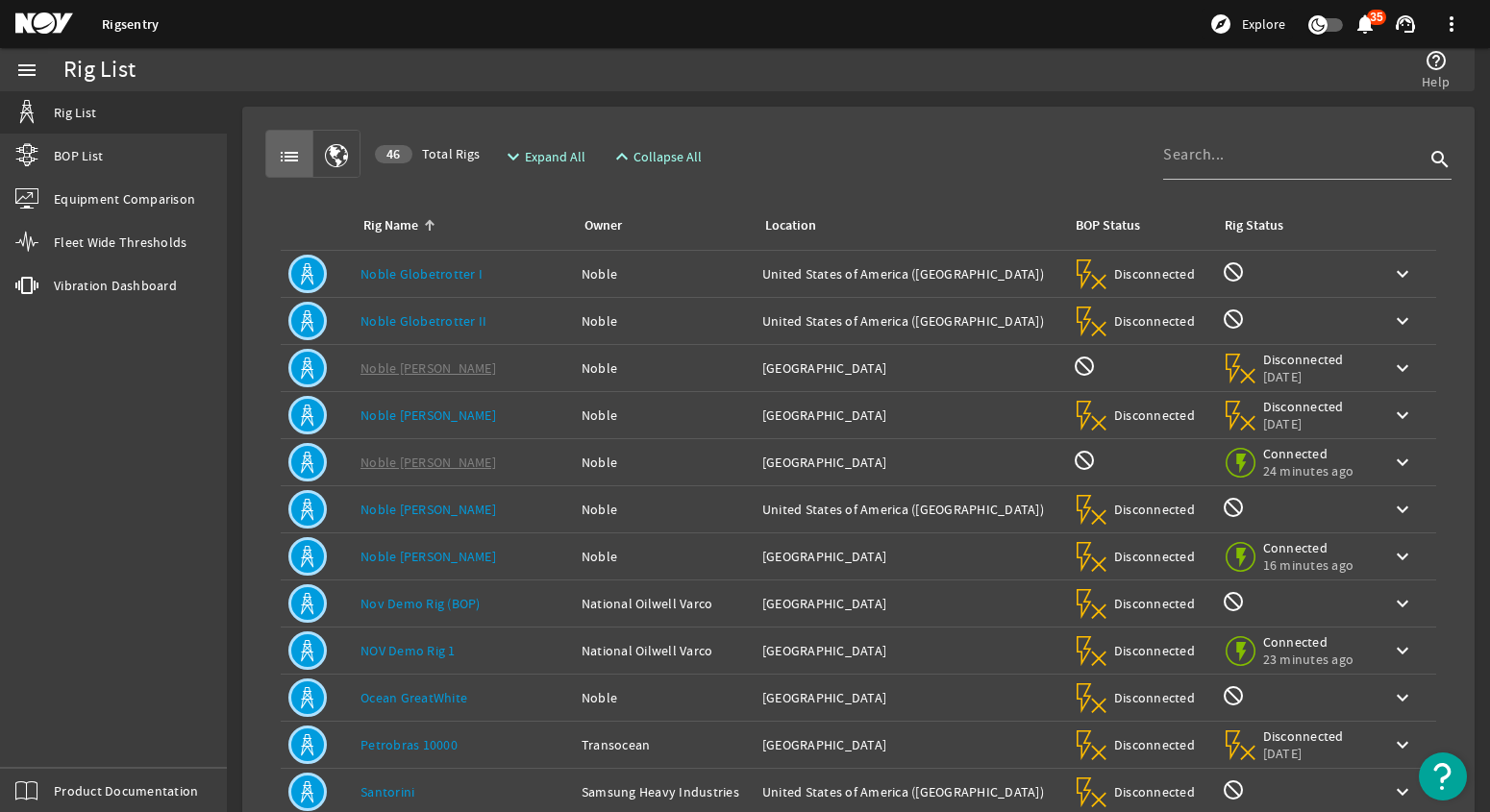 click on "Noble Globetrotter I" 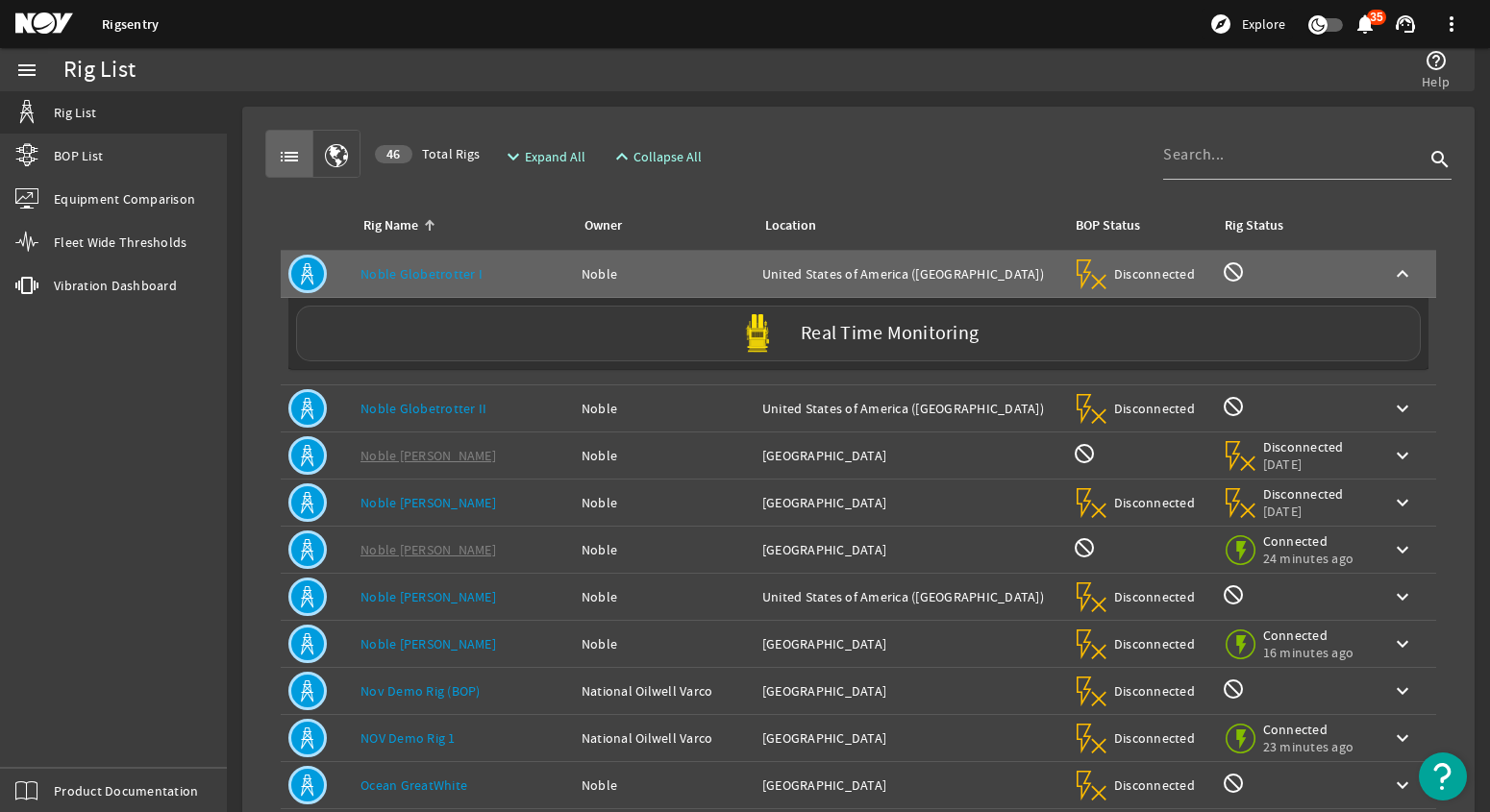 click on "Real Time Monitoring" 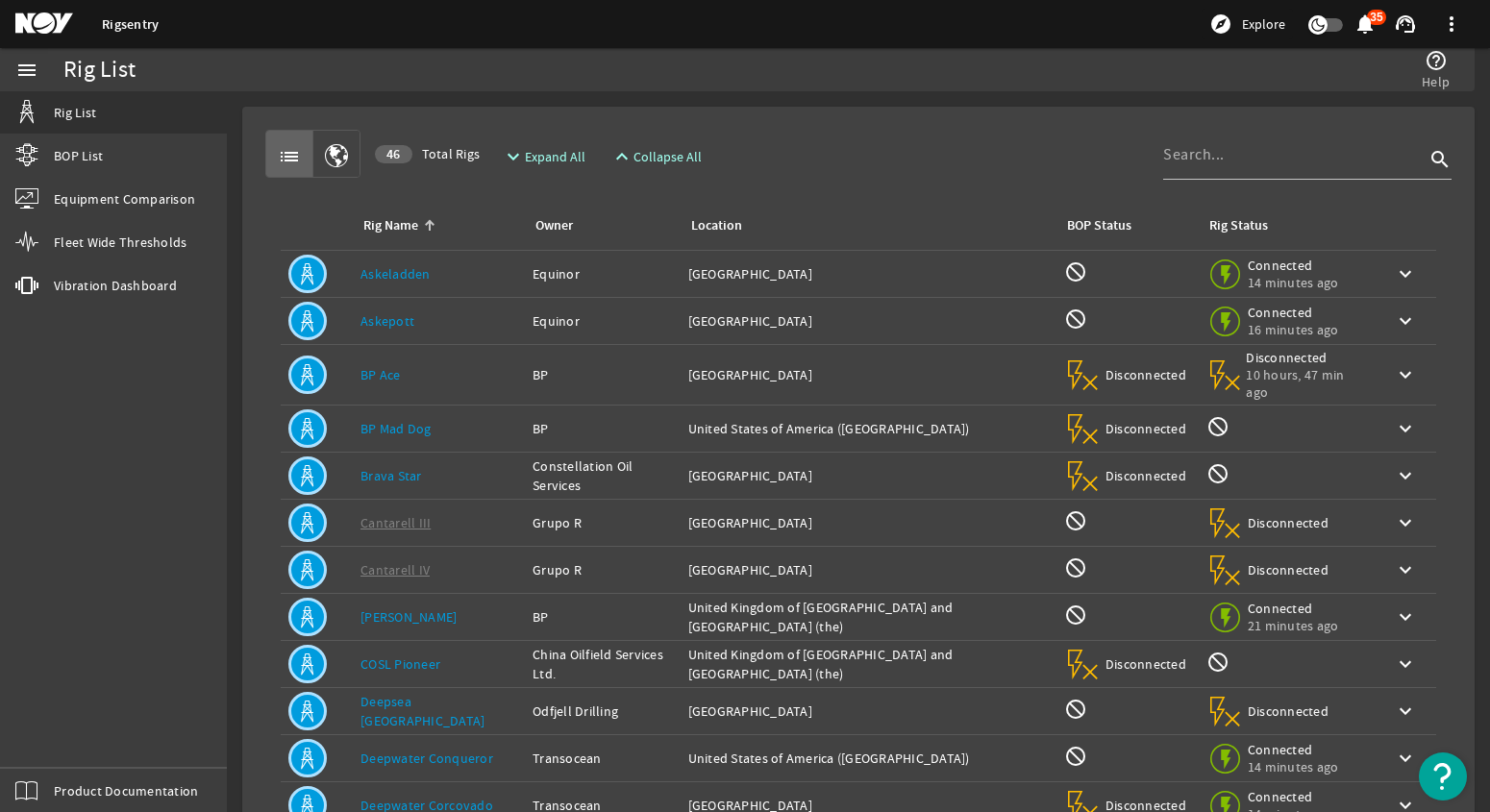 scroll, scrollTop: 0, scrollLeft: 0, axis: both 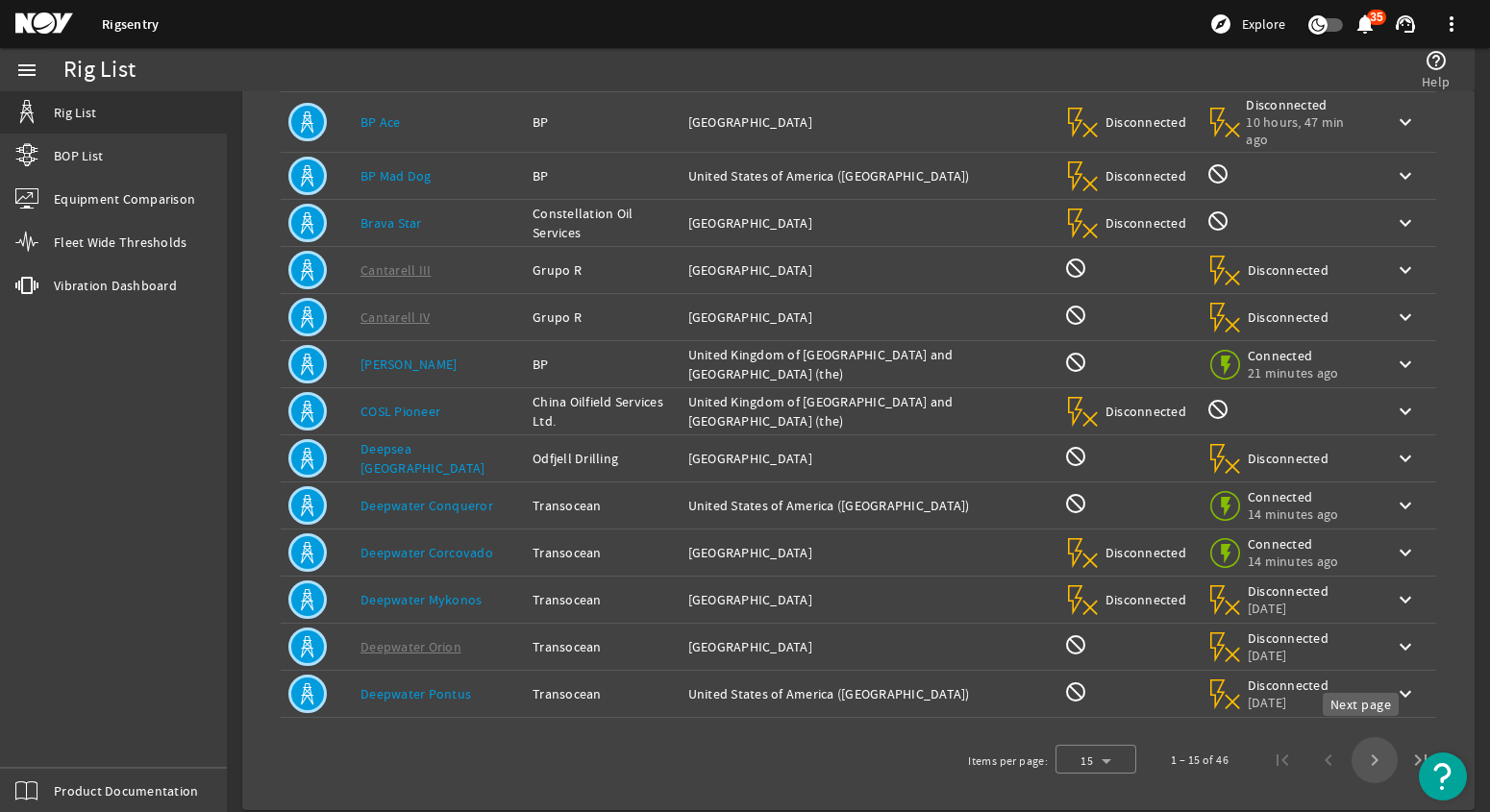 click 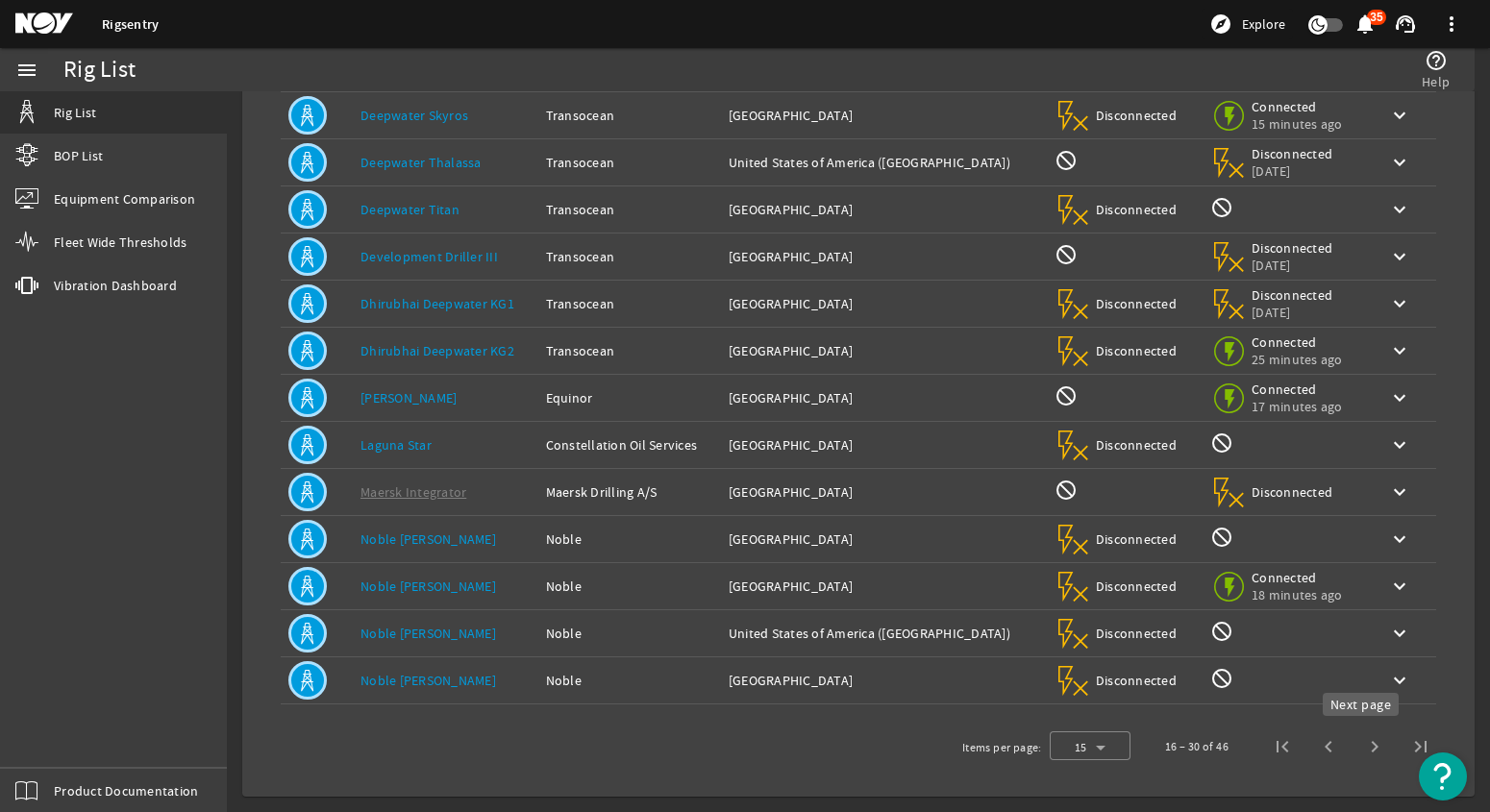 click 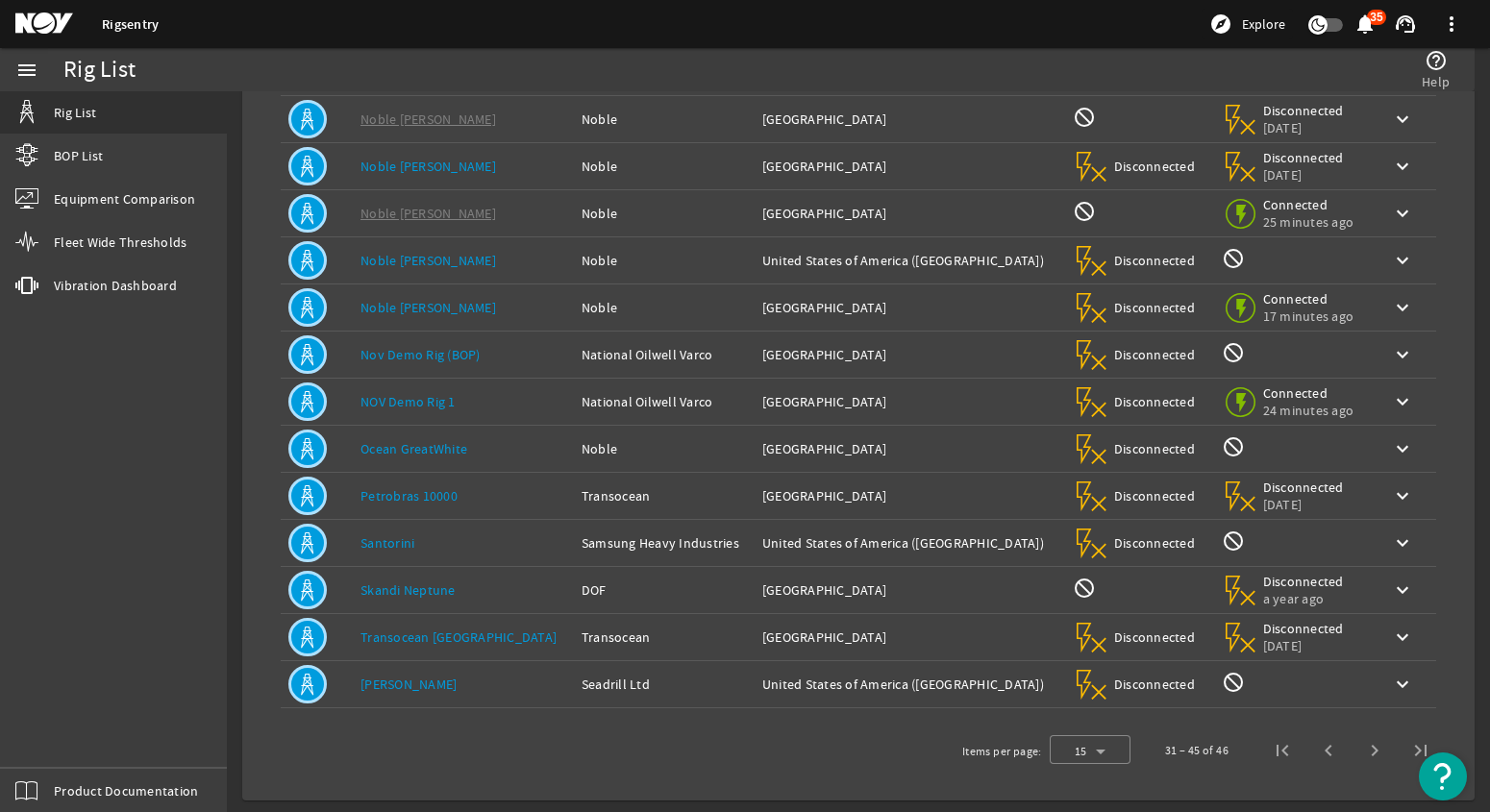 scroll, scrollTop: 253, scrollLeft: 0, axis: vertical 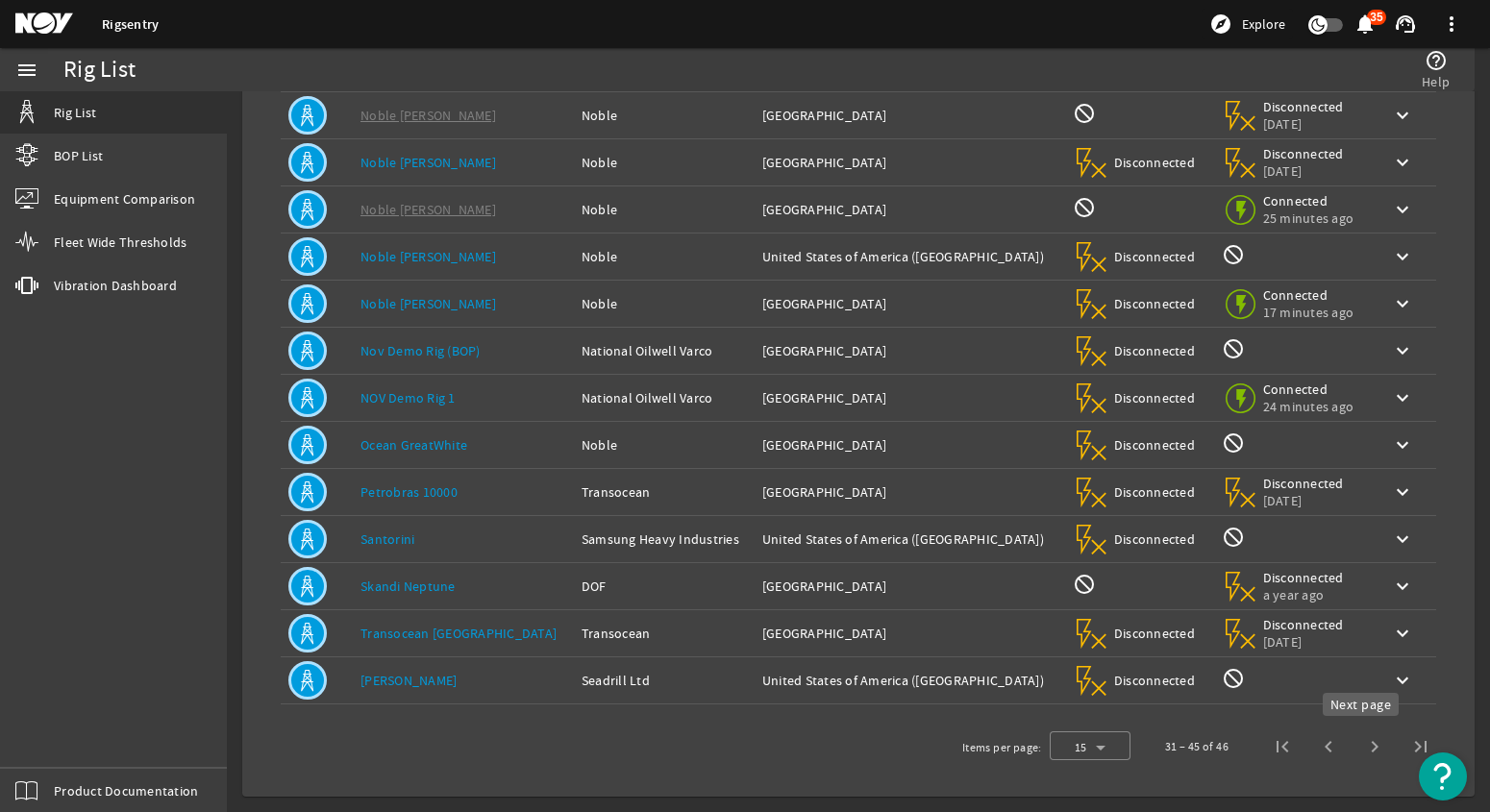 click 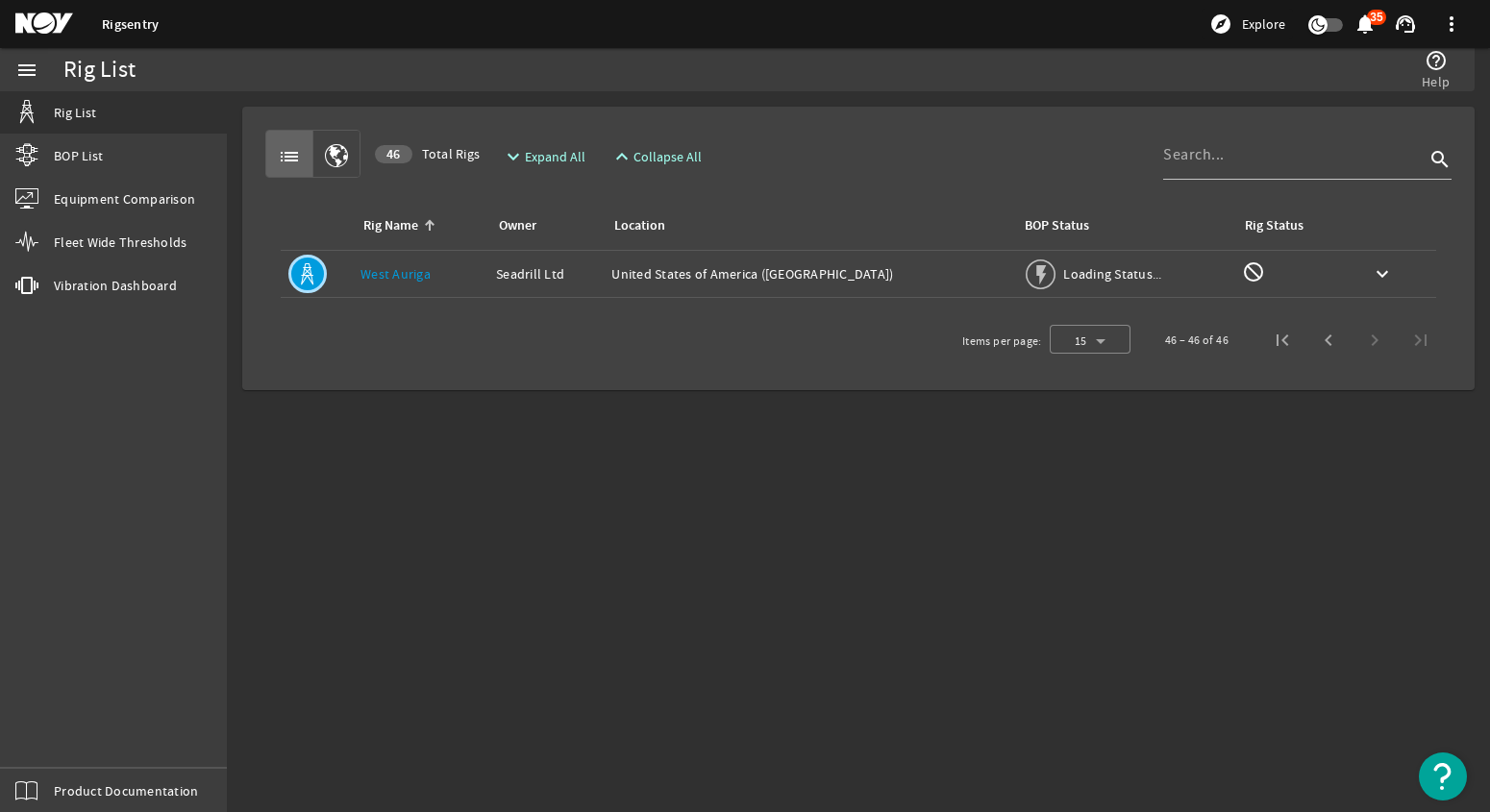 scroll, scrollTop: 0, scrollLeft: 0, axis: both 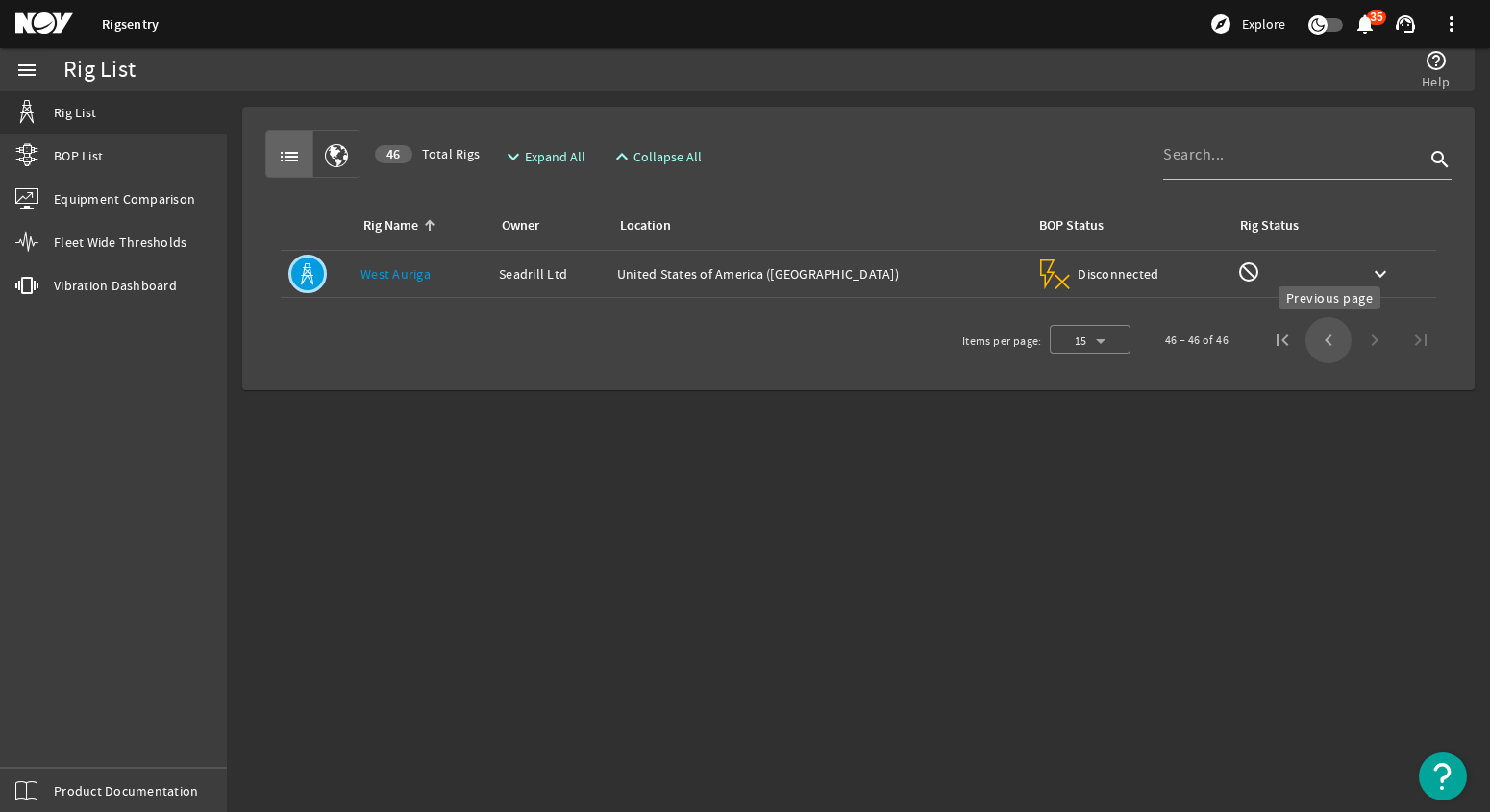 click 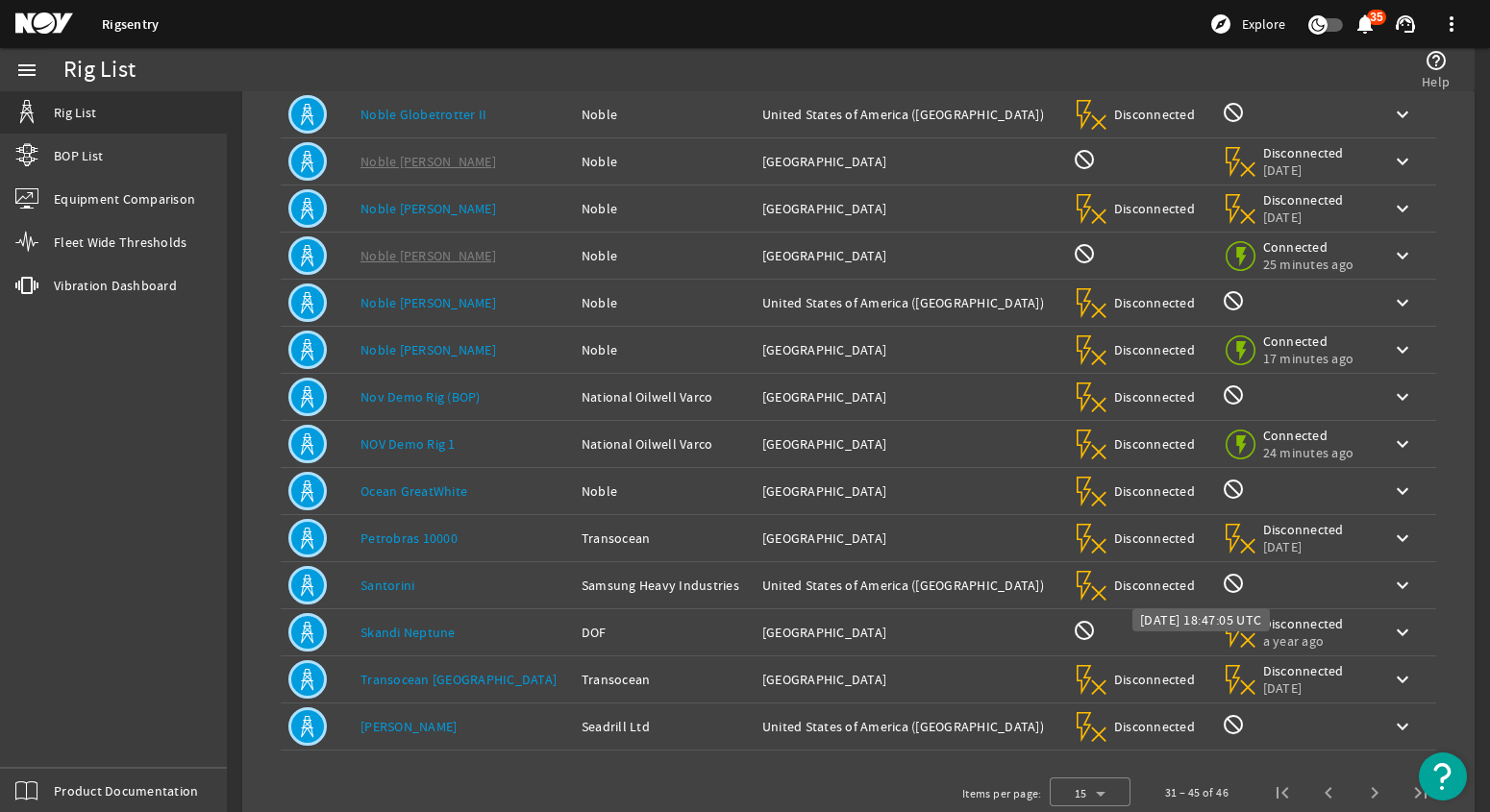 scroll, scrollTop: 253, scrollLeft: 0, axis: vertical 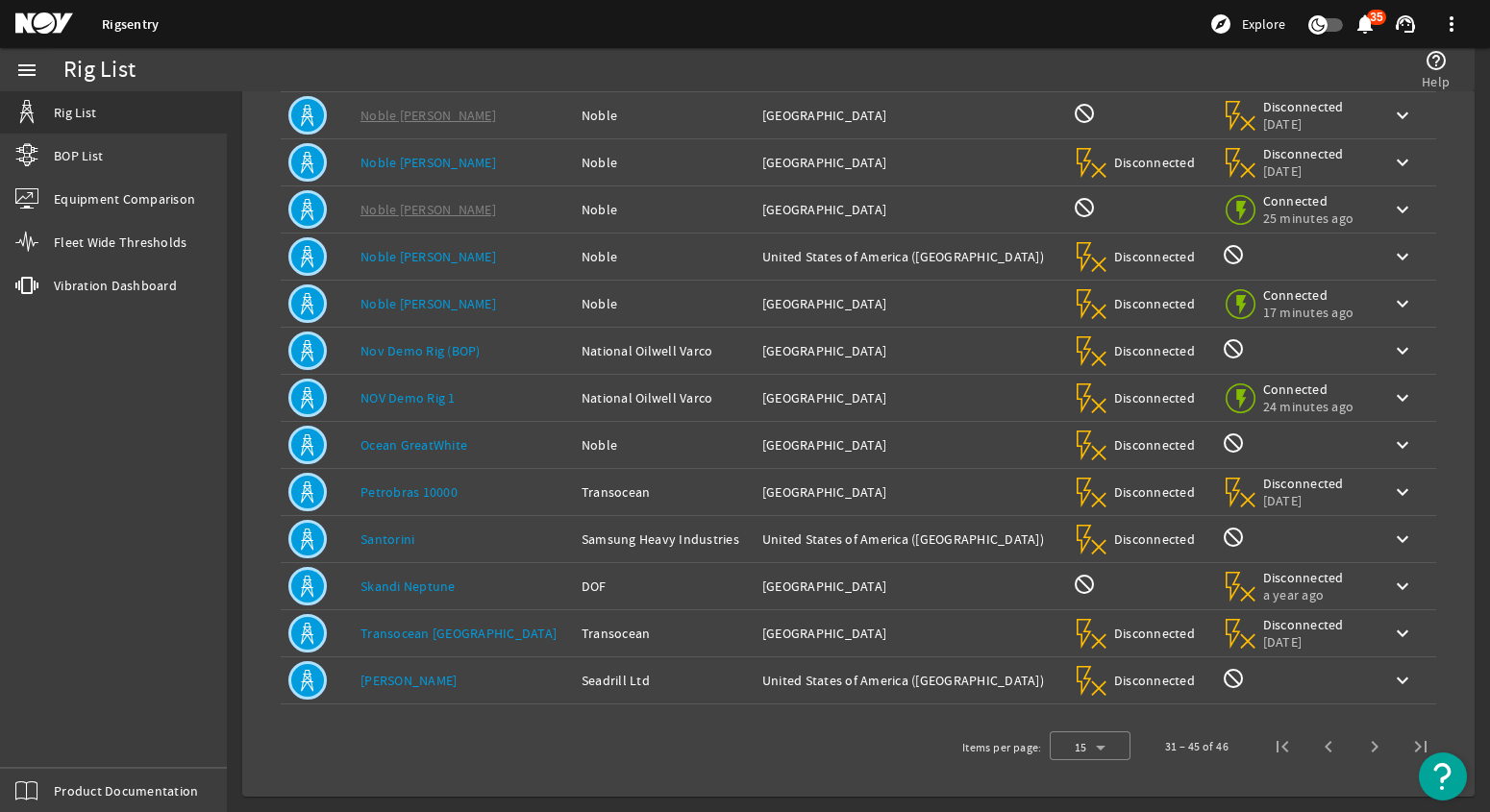 click on "notifications" 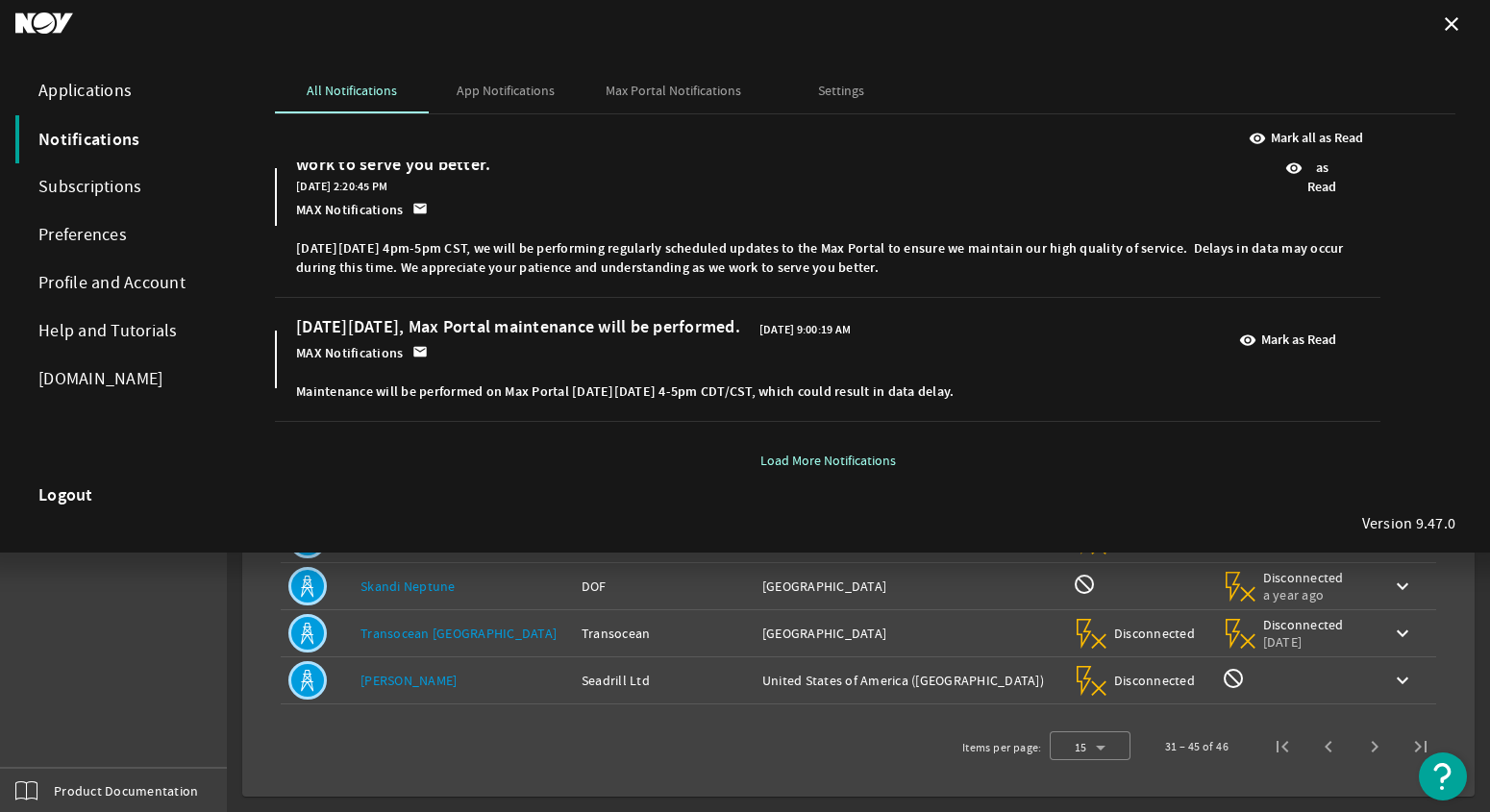 scroll, scrollTop: 4363, scrollLeft: 0, axis: vertical 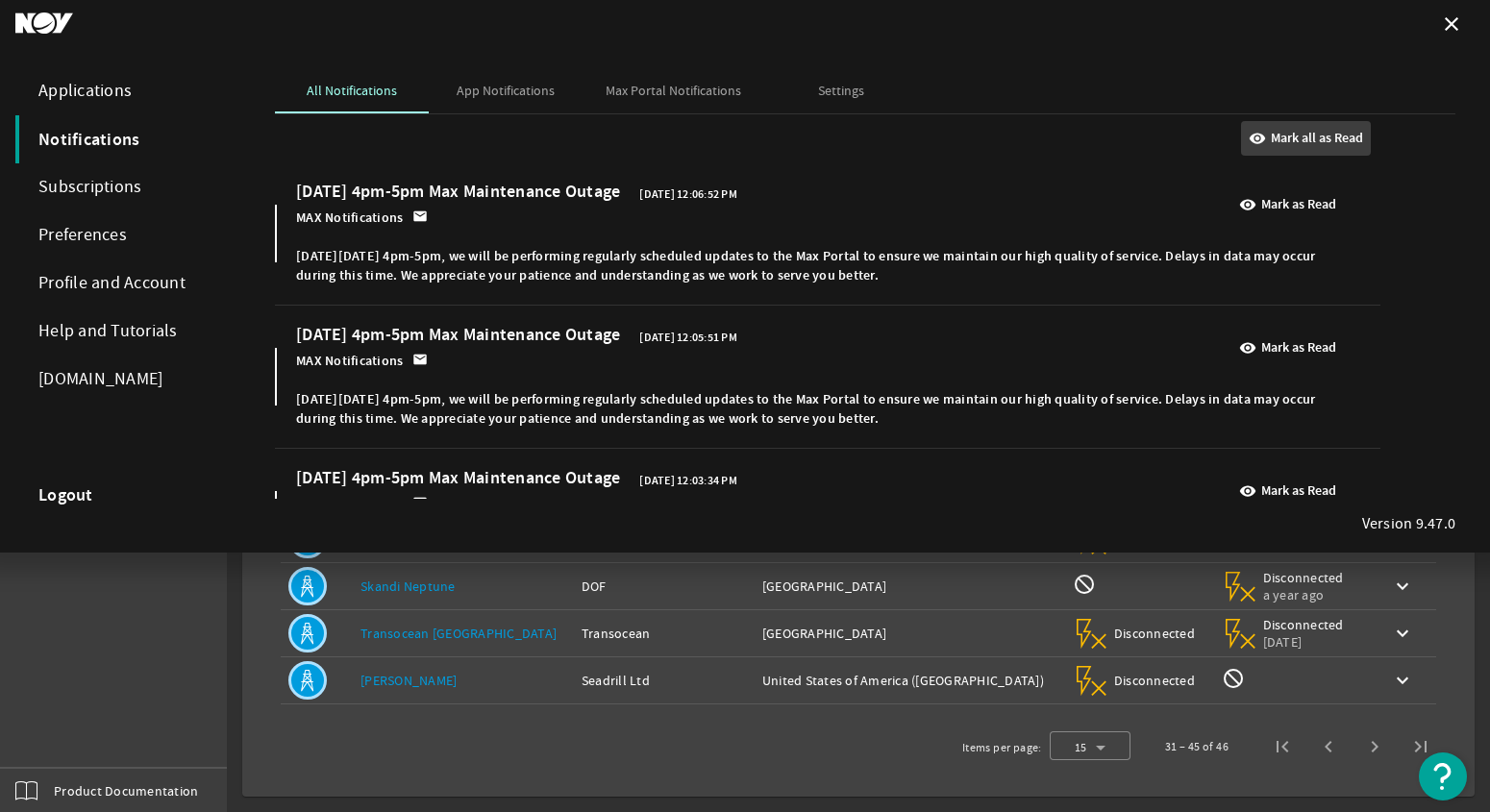 click at bounding box center [1305, 138] 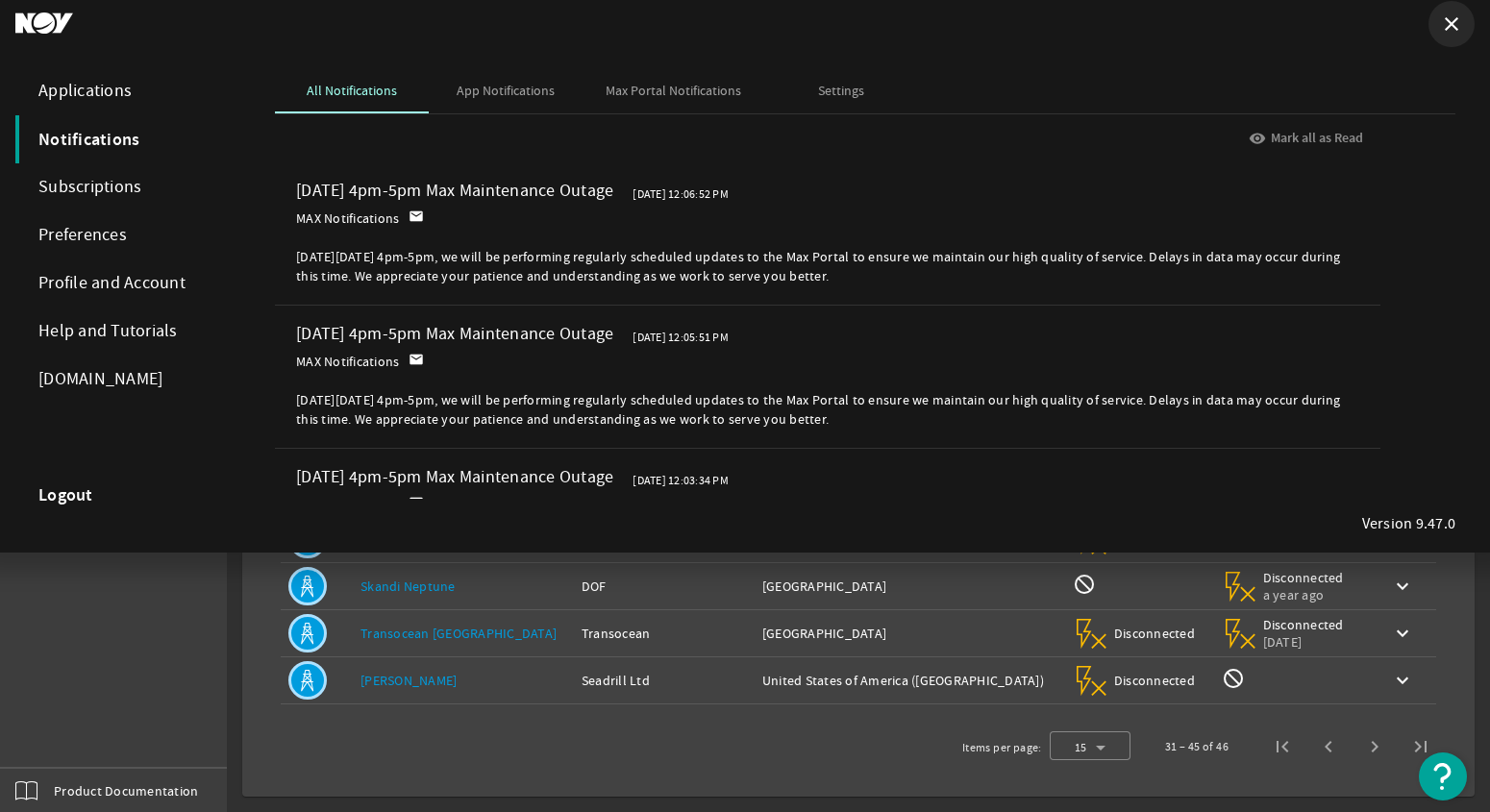 click on "close" at bounding box center [1452, 24] 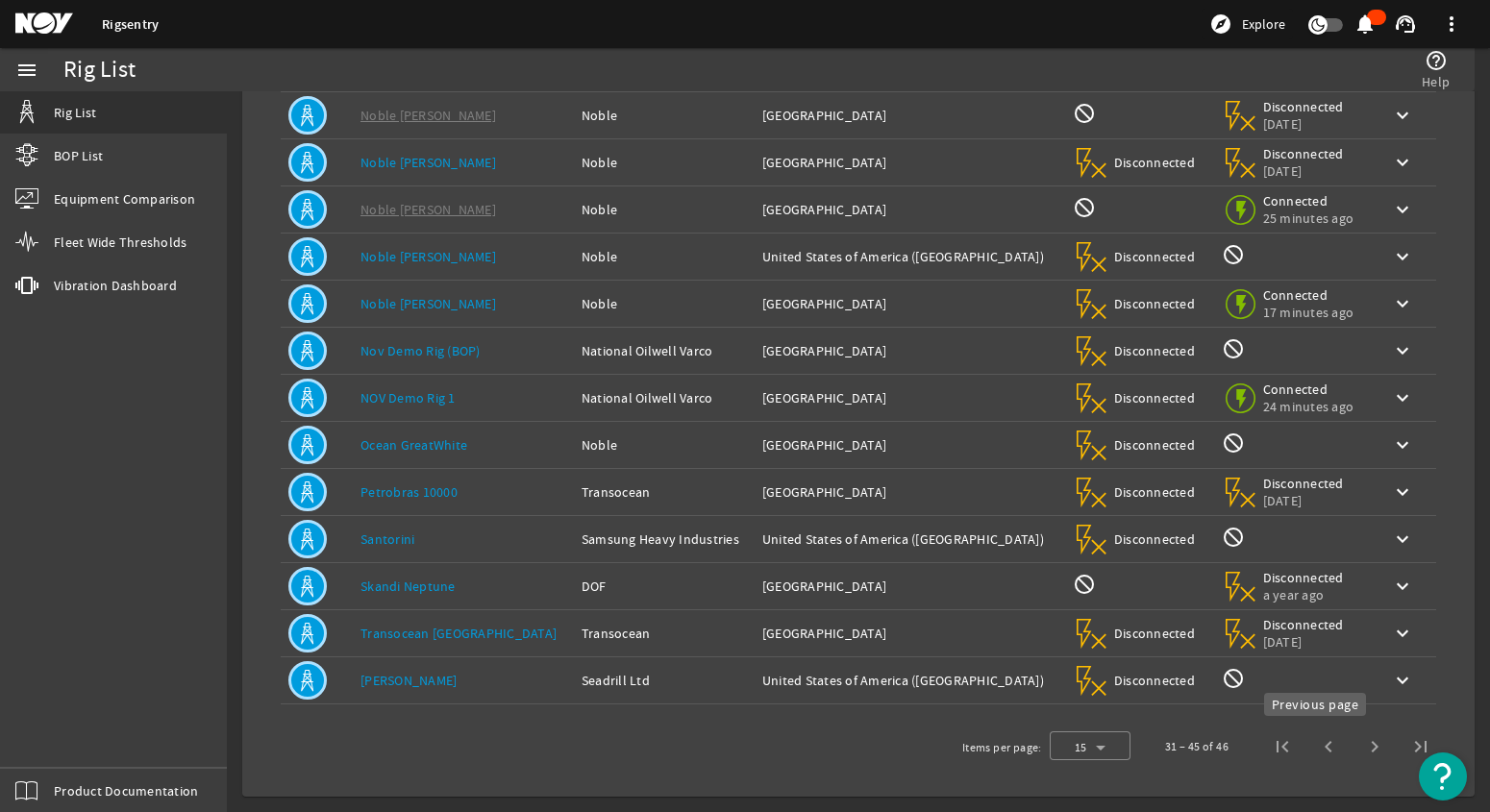 click 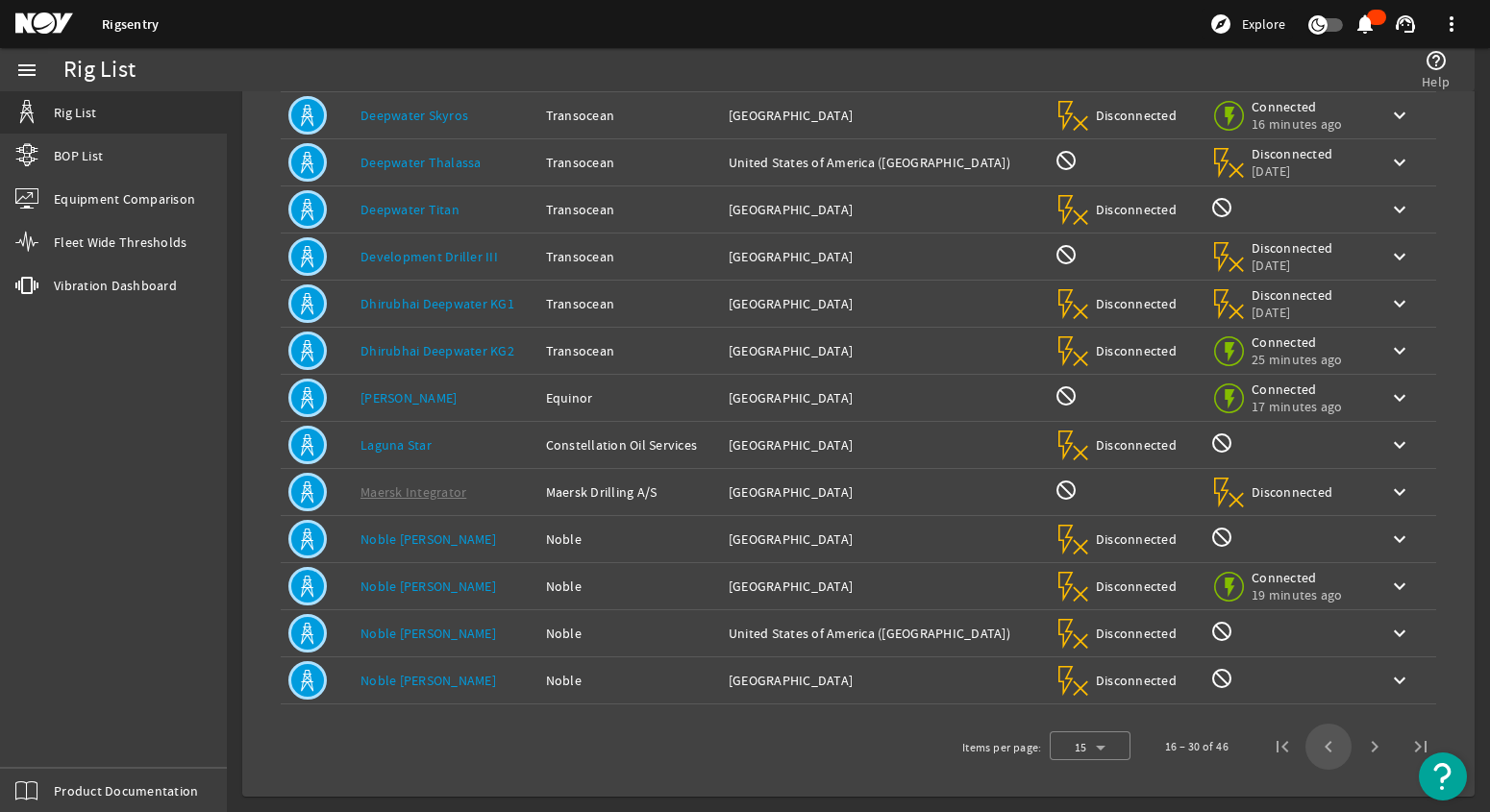 click 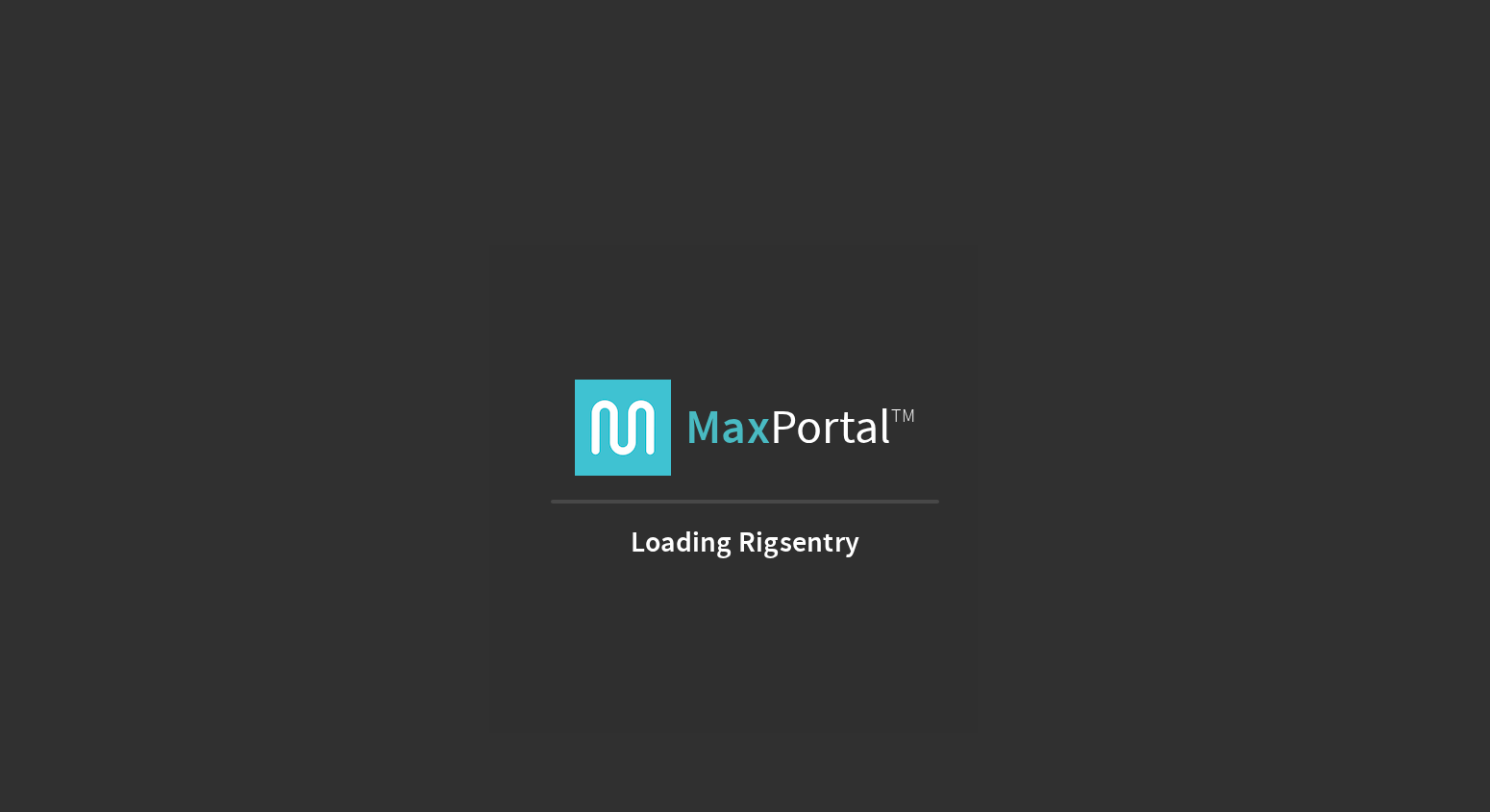 scroll, scrollTop: 0, scrollLeft: 0, axis: both 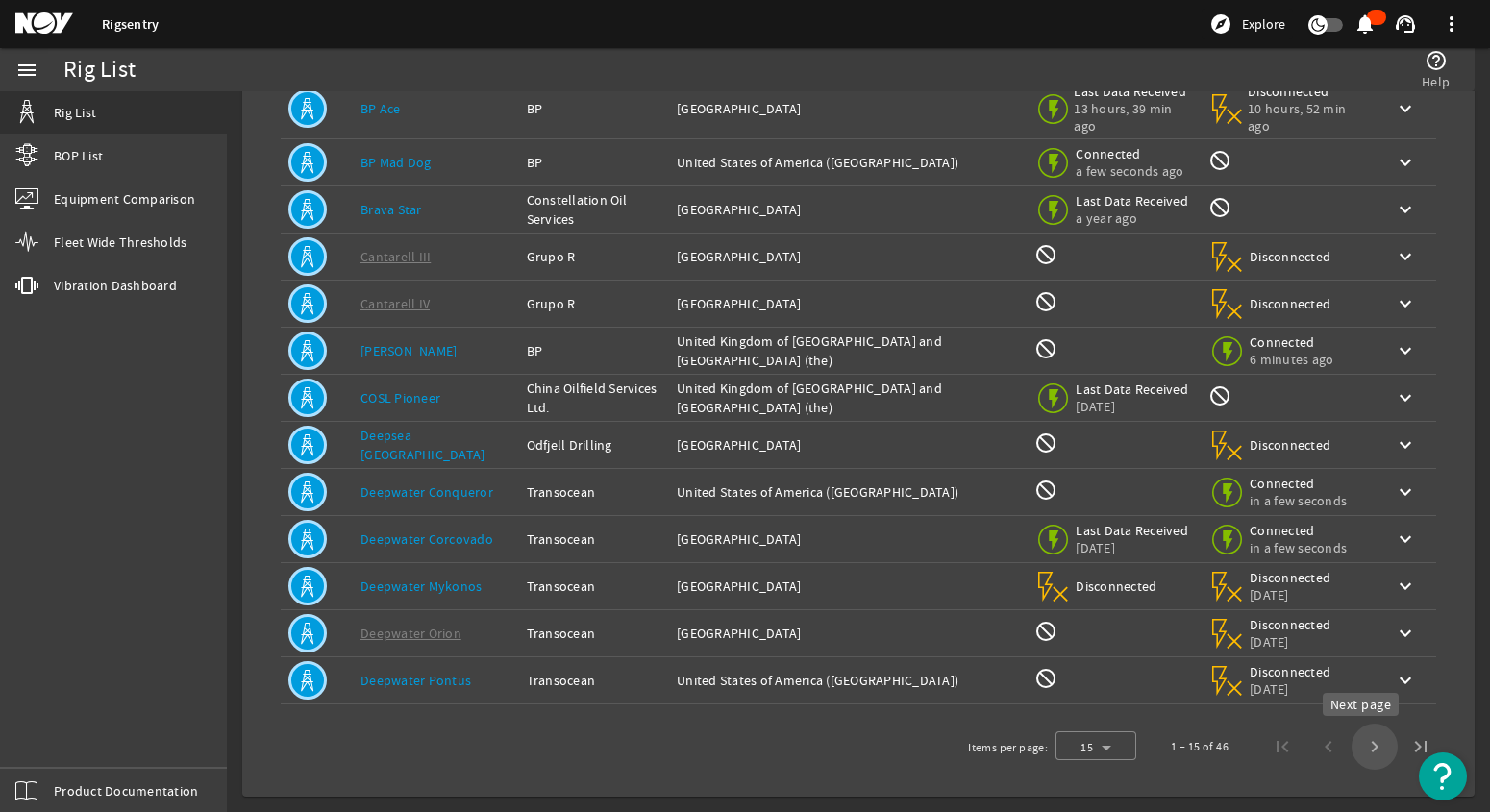 click 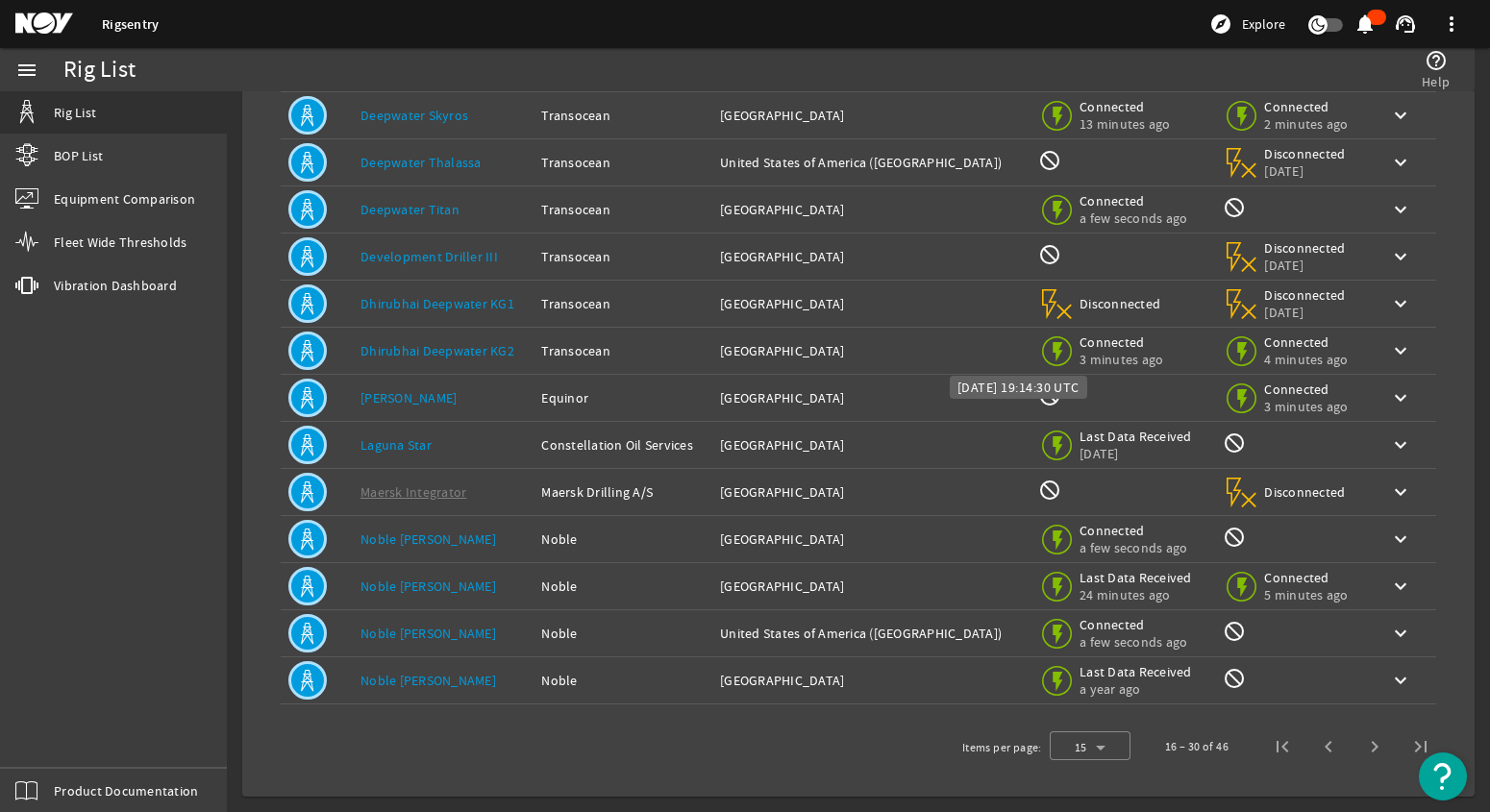 click on "Connected" 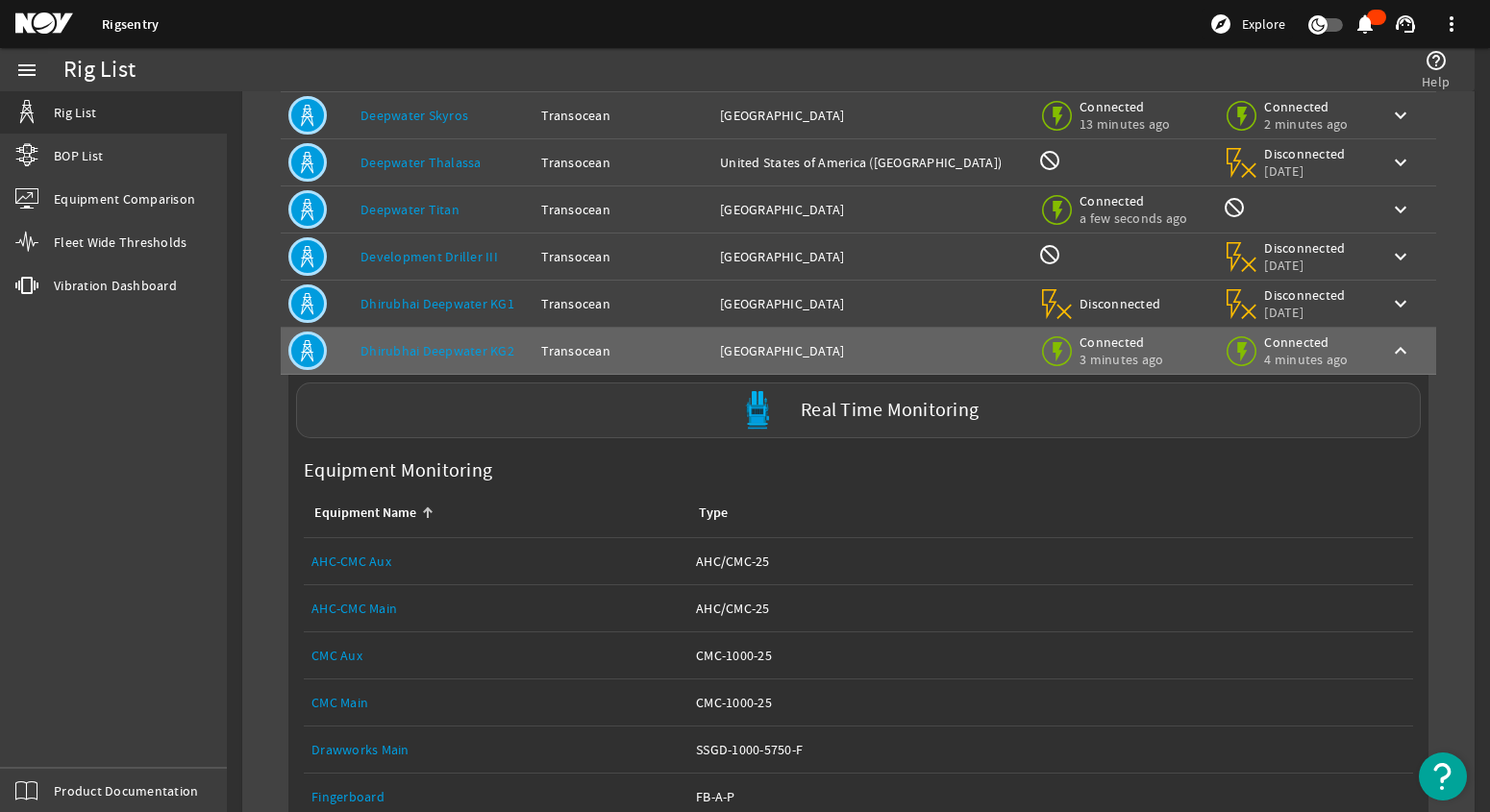 click 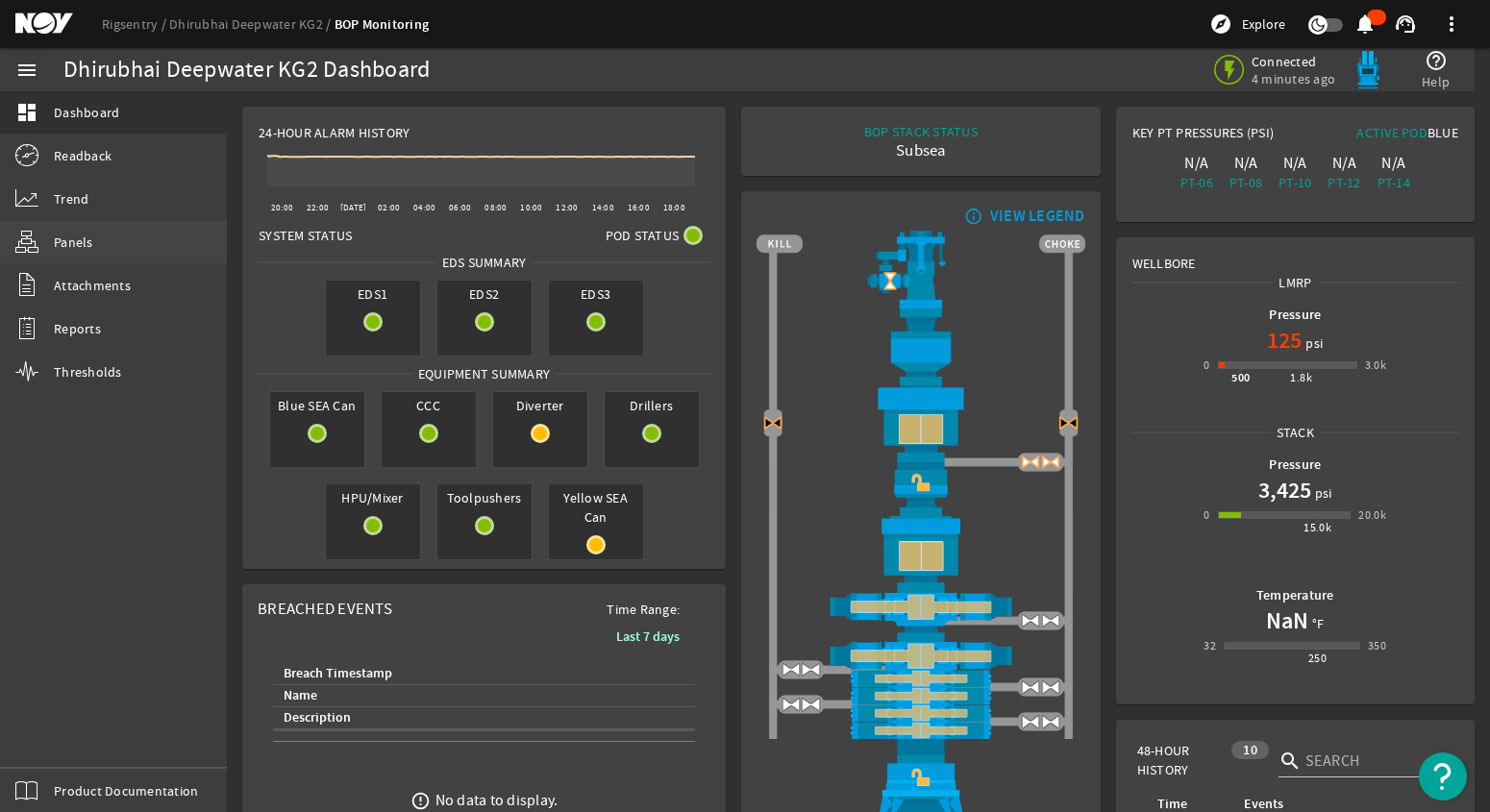 click on "Panels" 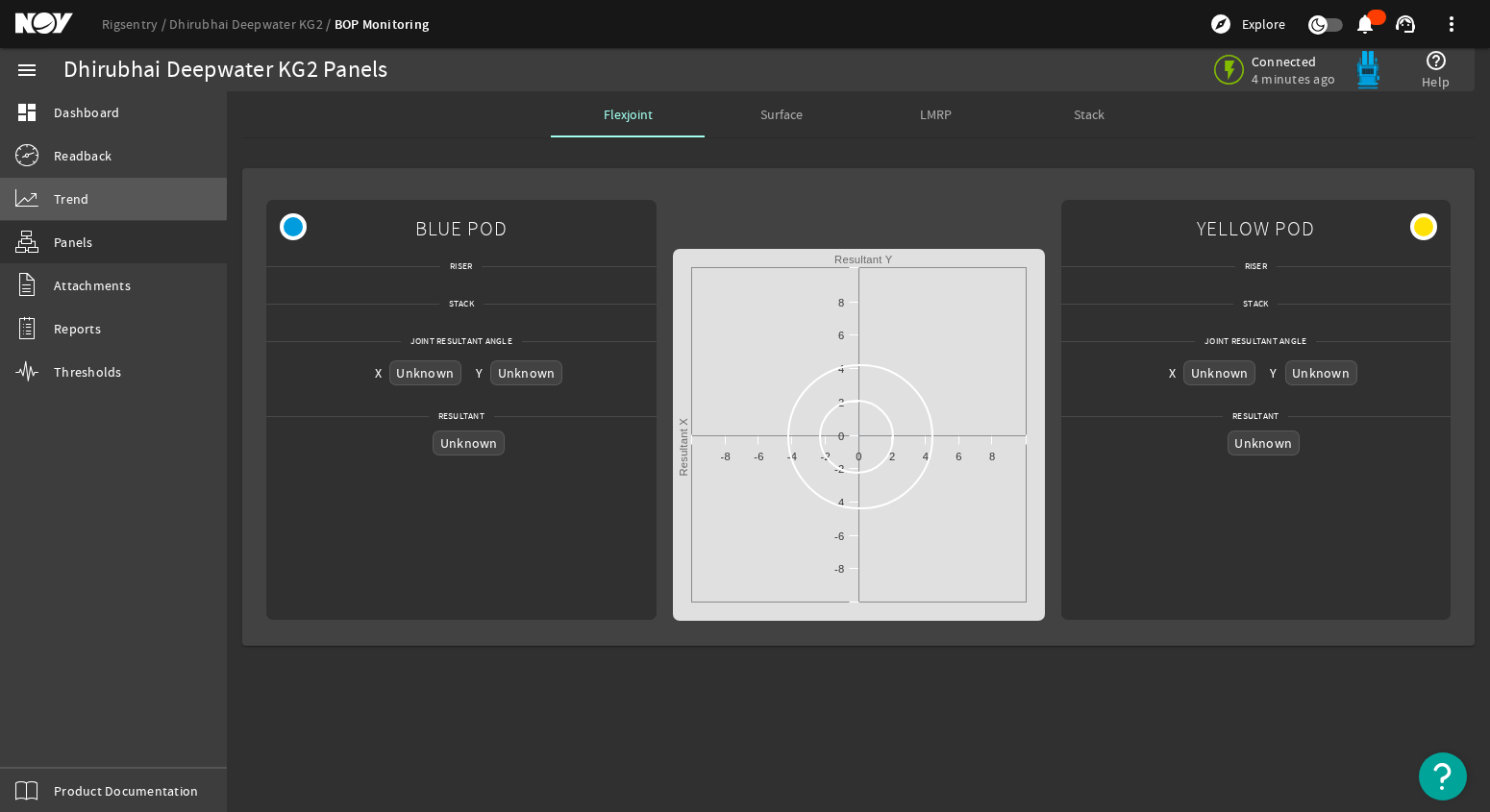 click on "Trend" 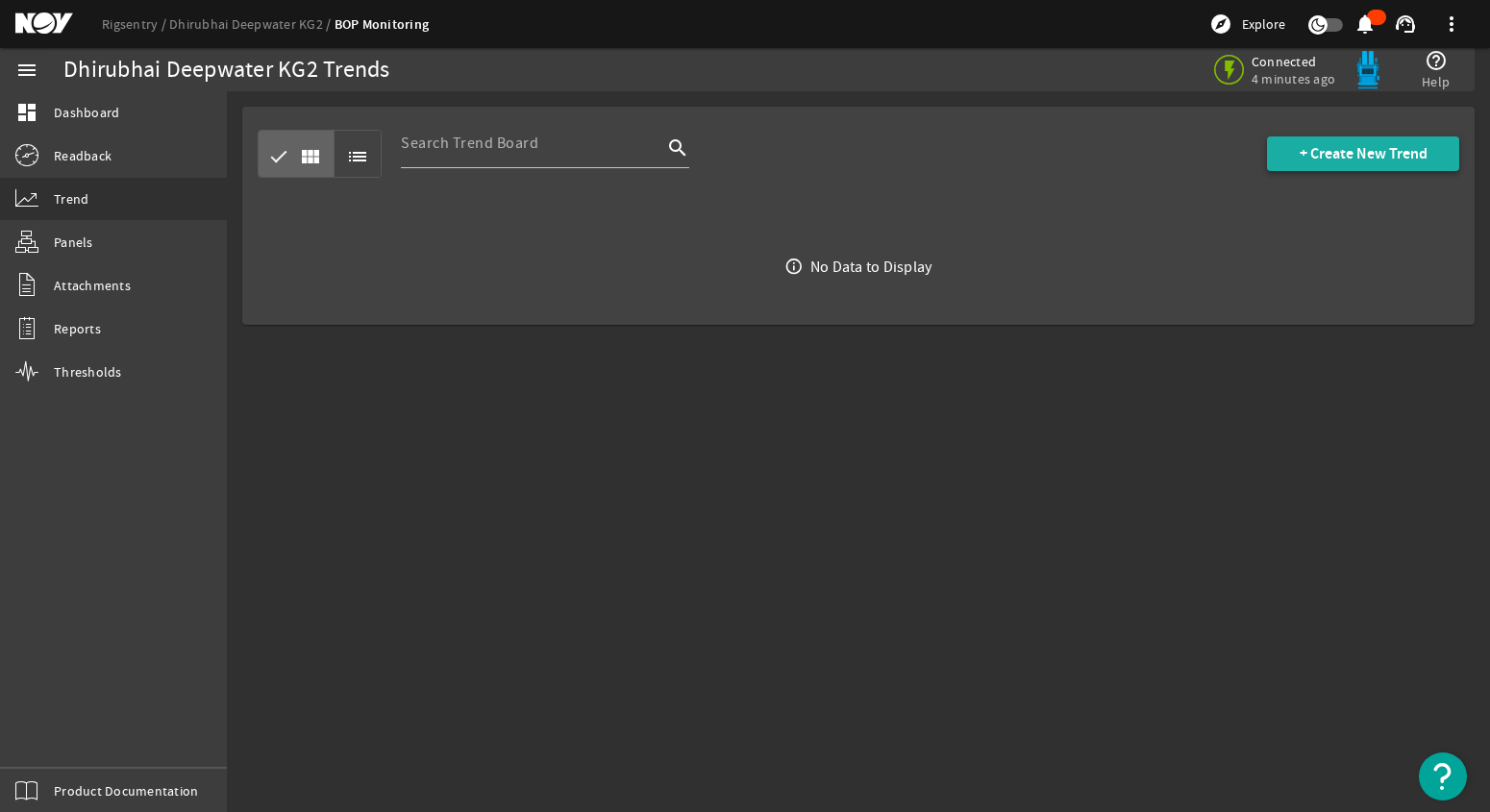 click on "+ Create New Trend" 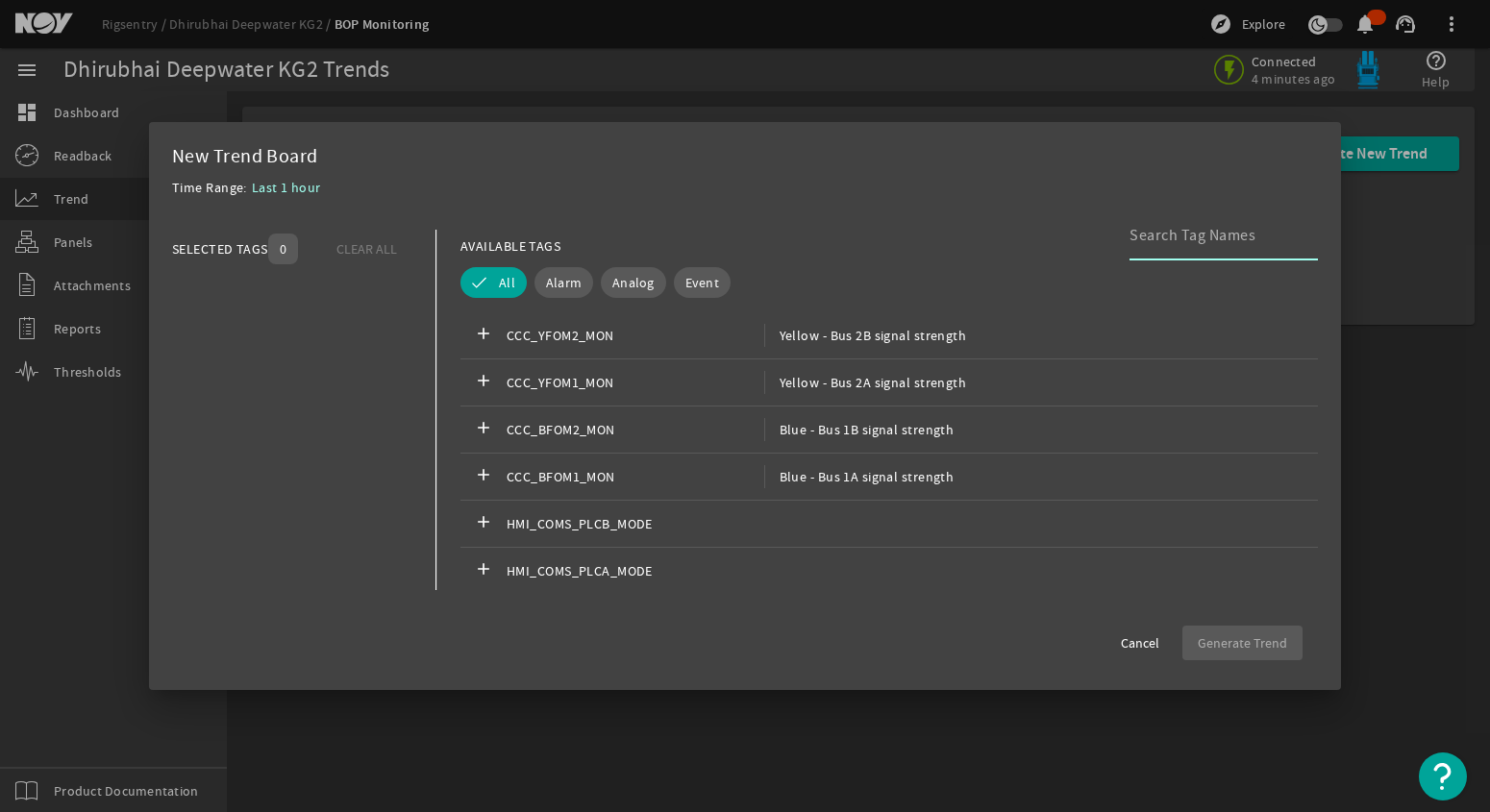 click at bounding box center [1216, 235] 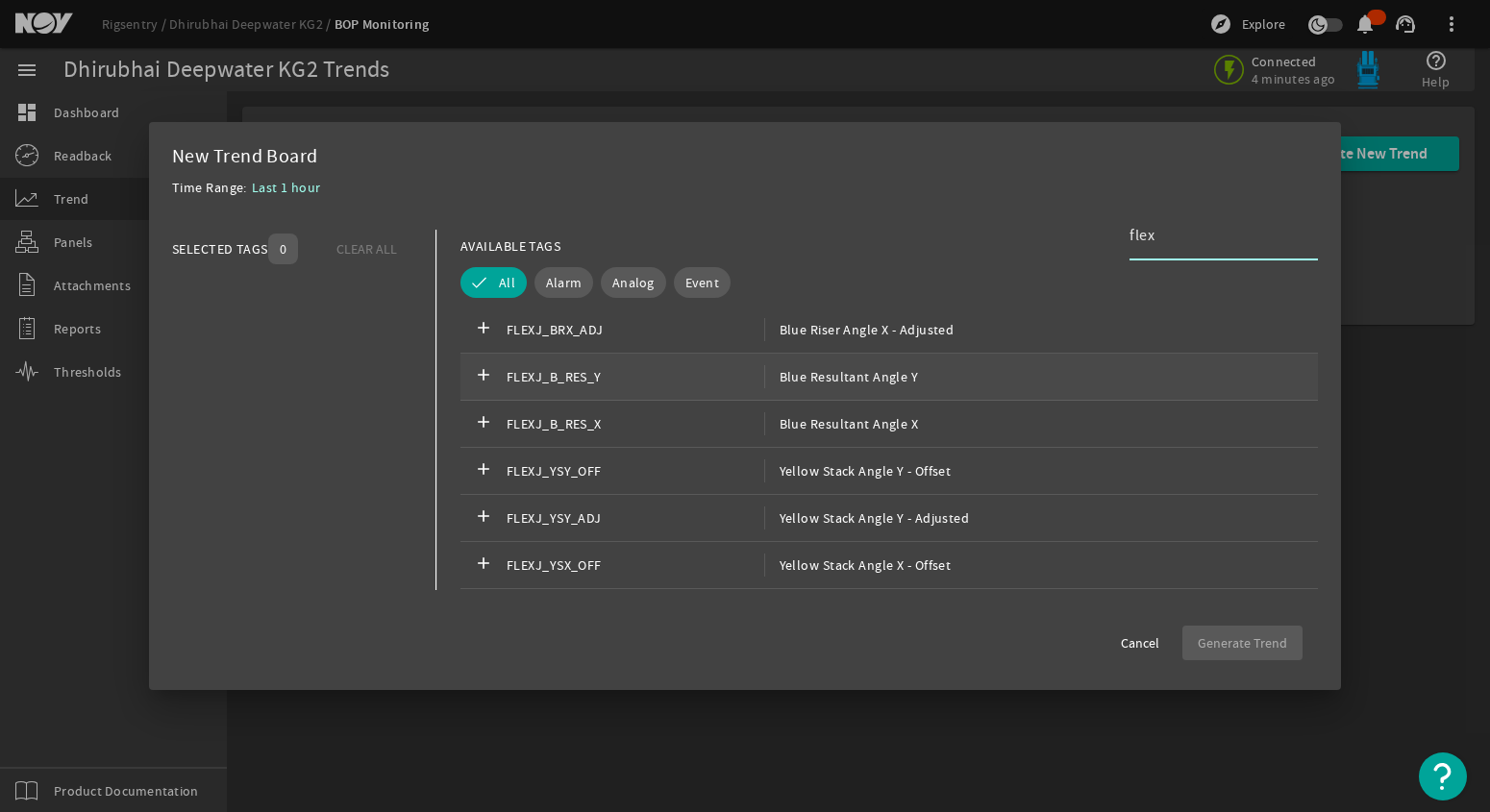 scroll, scrollTop: 384, scrollLeft: 0, axis: vertical 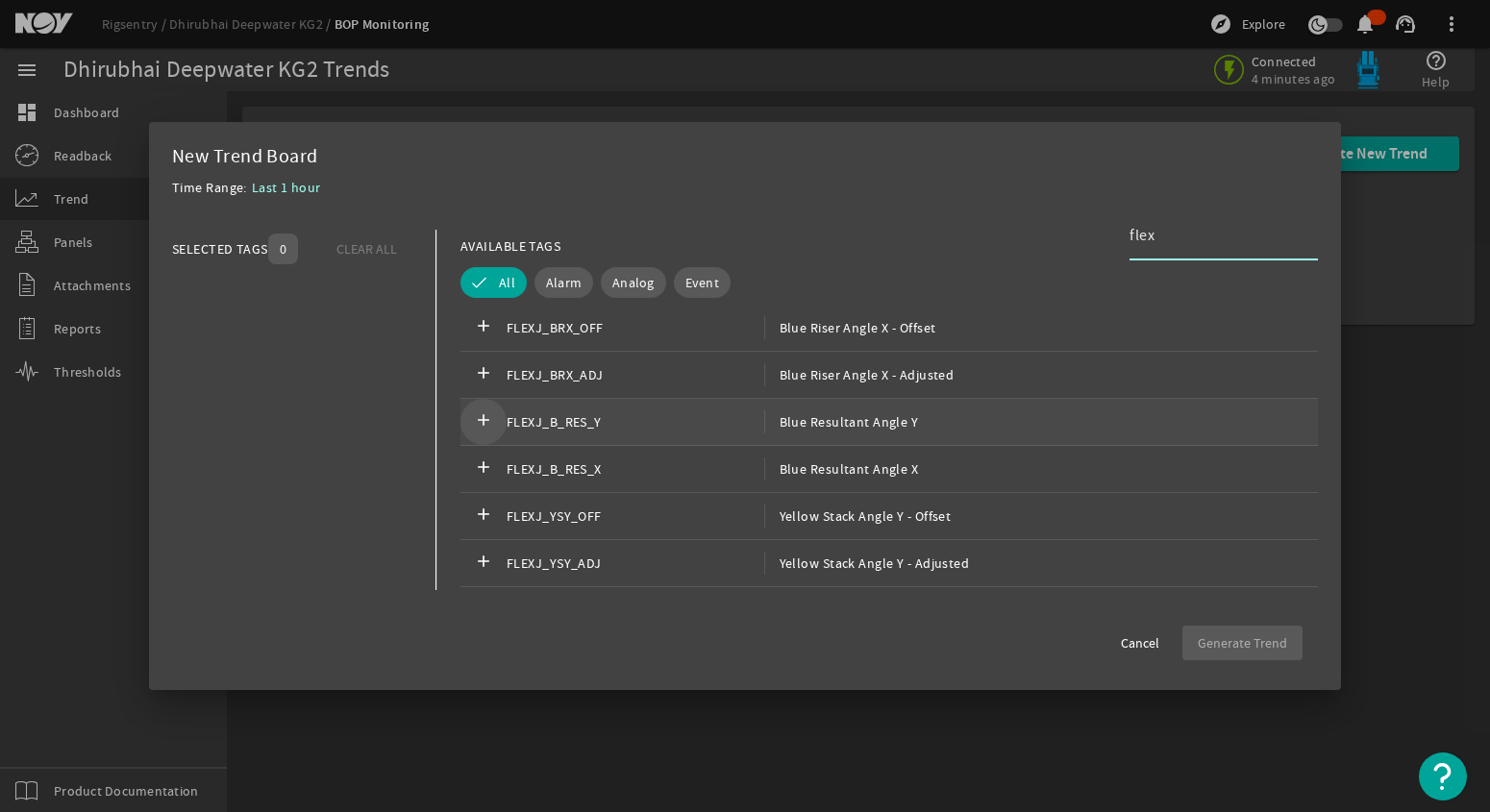 type on "flex" 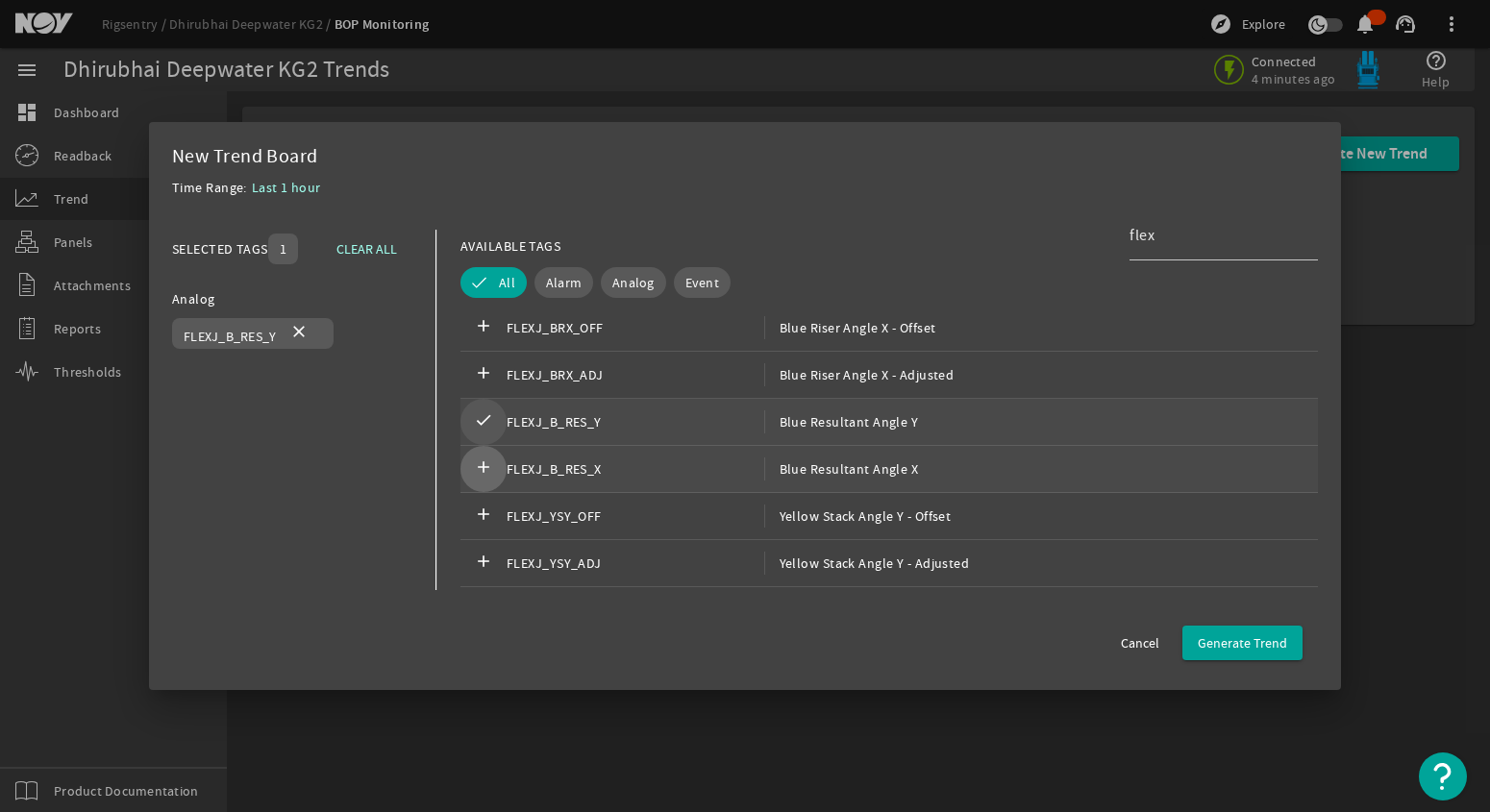 click on "add" at bounding box center [484, 469] 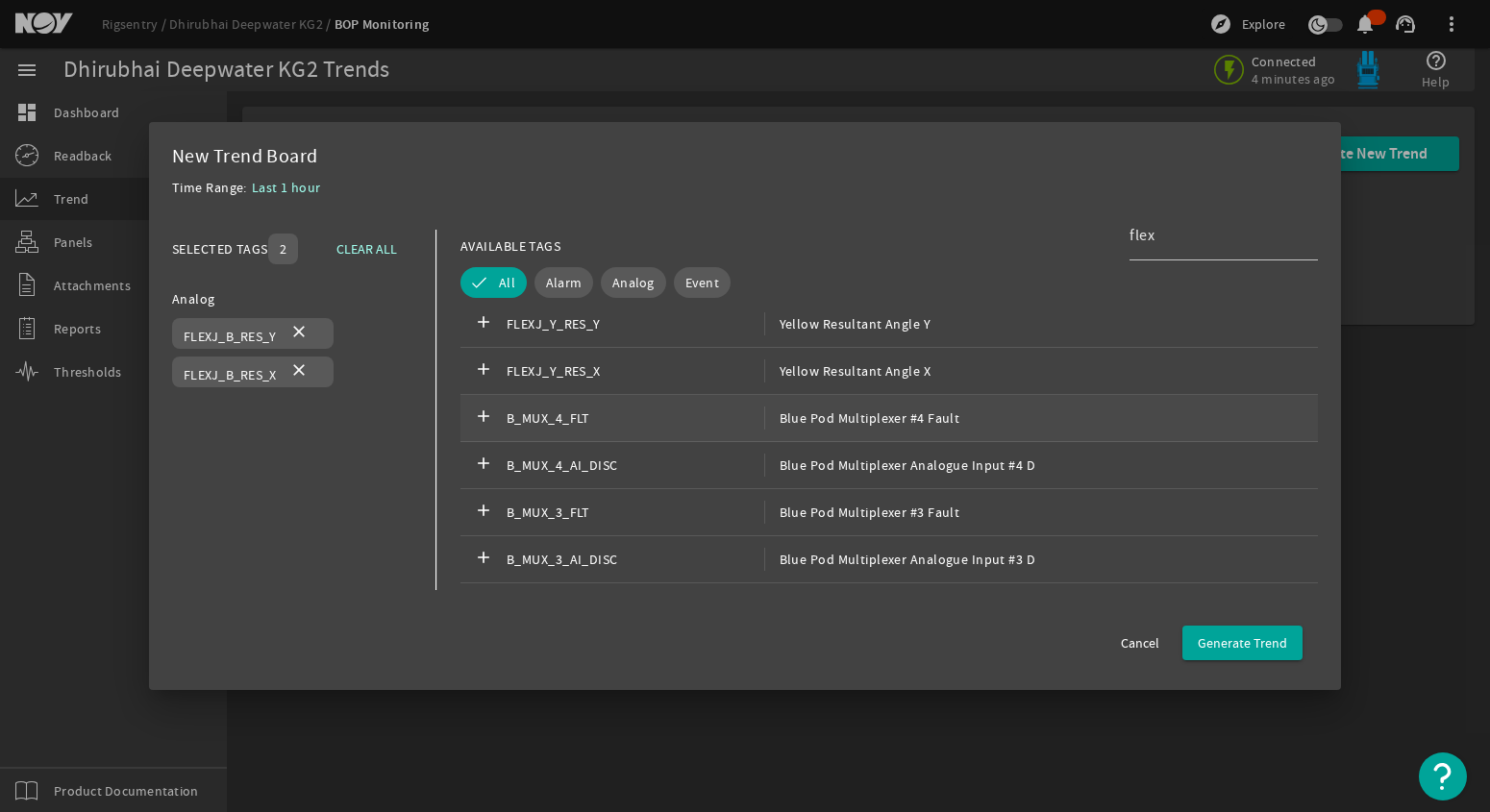 scroll, scrollTop: 961, scrollLeft: 0, axis: vertical 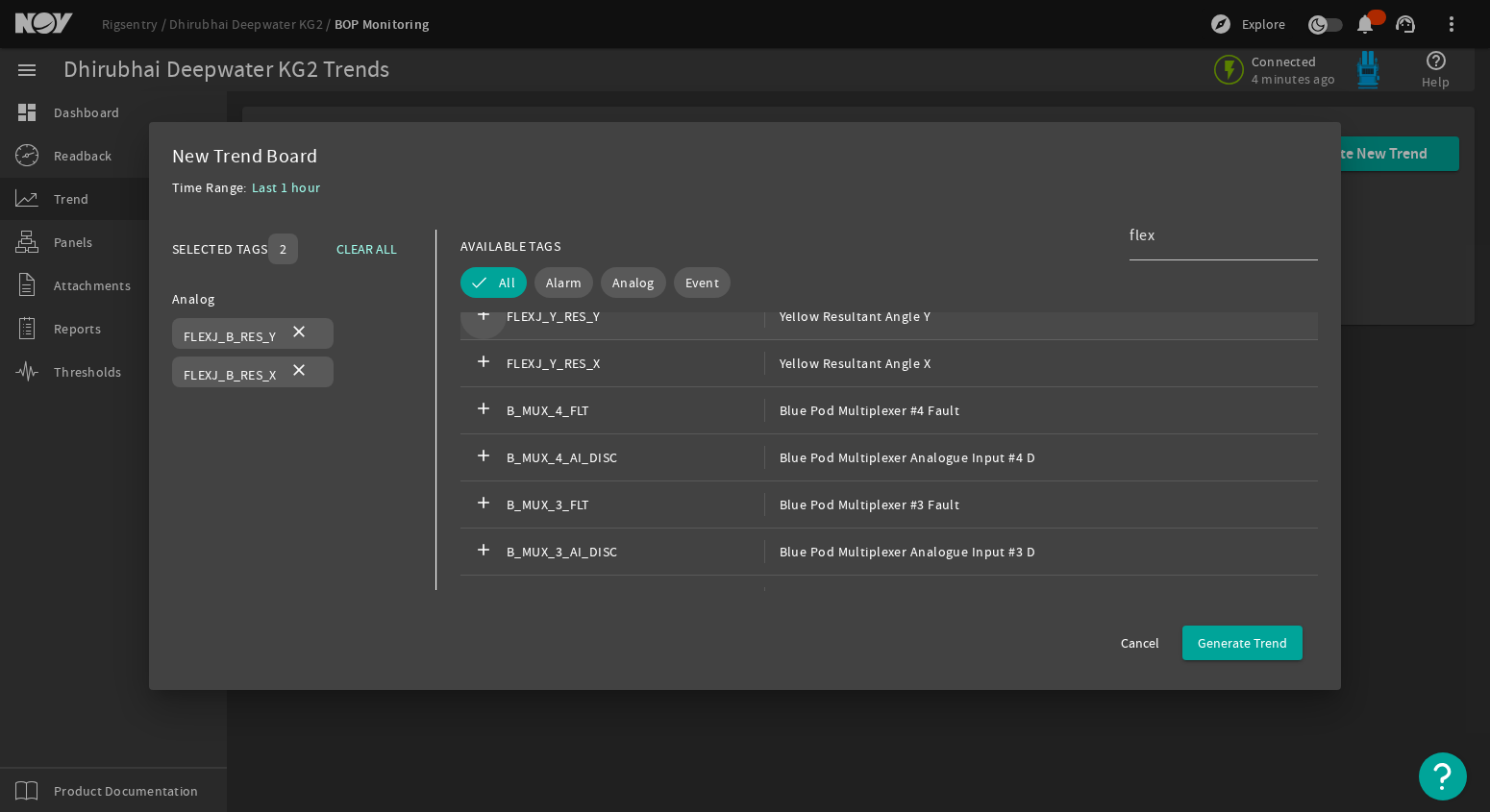 click on "add" at bounding box center [484, 316] 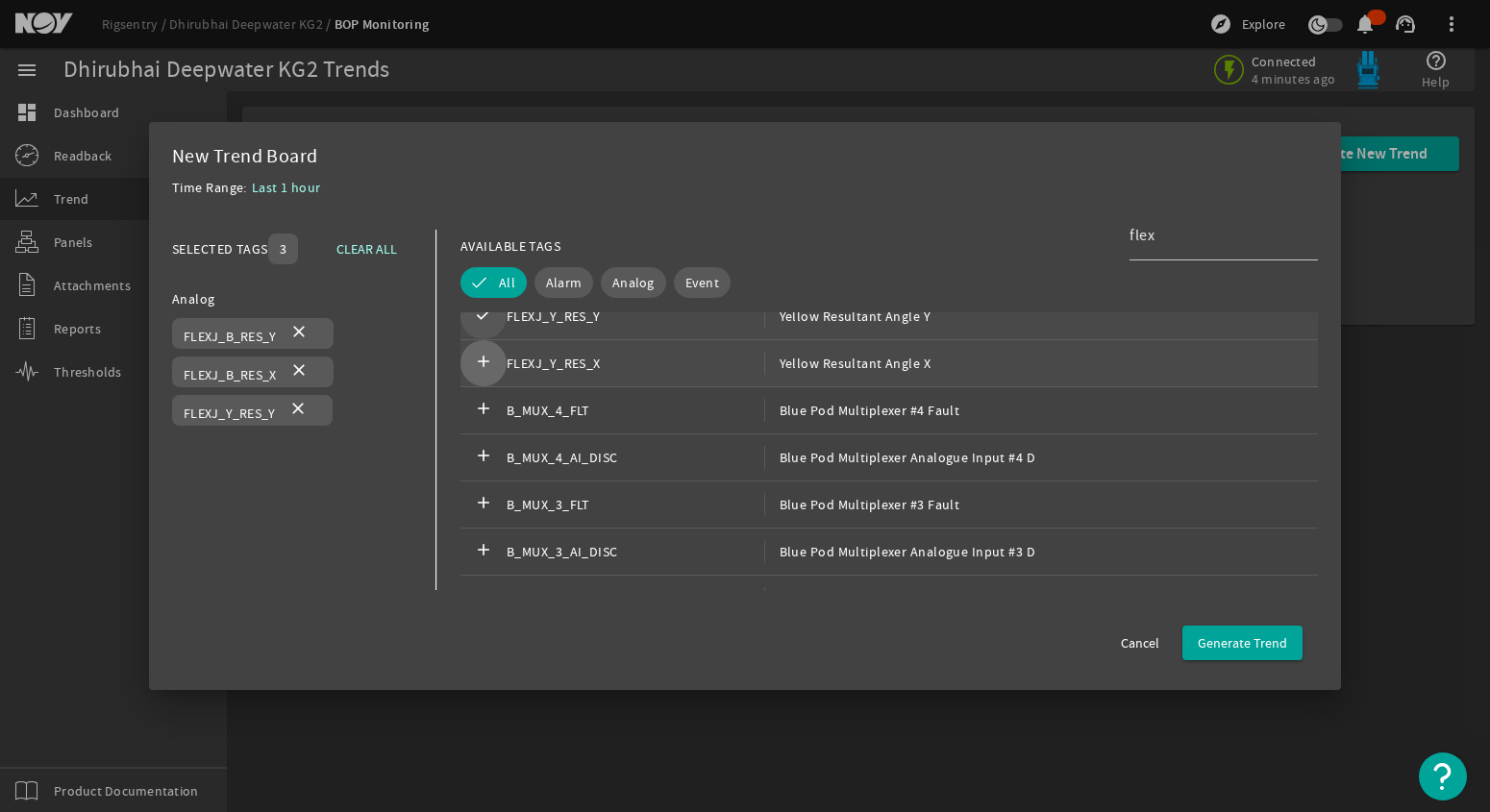 click on "add" at bounding box center [484, 363] 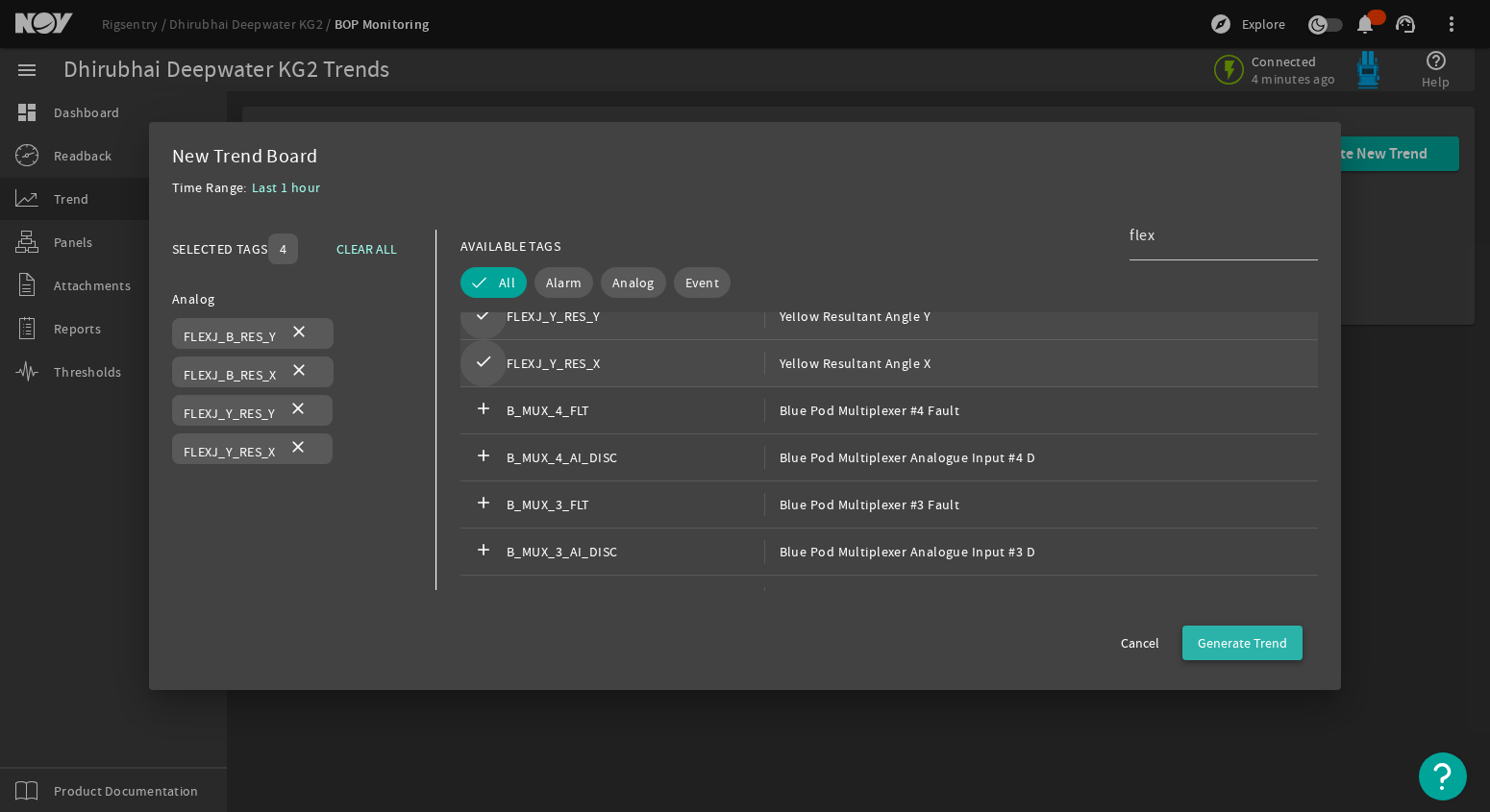 click on "Generate Trend" 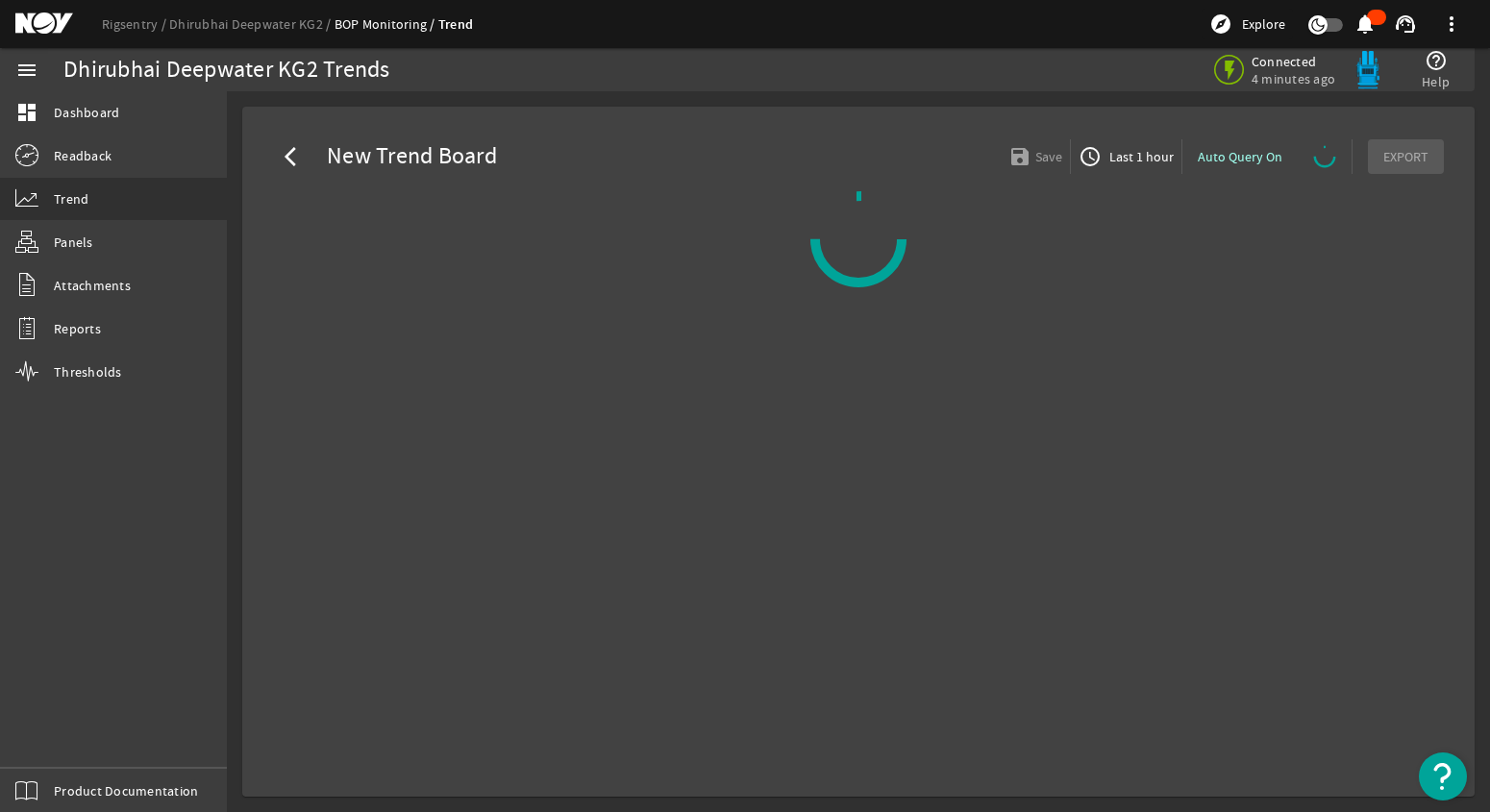 select on "ALL" 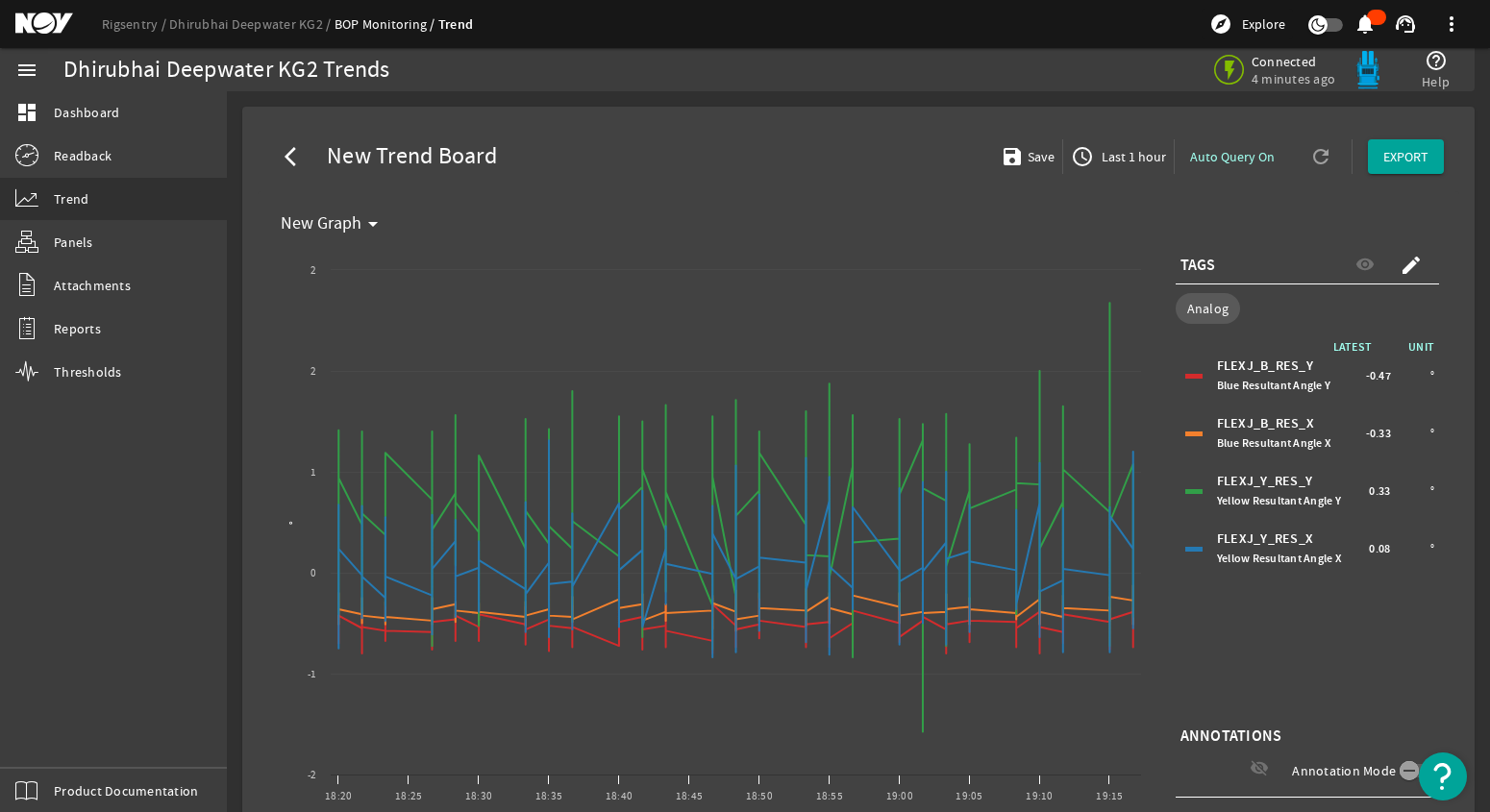click on "Last 1 hour" 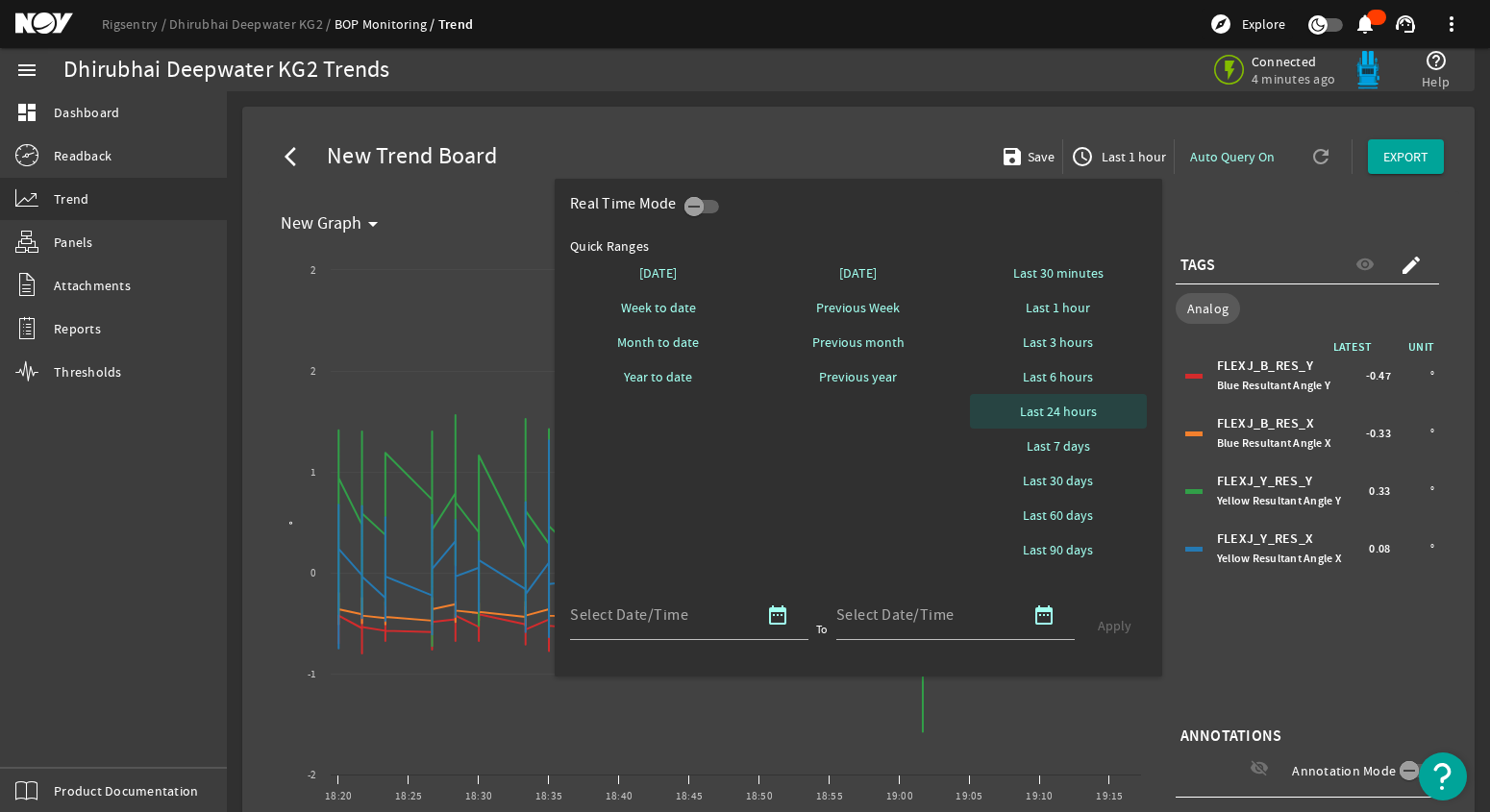 click on "Last 24 hours" at bounding box center (1058, 411) 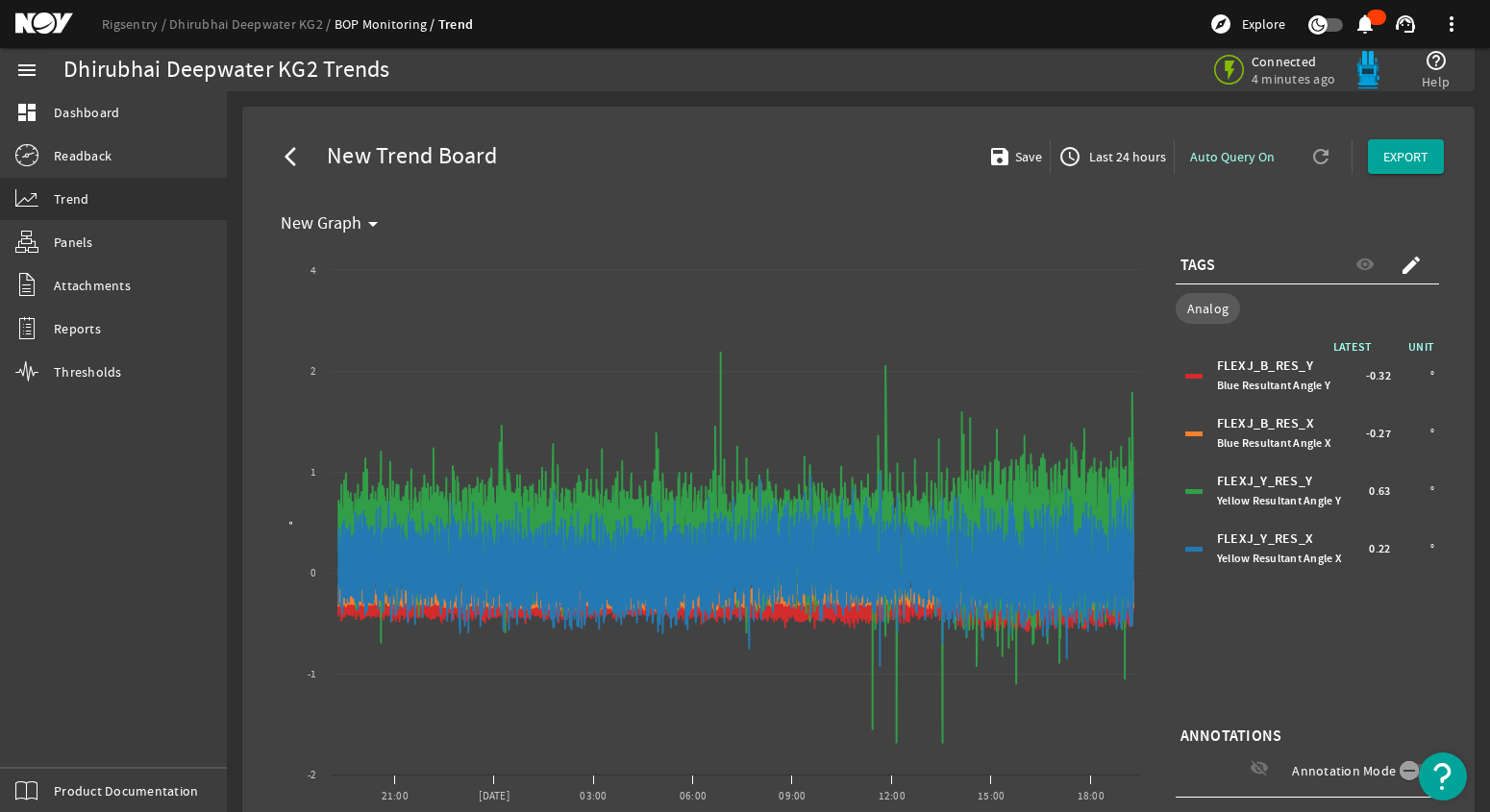 click on "Last 24 hours" 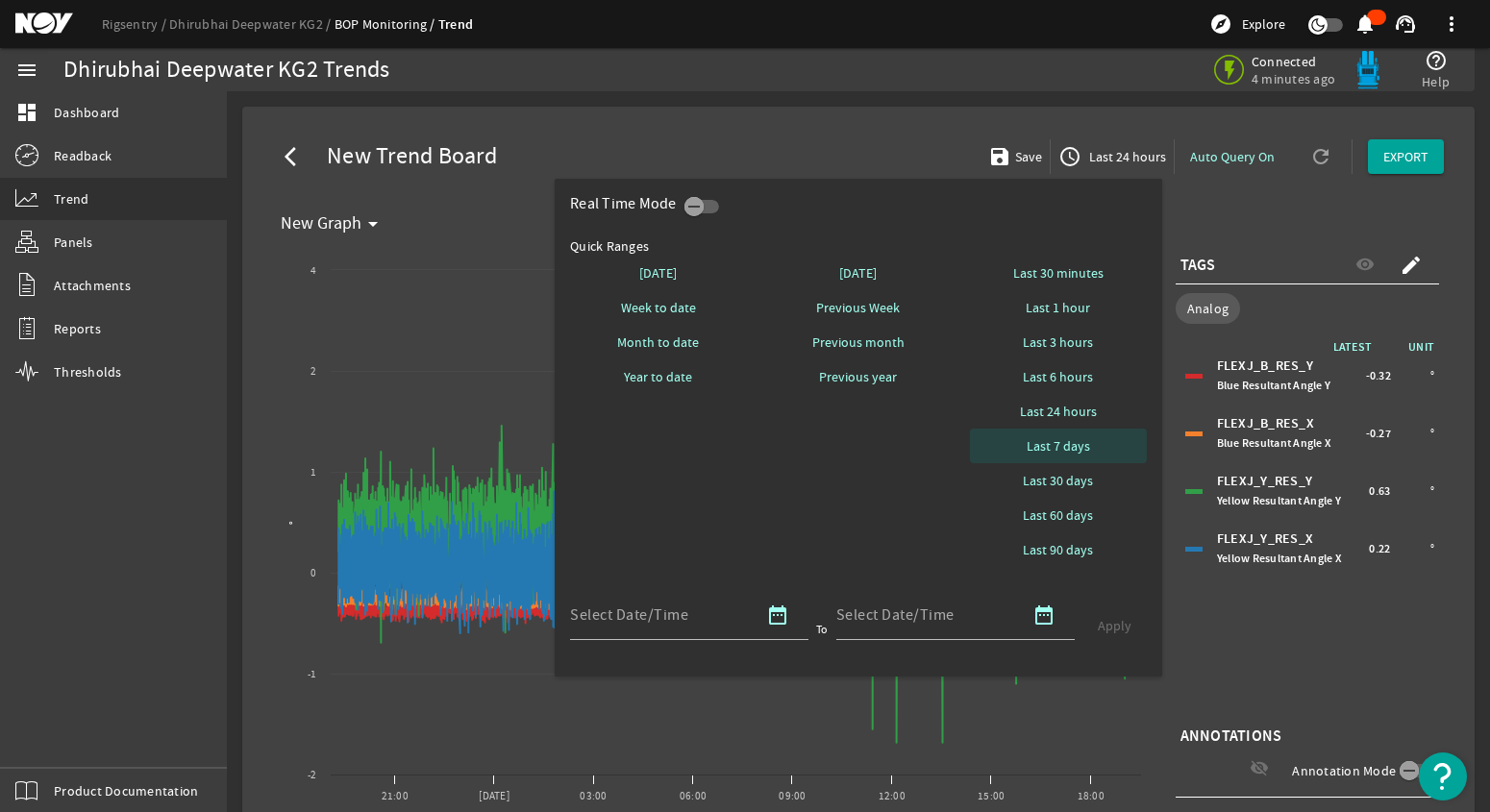 click on "Last 7 days" at bounding box center (1058, 446) 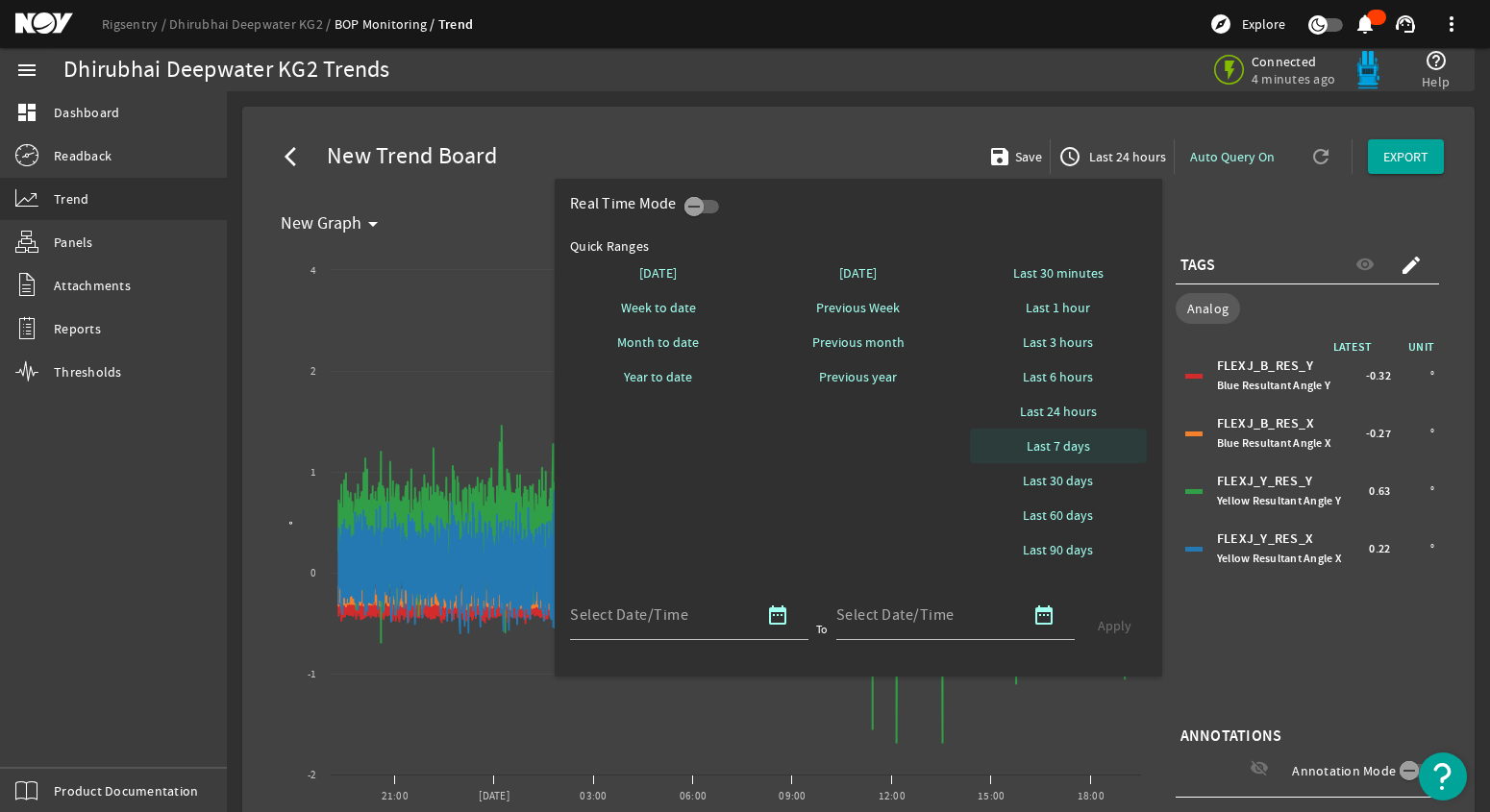 select on "10M" 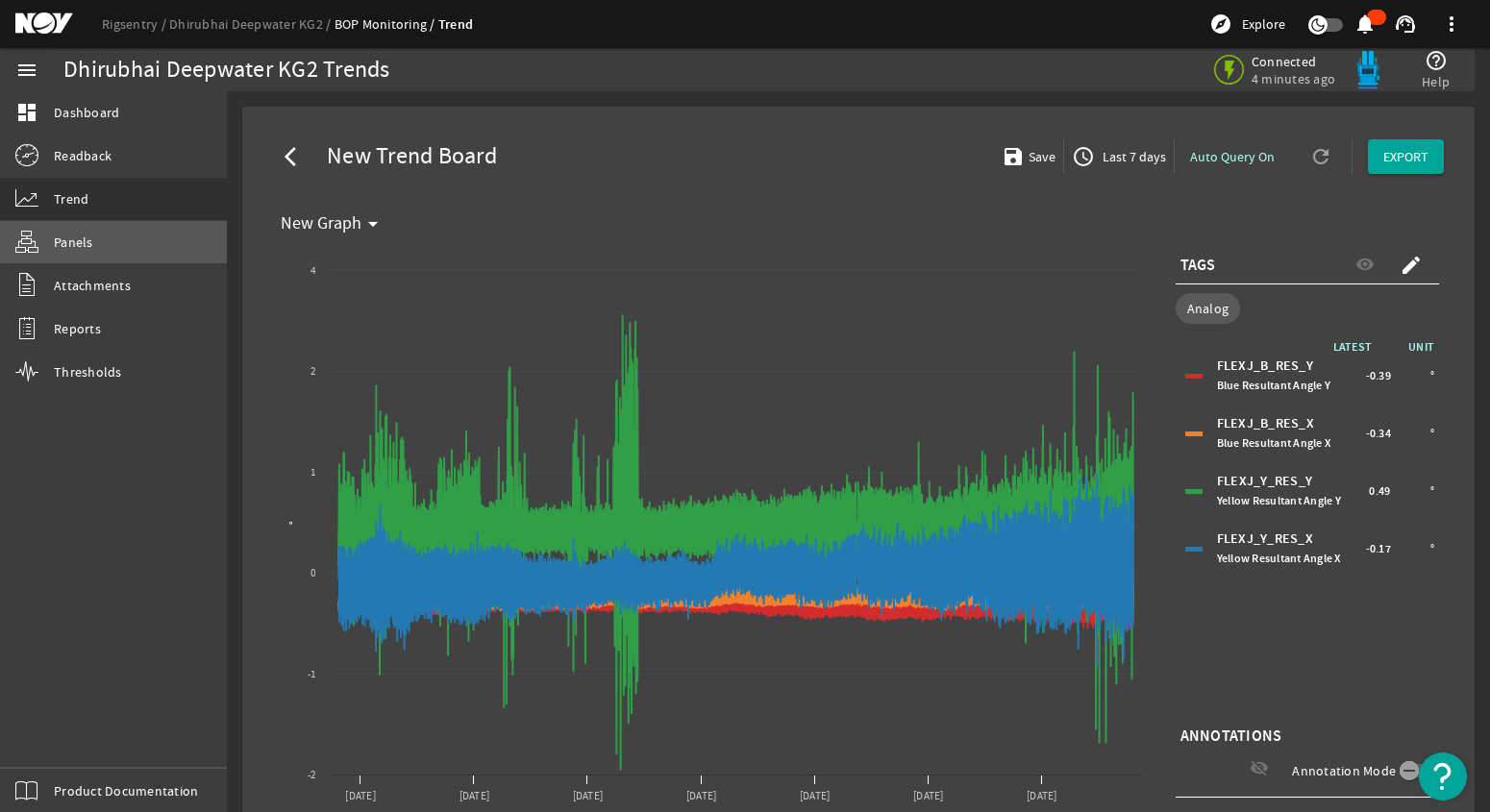 click on "Panels" 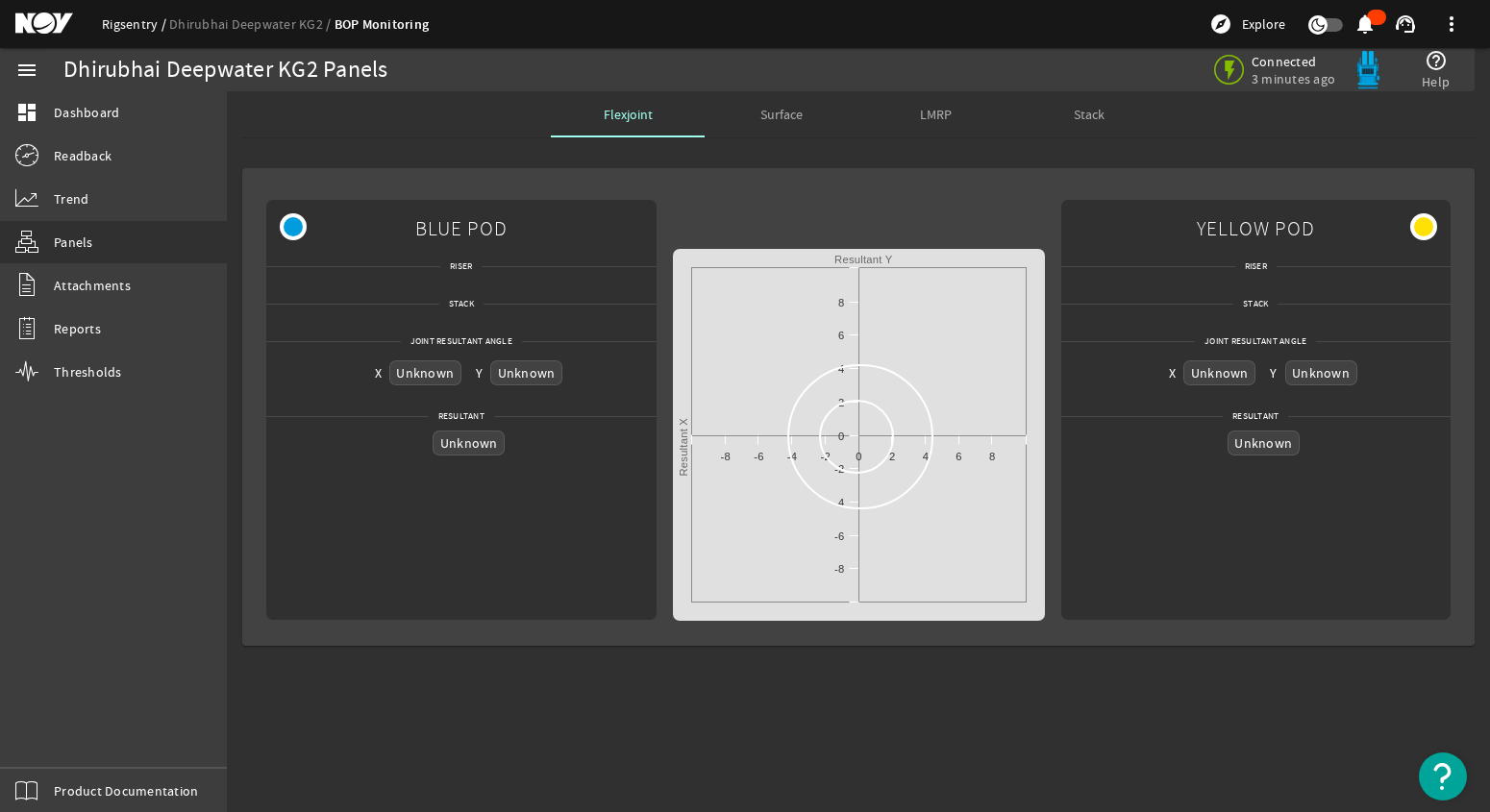 click on "Rigsentry" 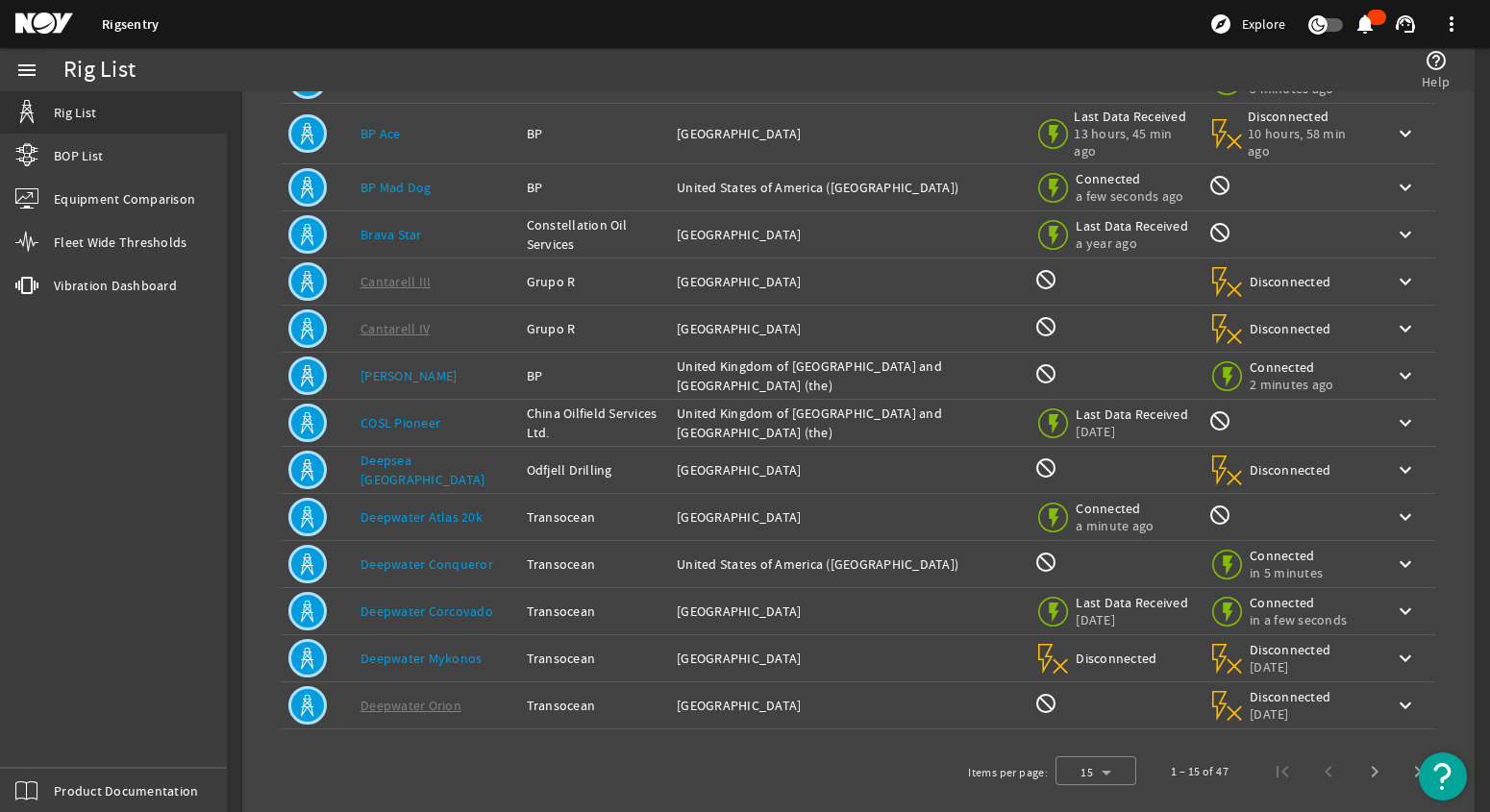 scroll, scrollTop: 266, scrollLeft: 0, axis: vertical 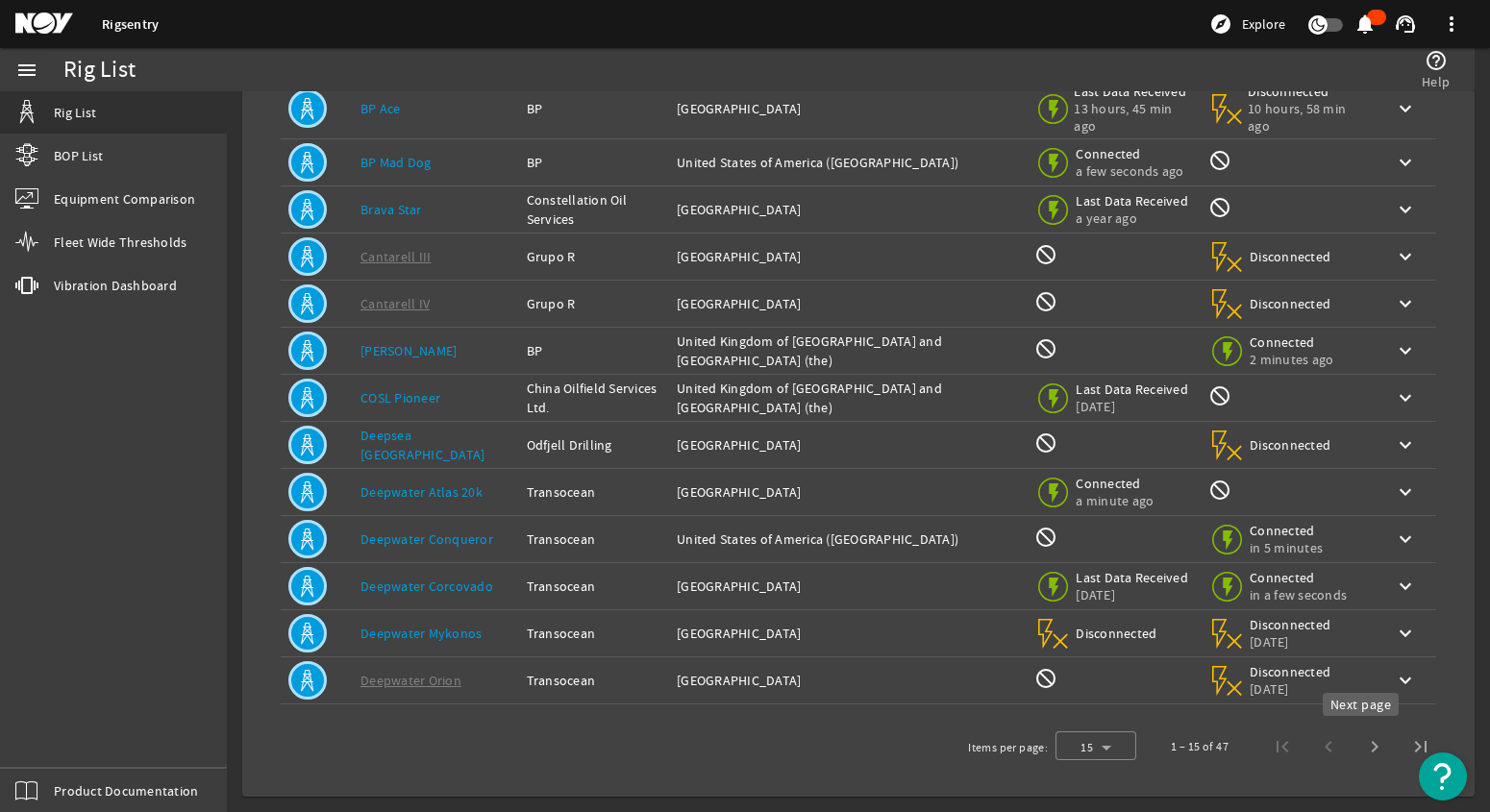 click 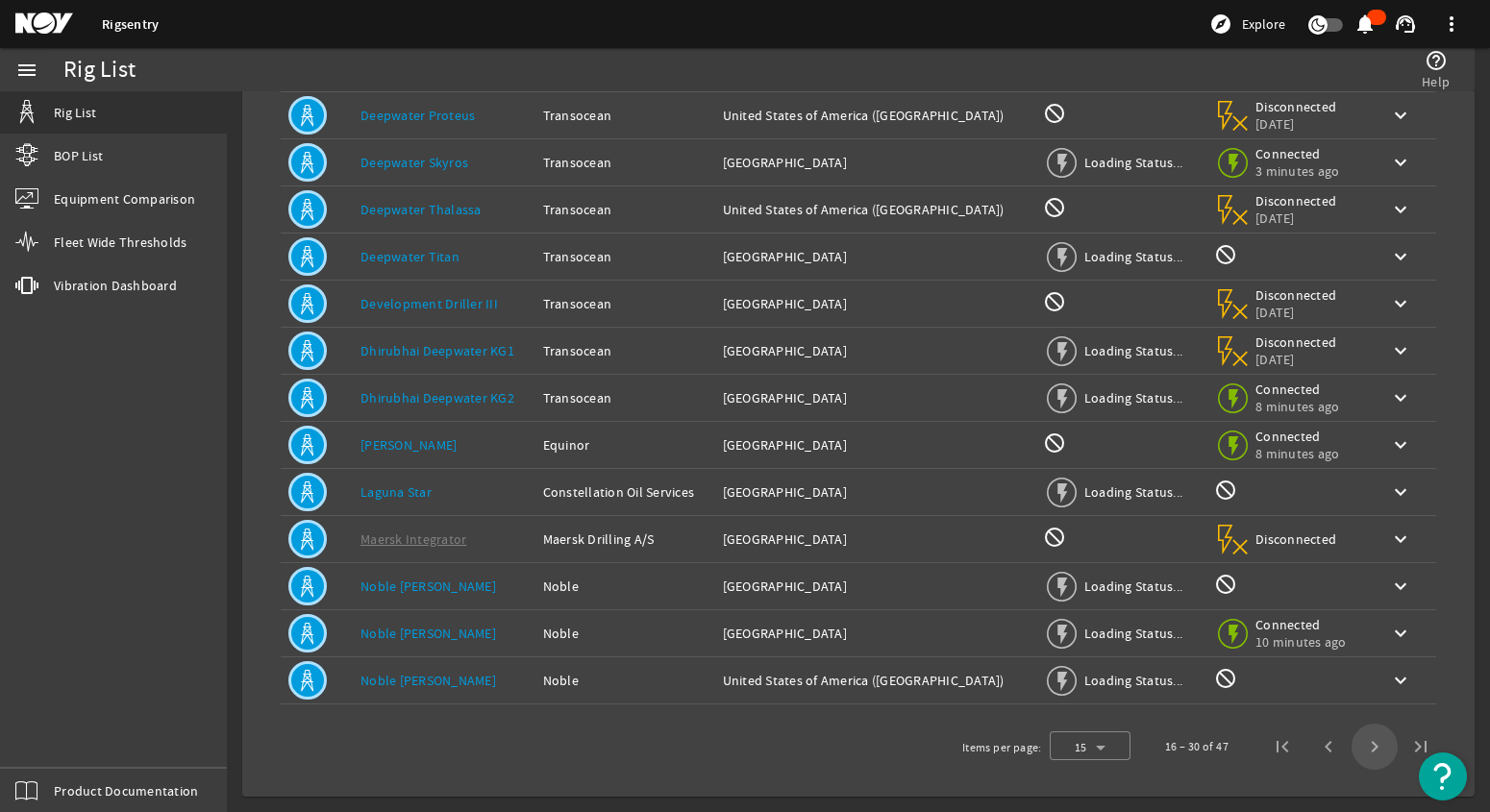 scroll, scrollTop: 253, scrollLeft: 0, axis: vertical 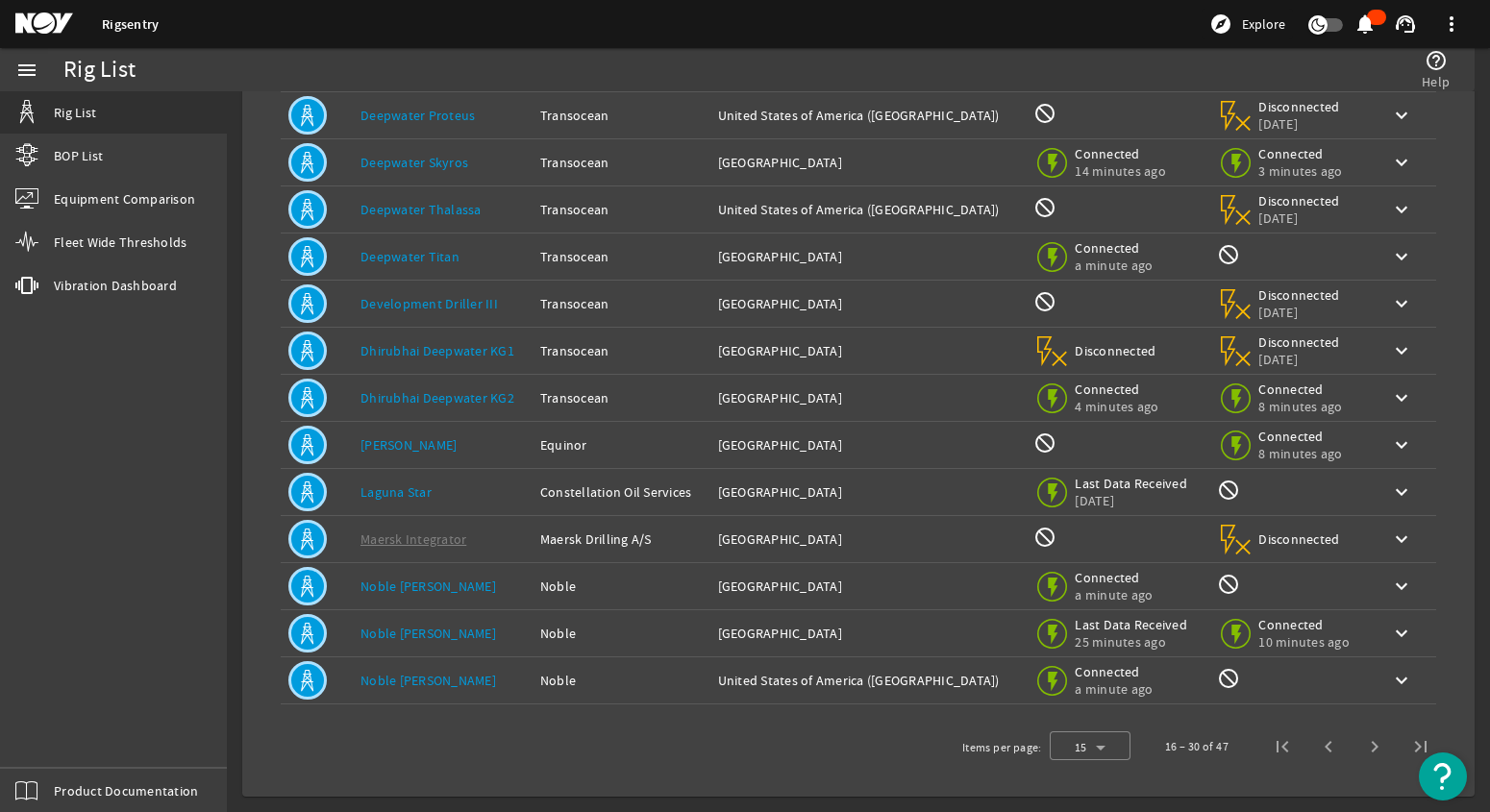 click on "Noble [PERSON_NAME]" 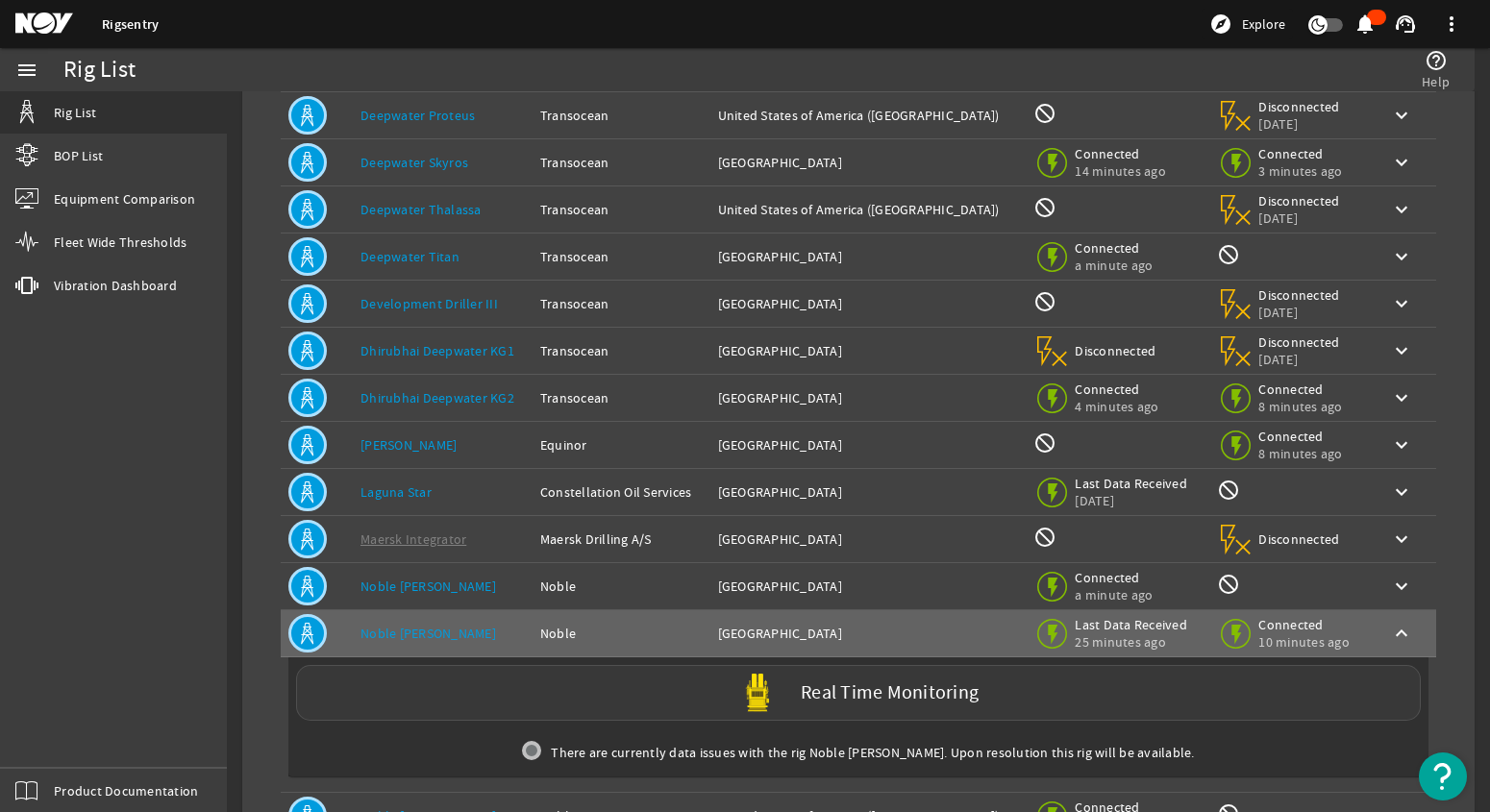 click 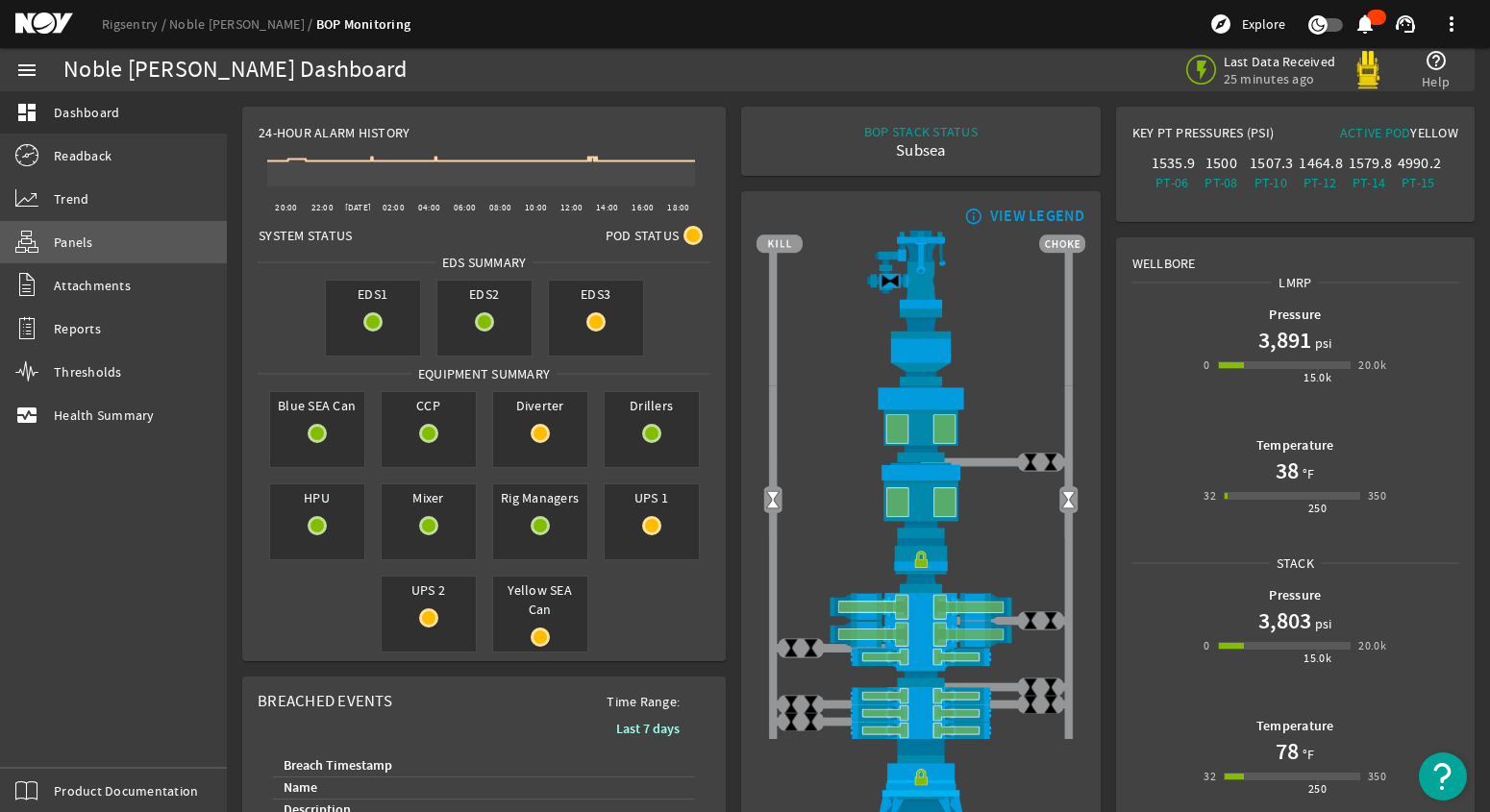 click on "Panels" 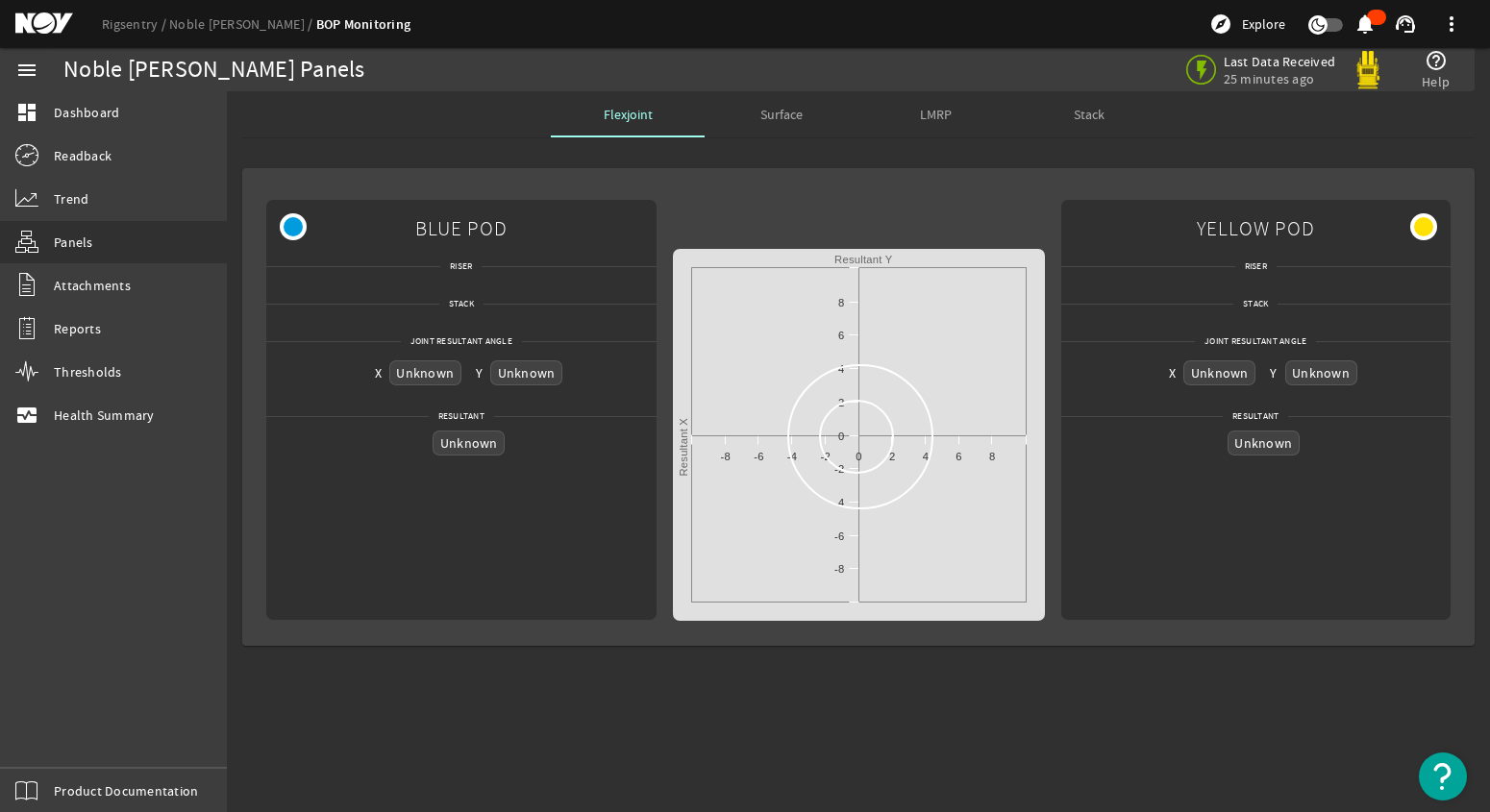 click on "Surface" at bounding box center [782, 114] 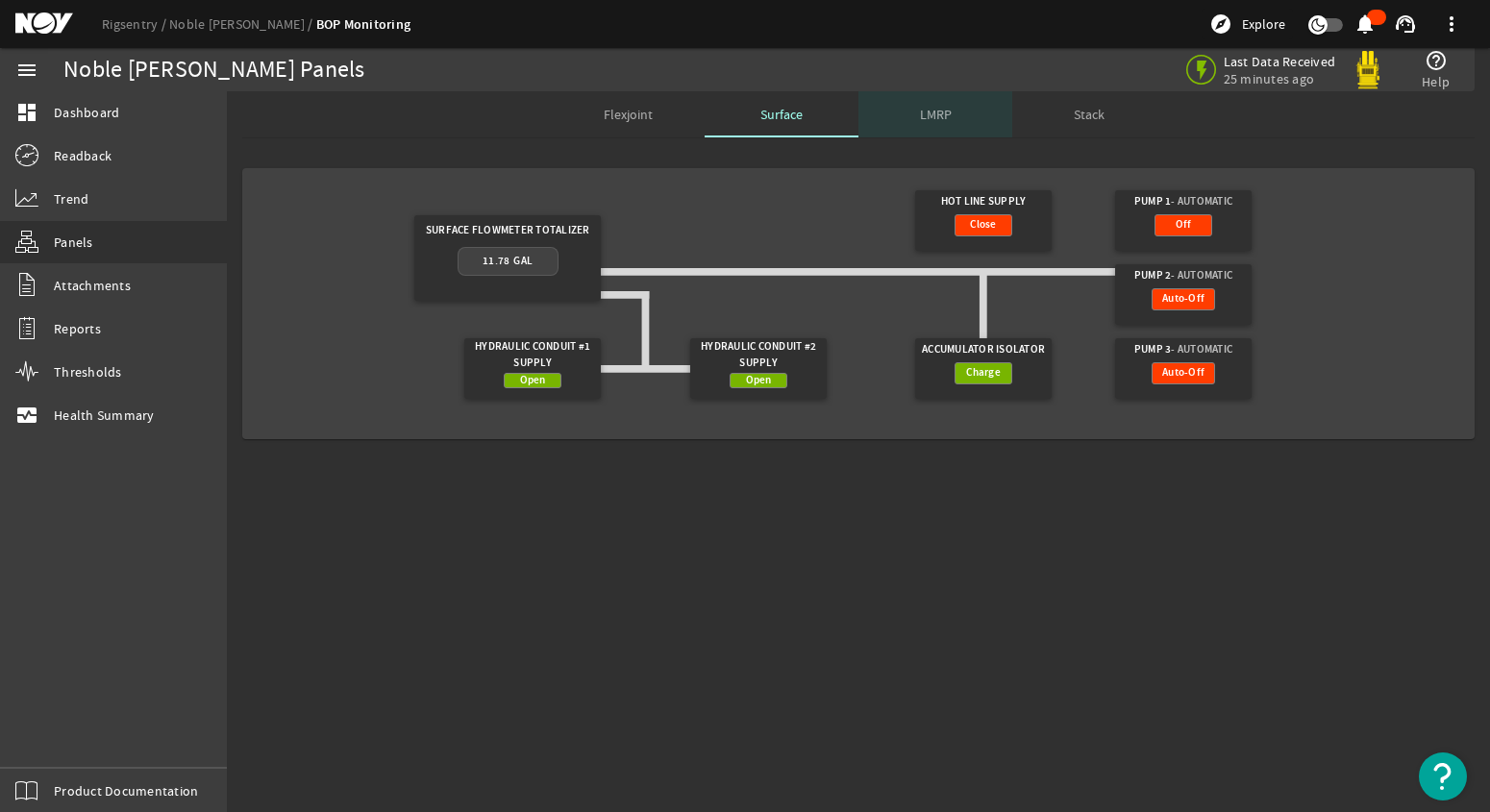 click on "LMRP" at bounding box center (935, 114) 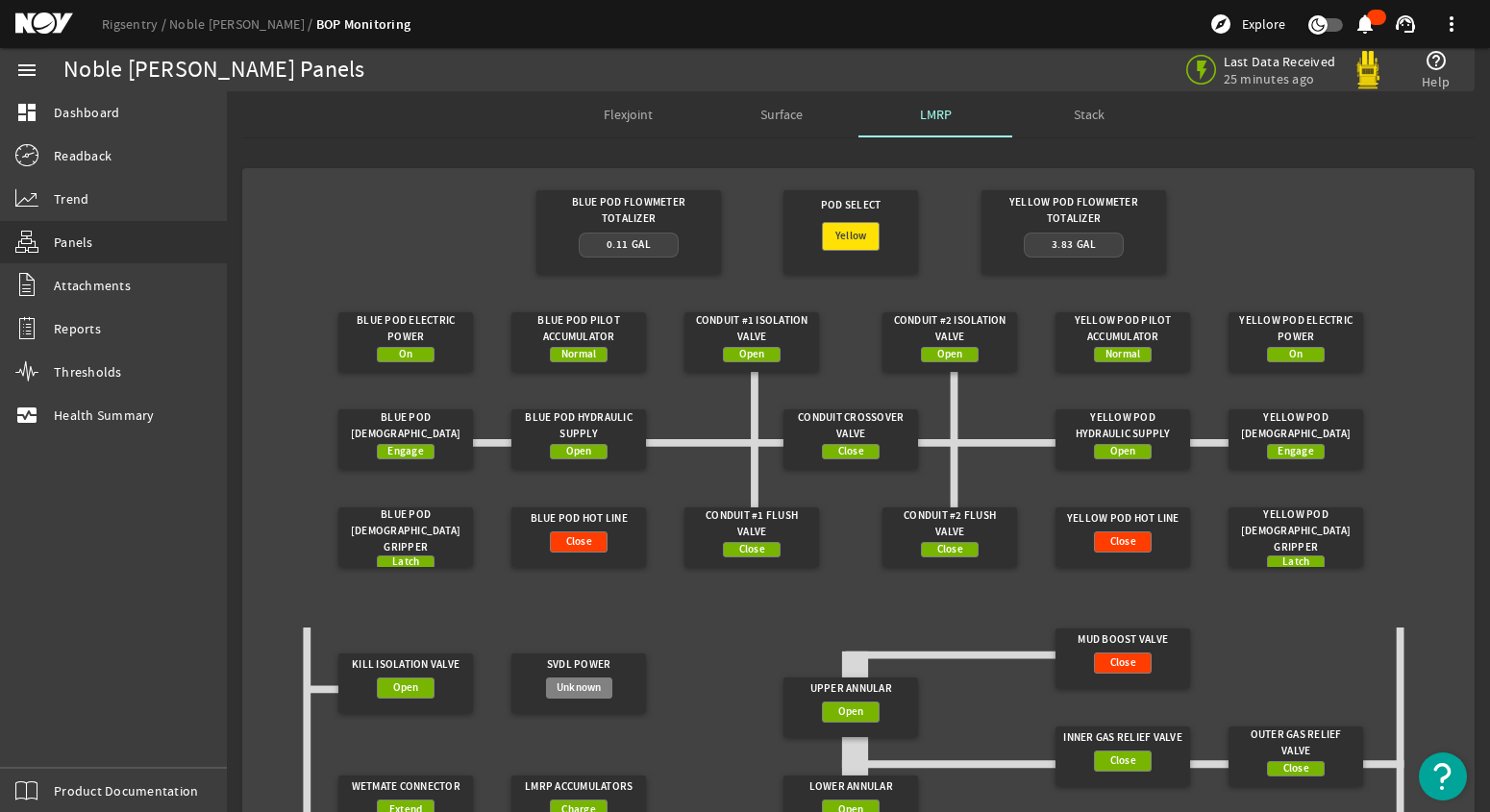 click on "Stack" at bounding box center (1089, 114) 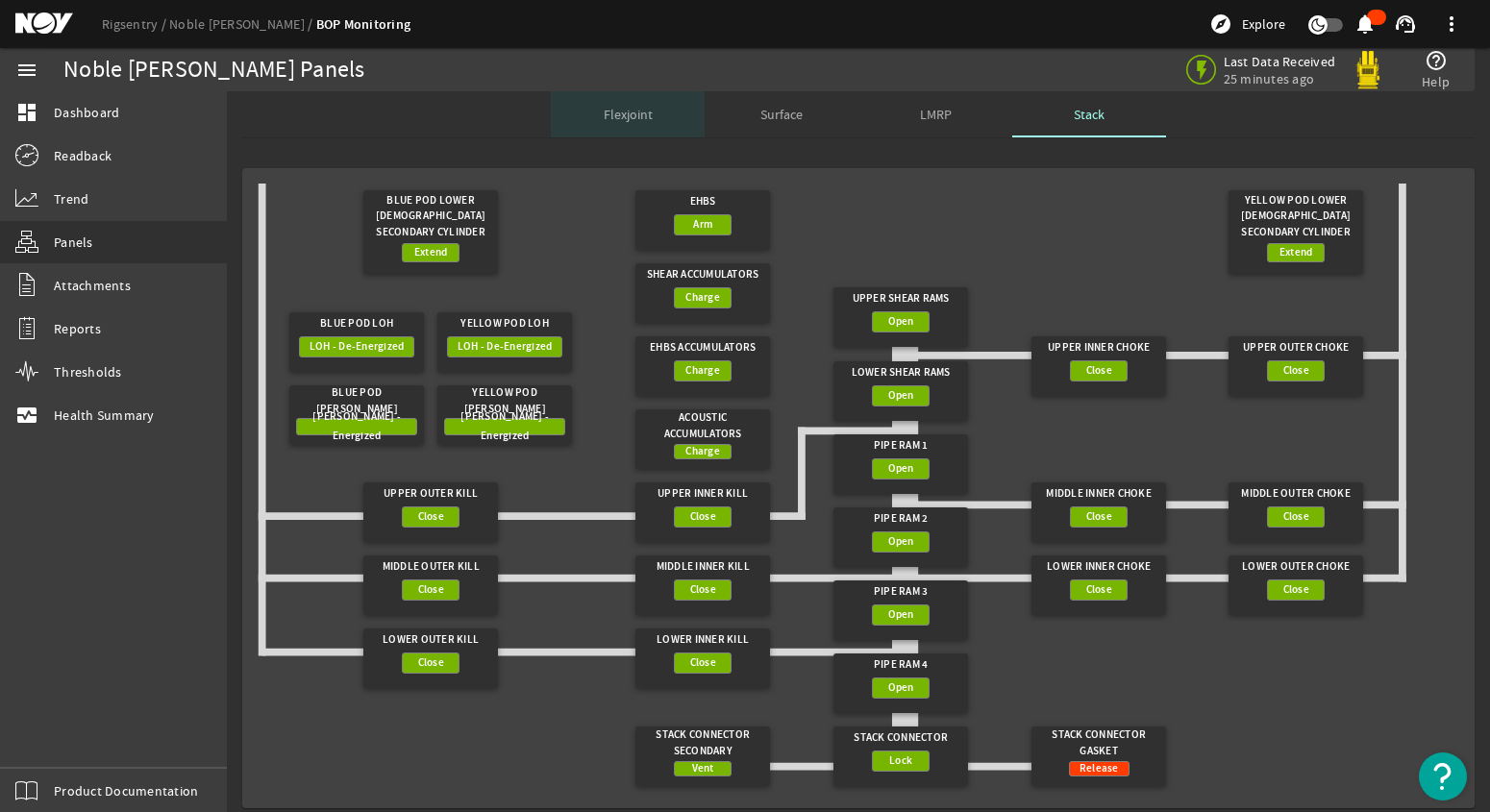 click on "Flexjoint" at bounding box center (628, 114) 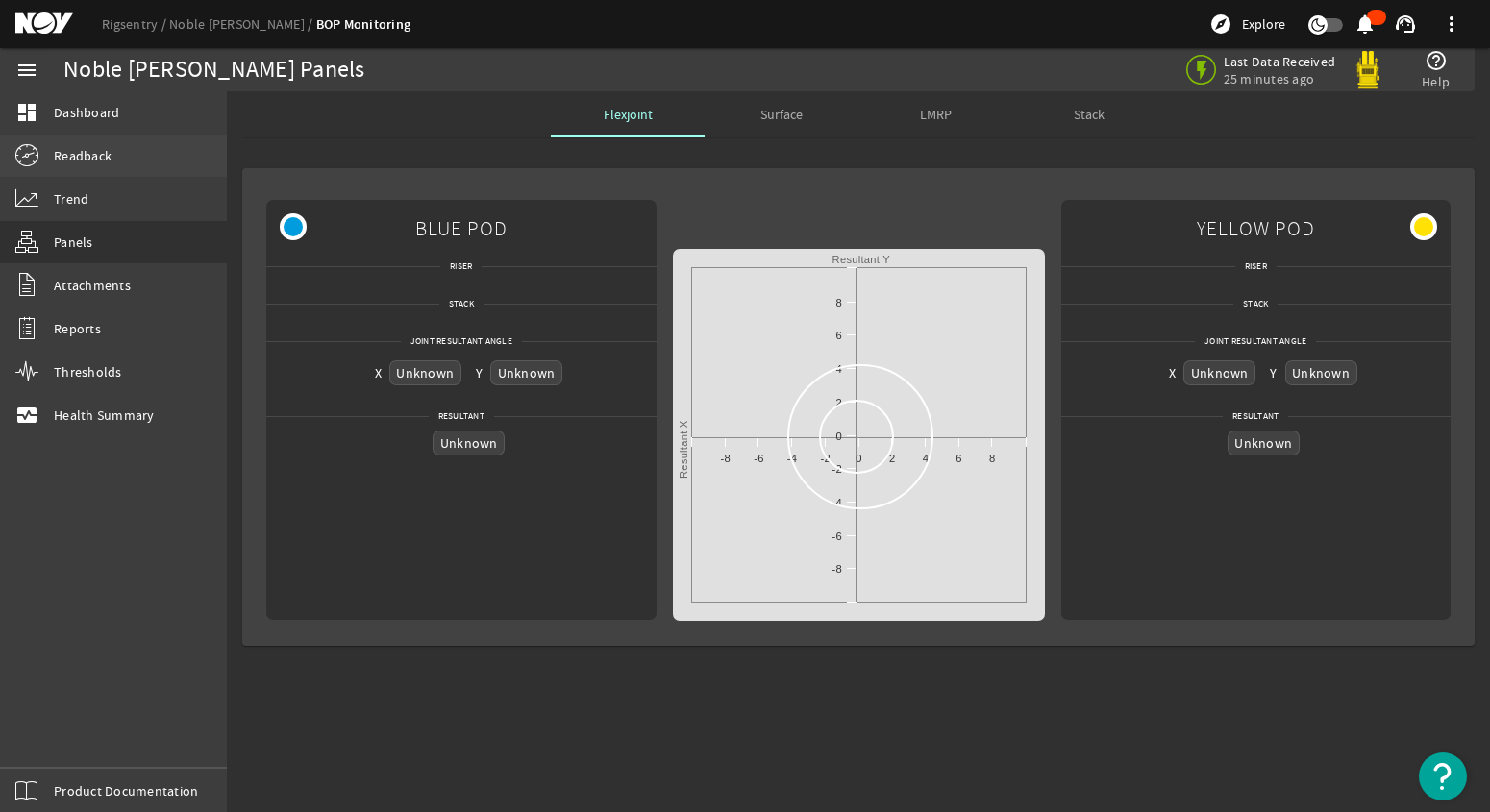 click on "Readback" 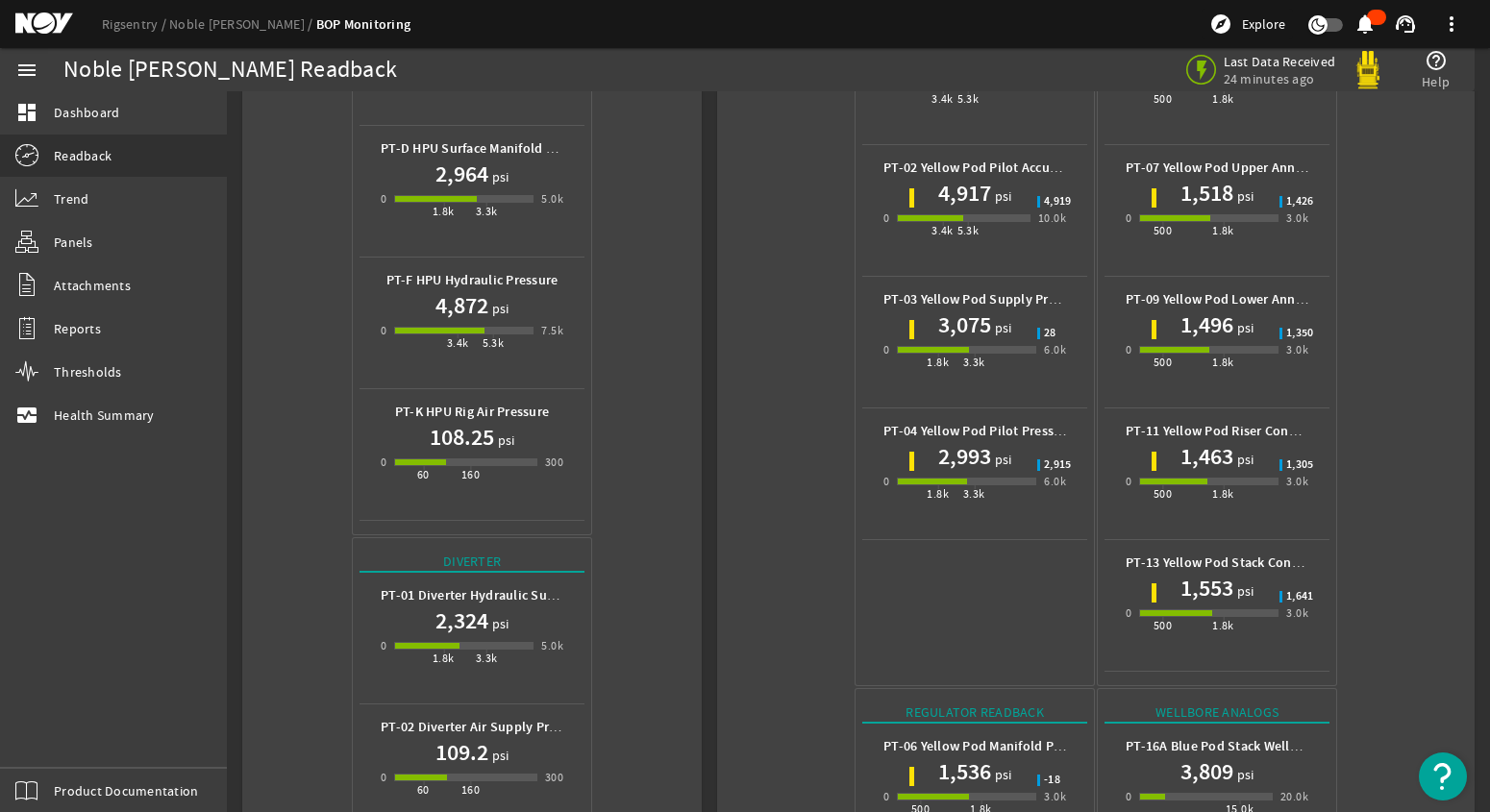 scroll, scrollTop: 0, scrollLeft: 0, axis: both 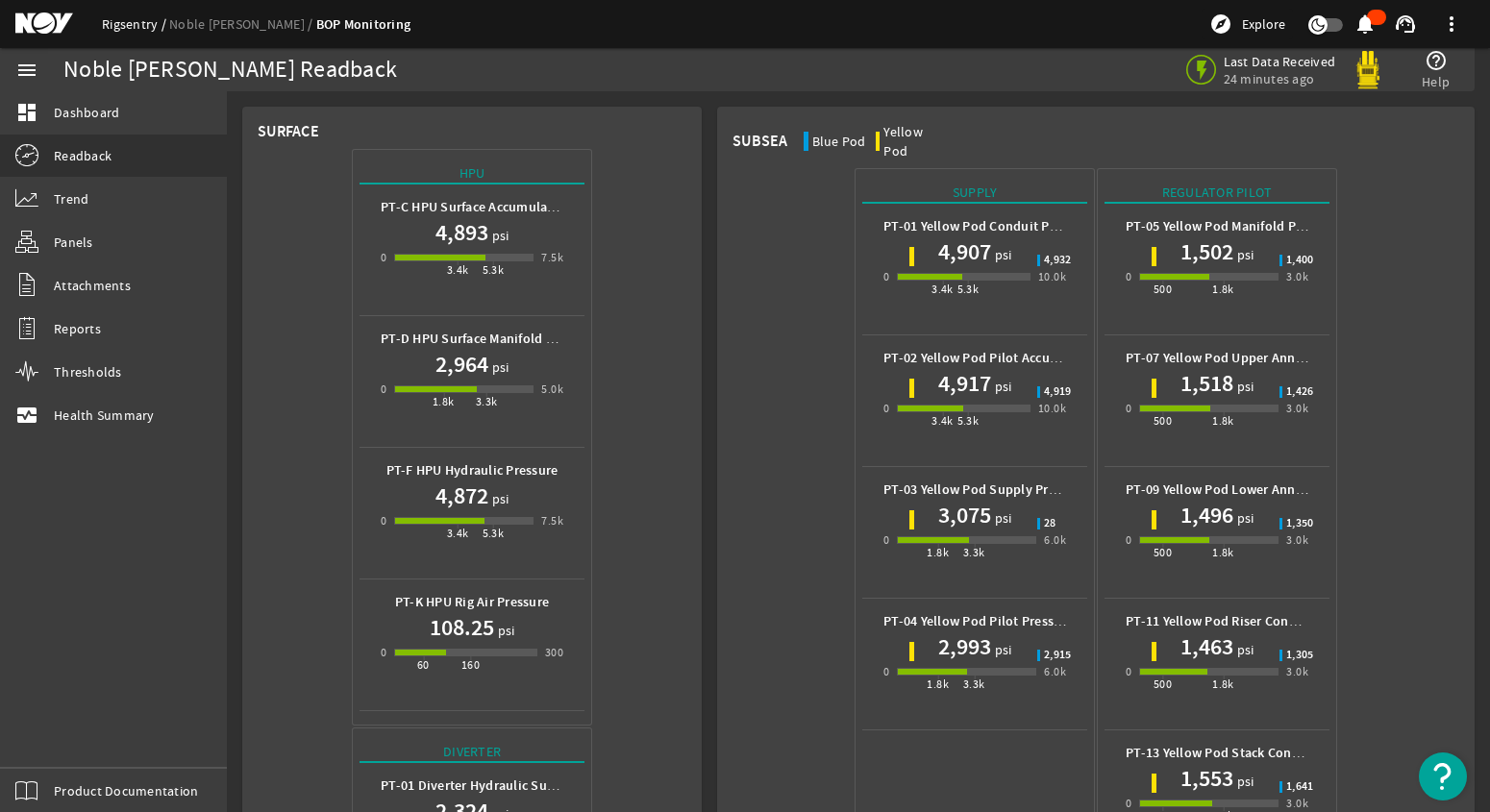 click on "Rigsentry" 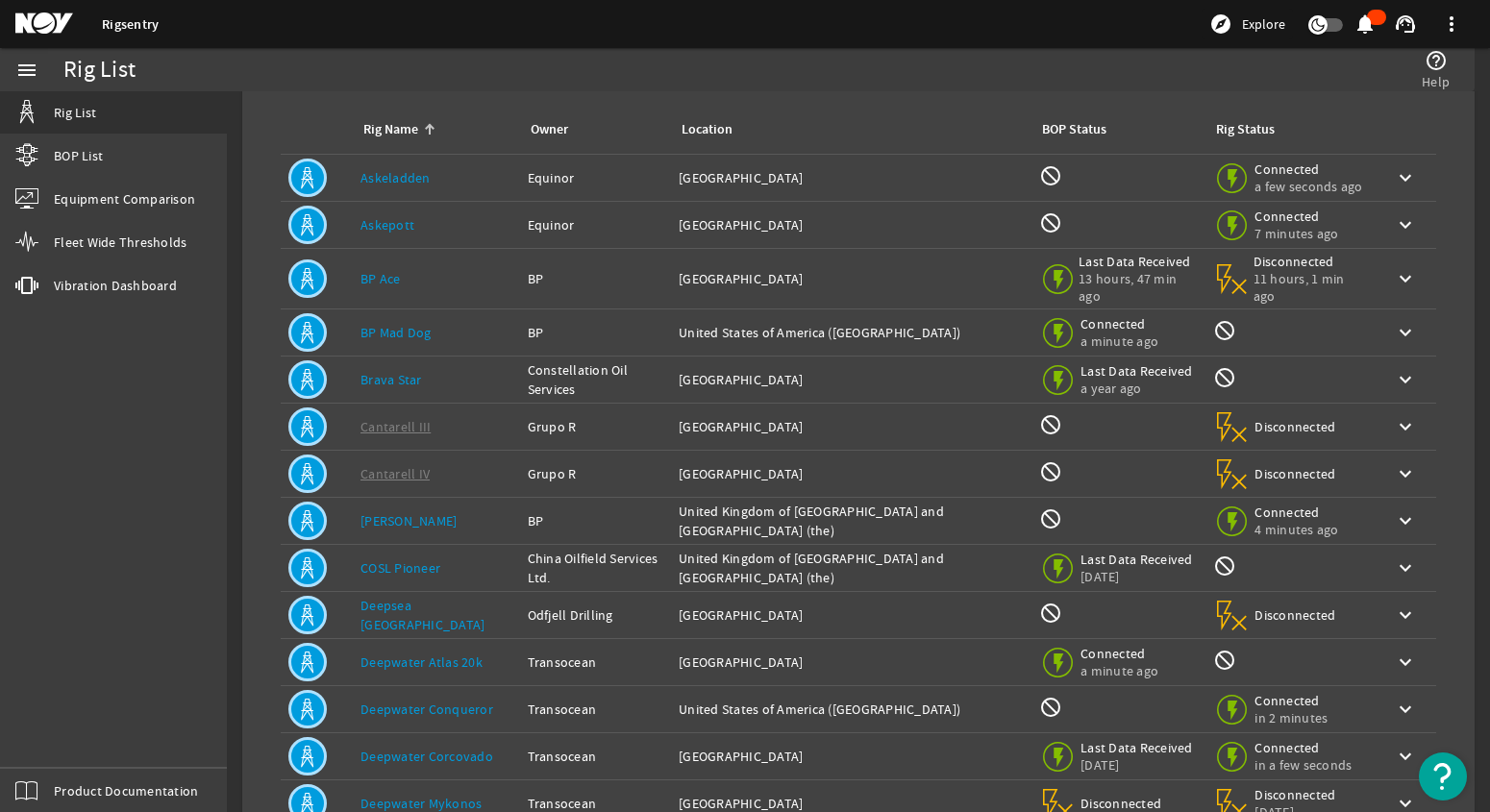 scroll, scrollTop: 192, scrollLeft: 0, axis: vertical 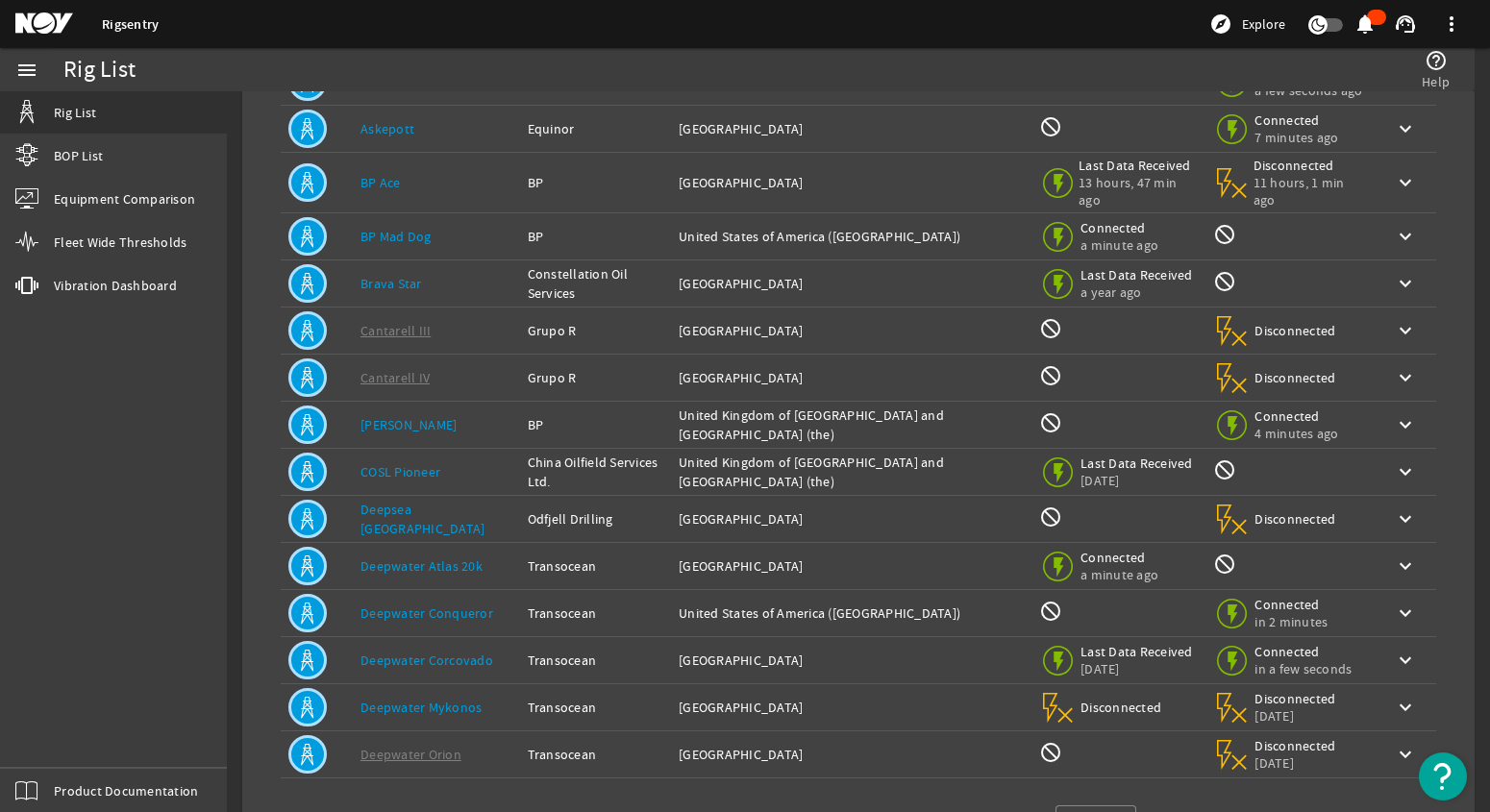 click on "Deepwater Atlas 20k" 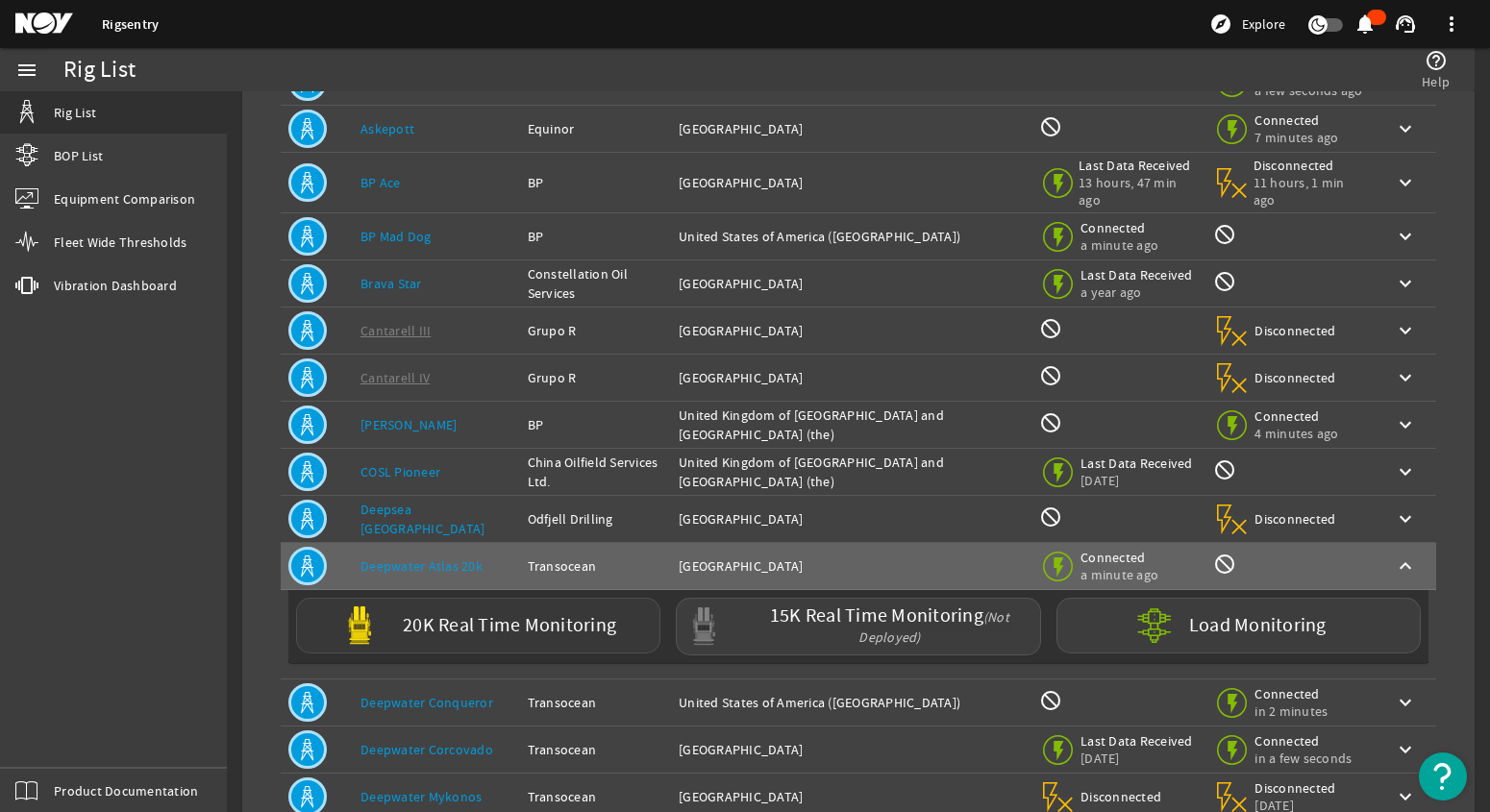 click on "20K Real Time Monitoring" 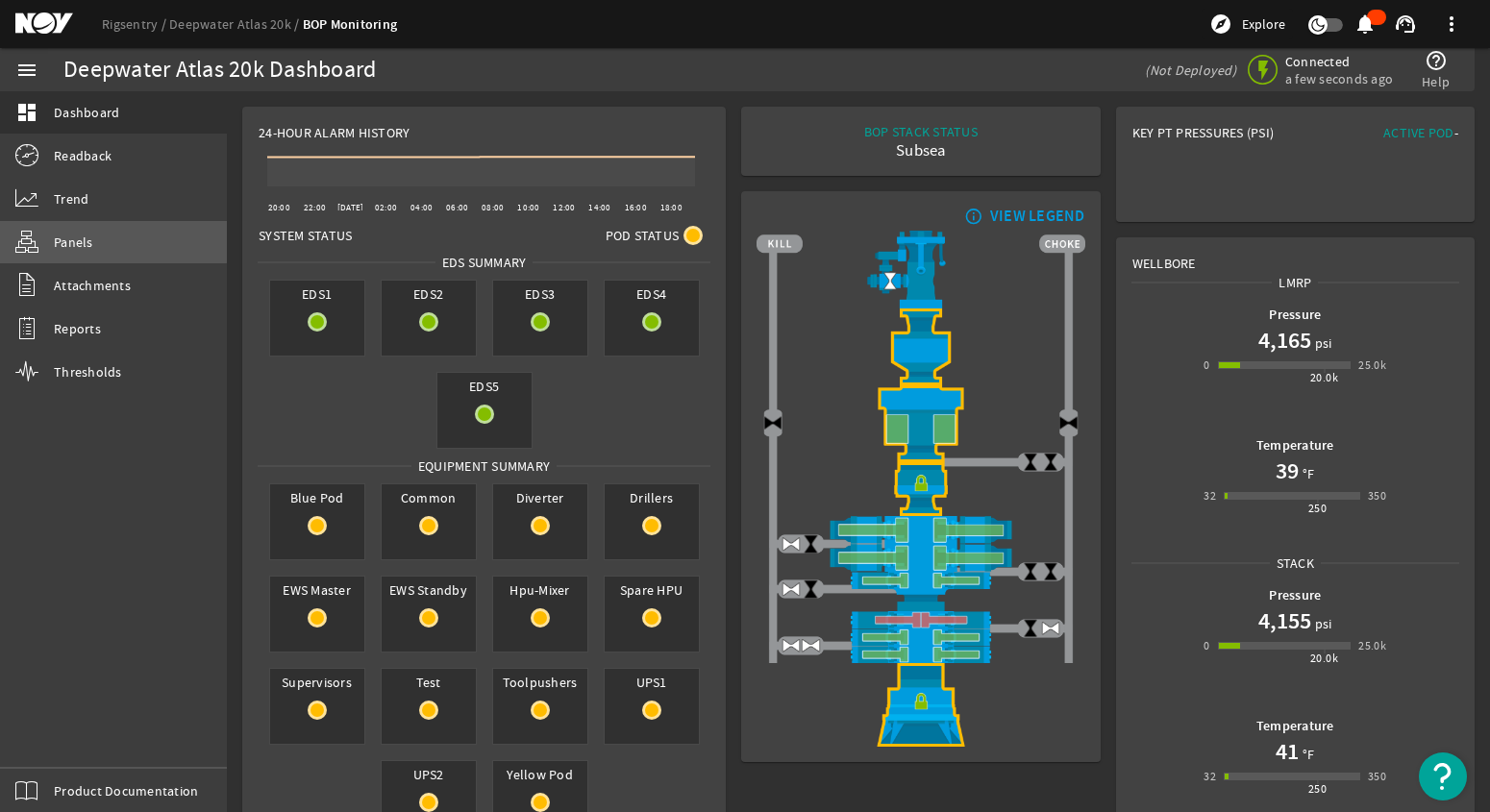 click on "Panels" 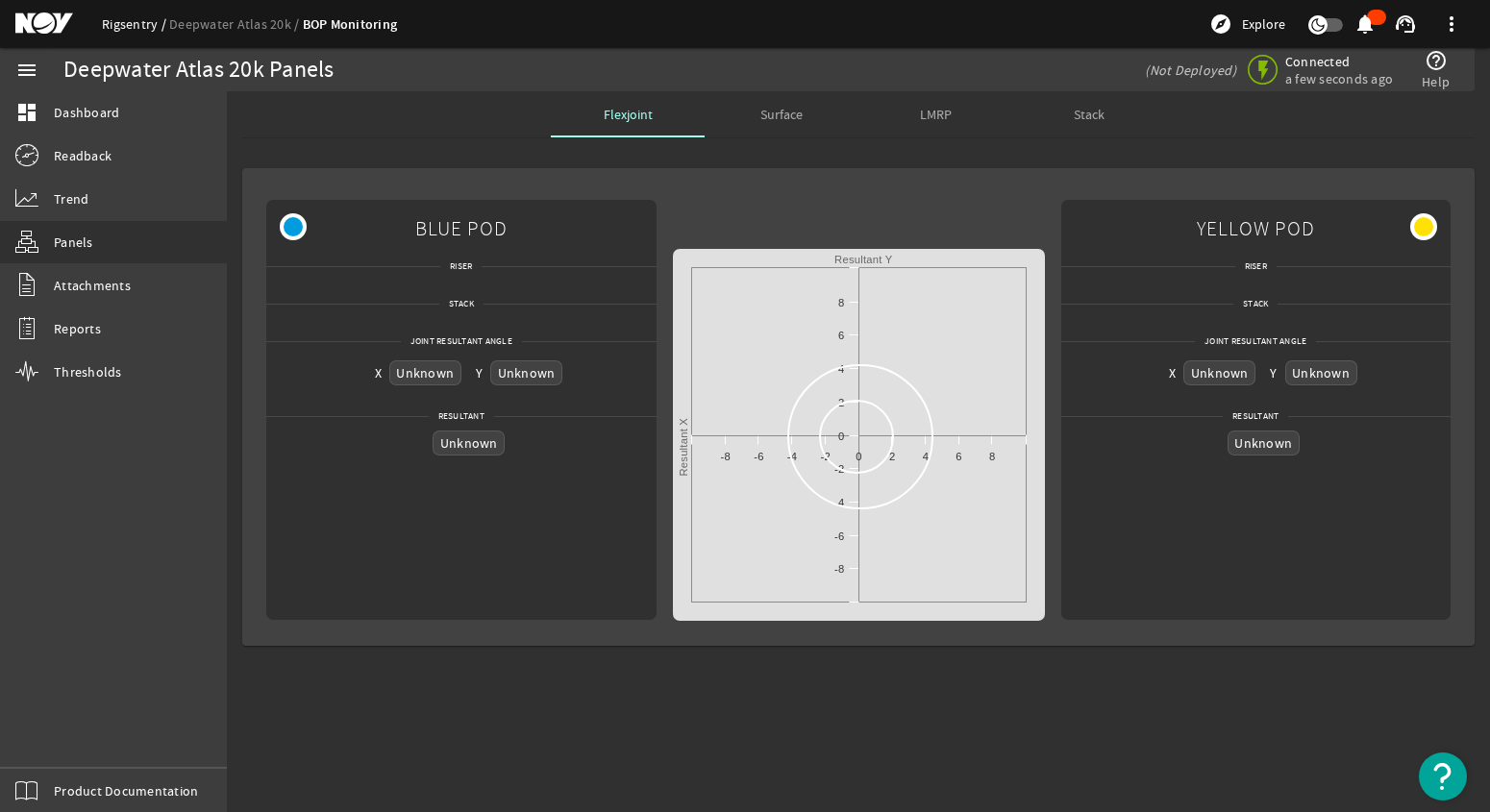 click on "Rigsentry" 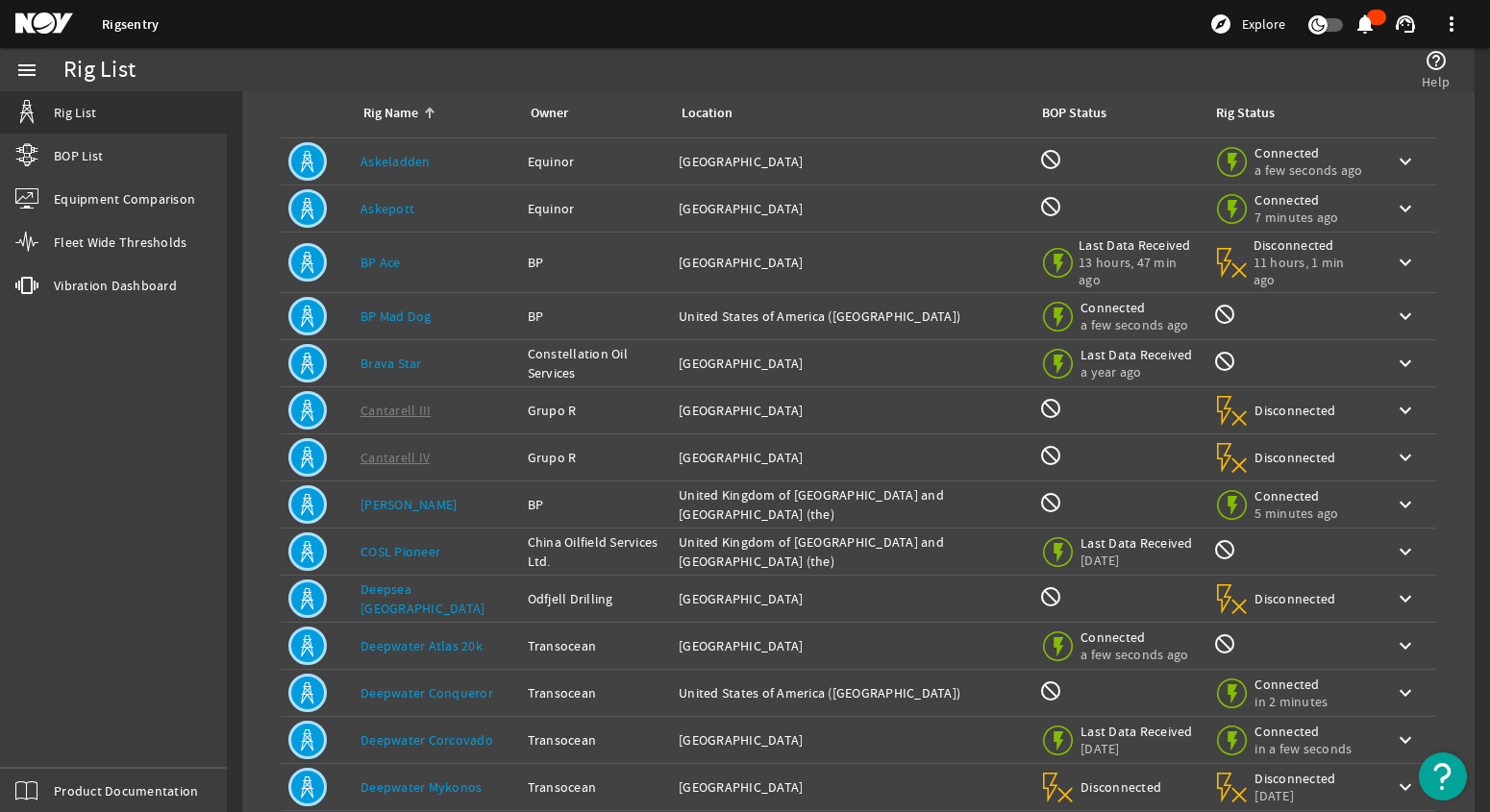 scroll, scrollTop: 266, scrollLeft: 0, axis: vertical 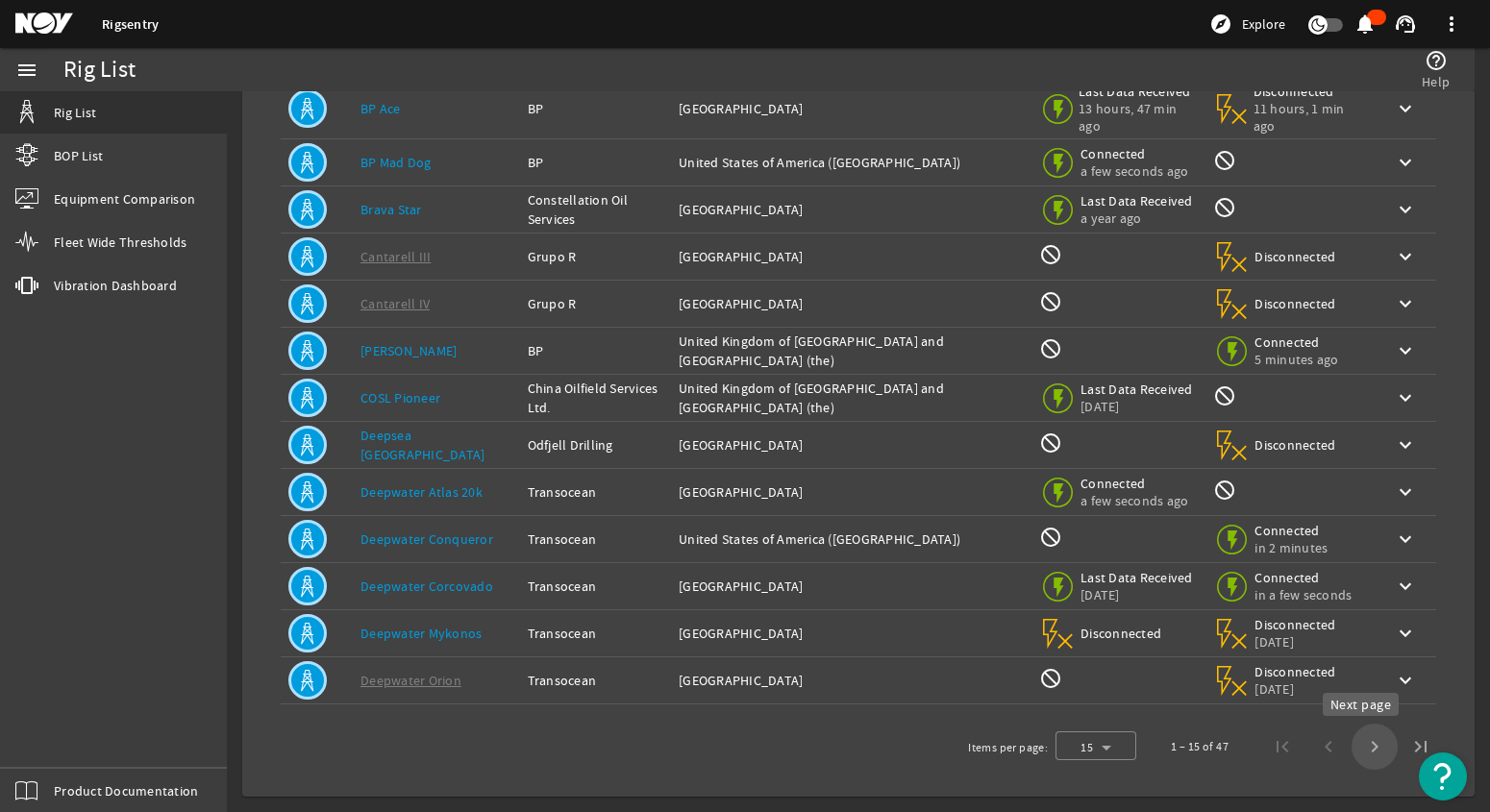 click 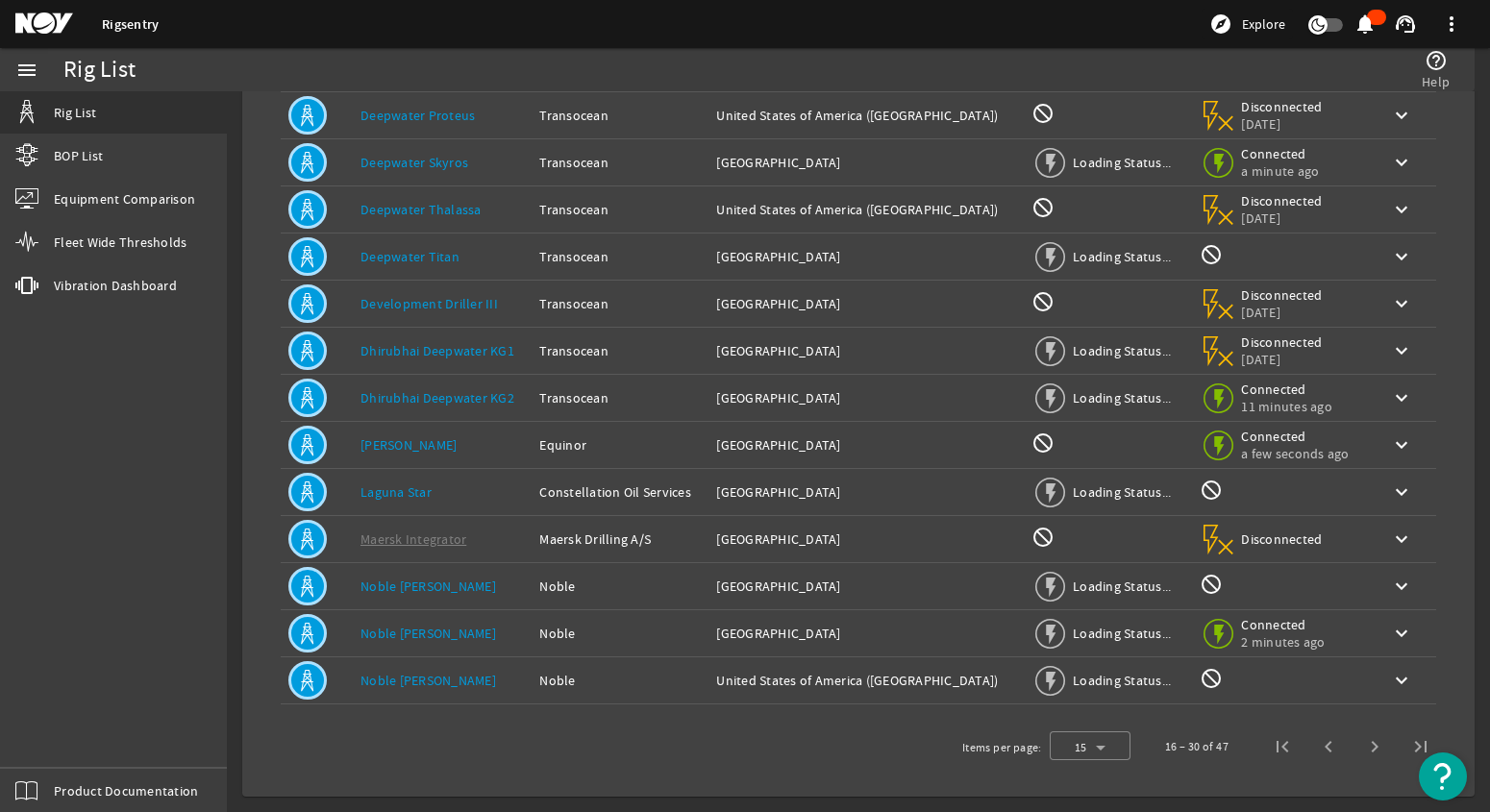 scroll, scrollTop: 253, scrollLeft: 0, axis: vertical 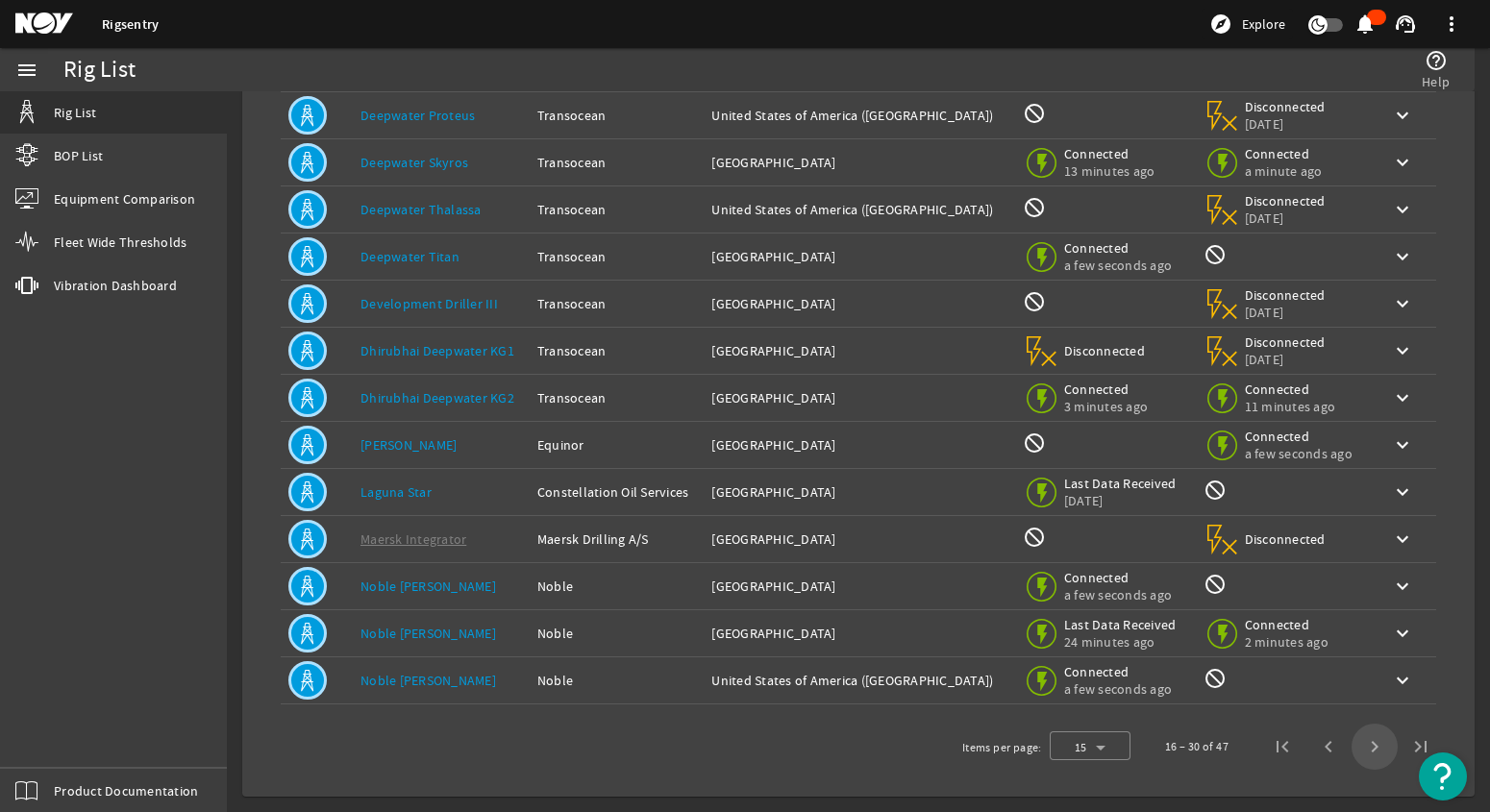 click 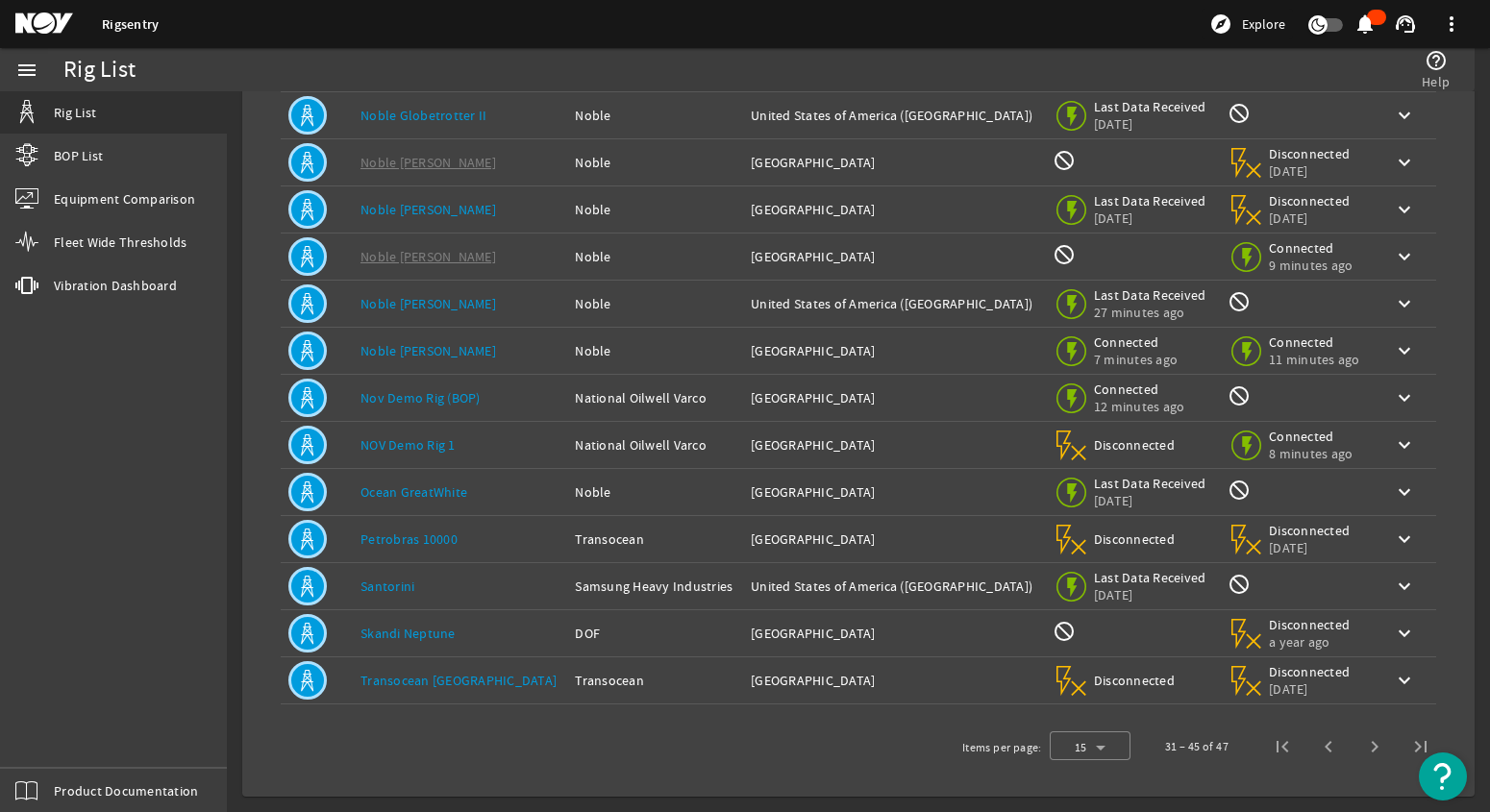 scroll, scrollTop: 157, scrollLeft: 0, axis: vertical 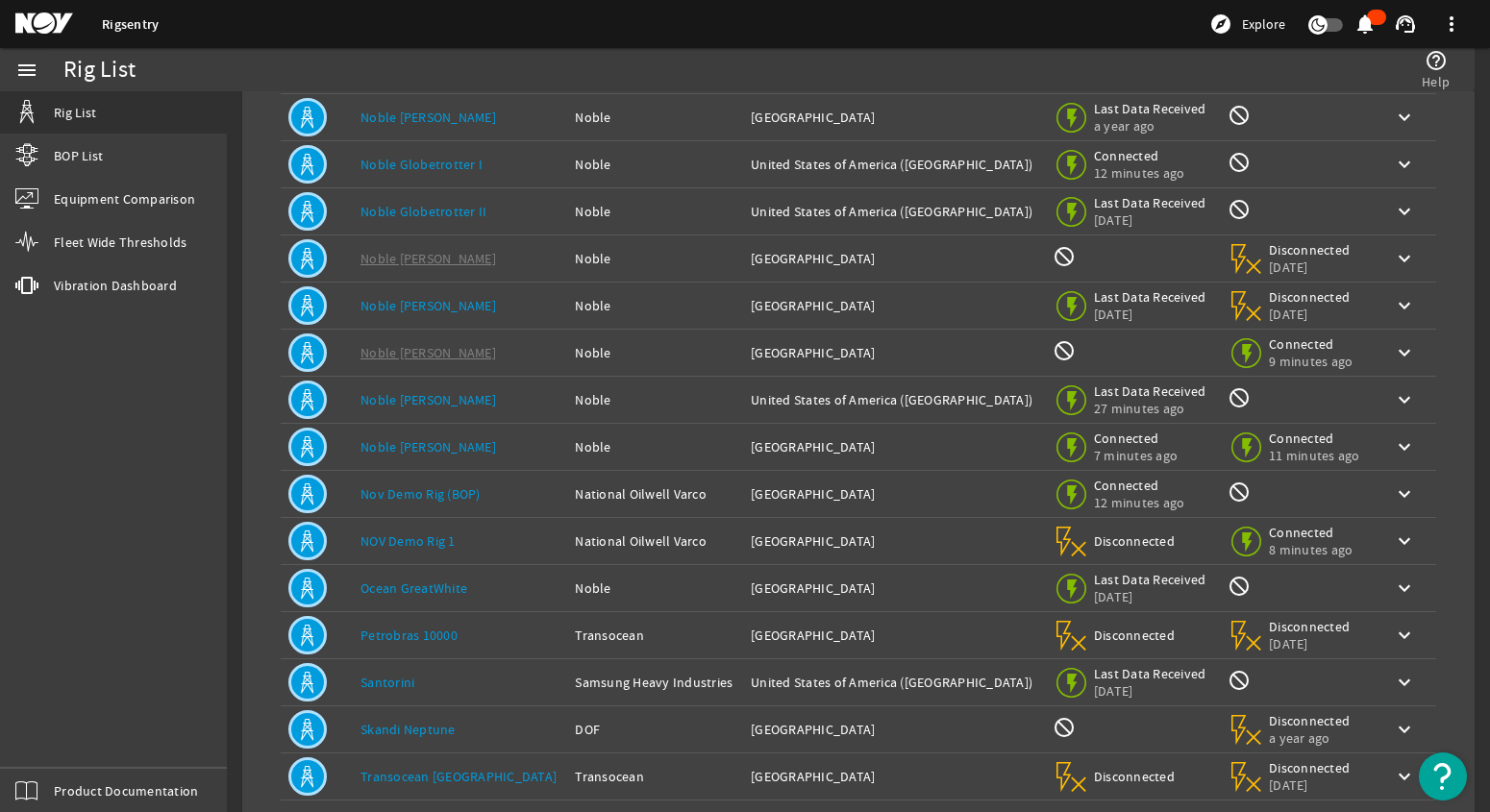 click on "Noble Globetrotter I" 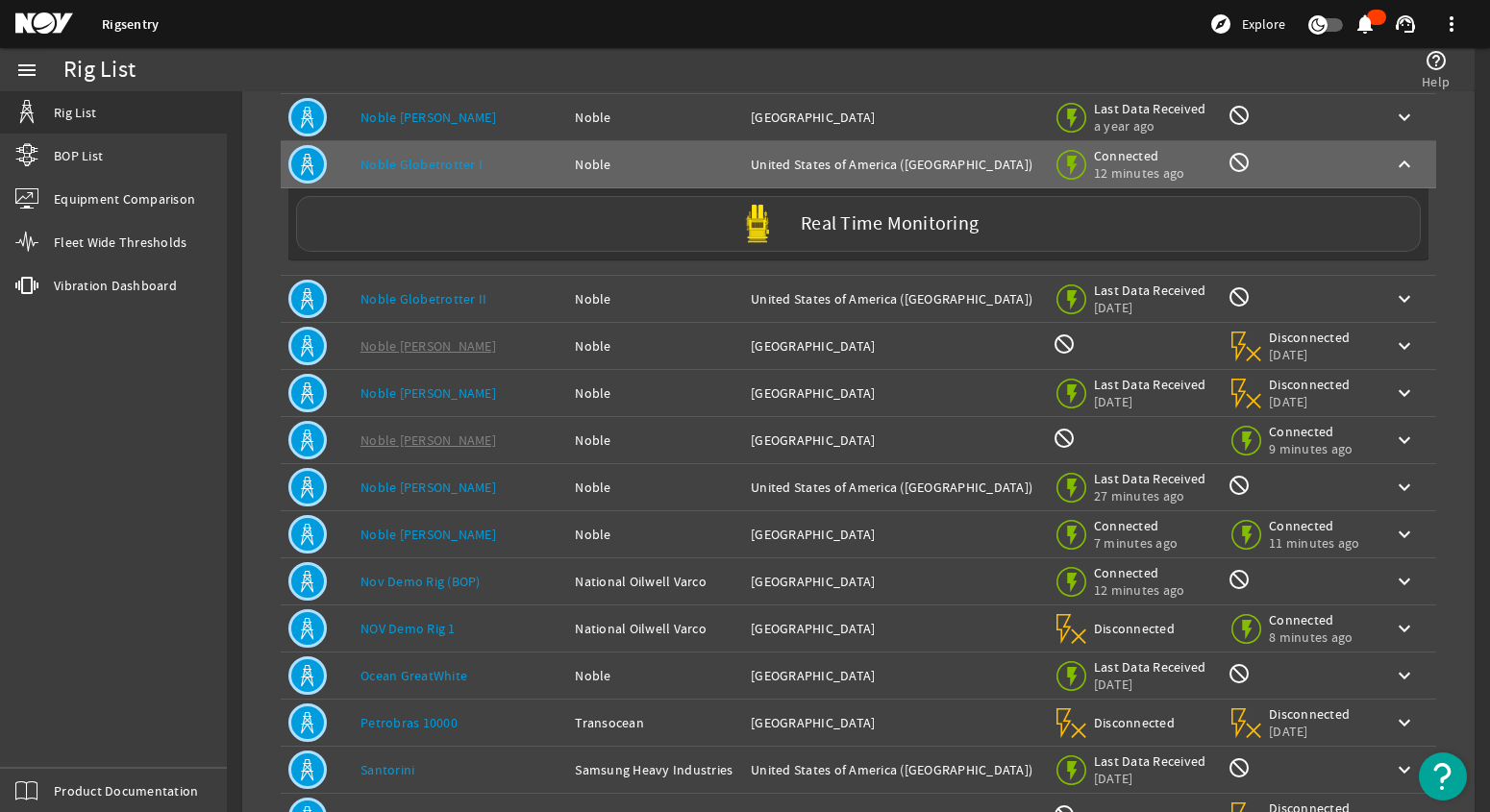click on "Real Time Monitoring" 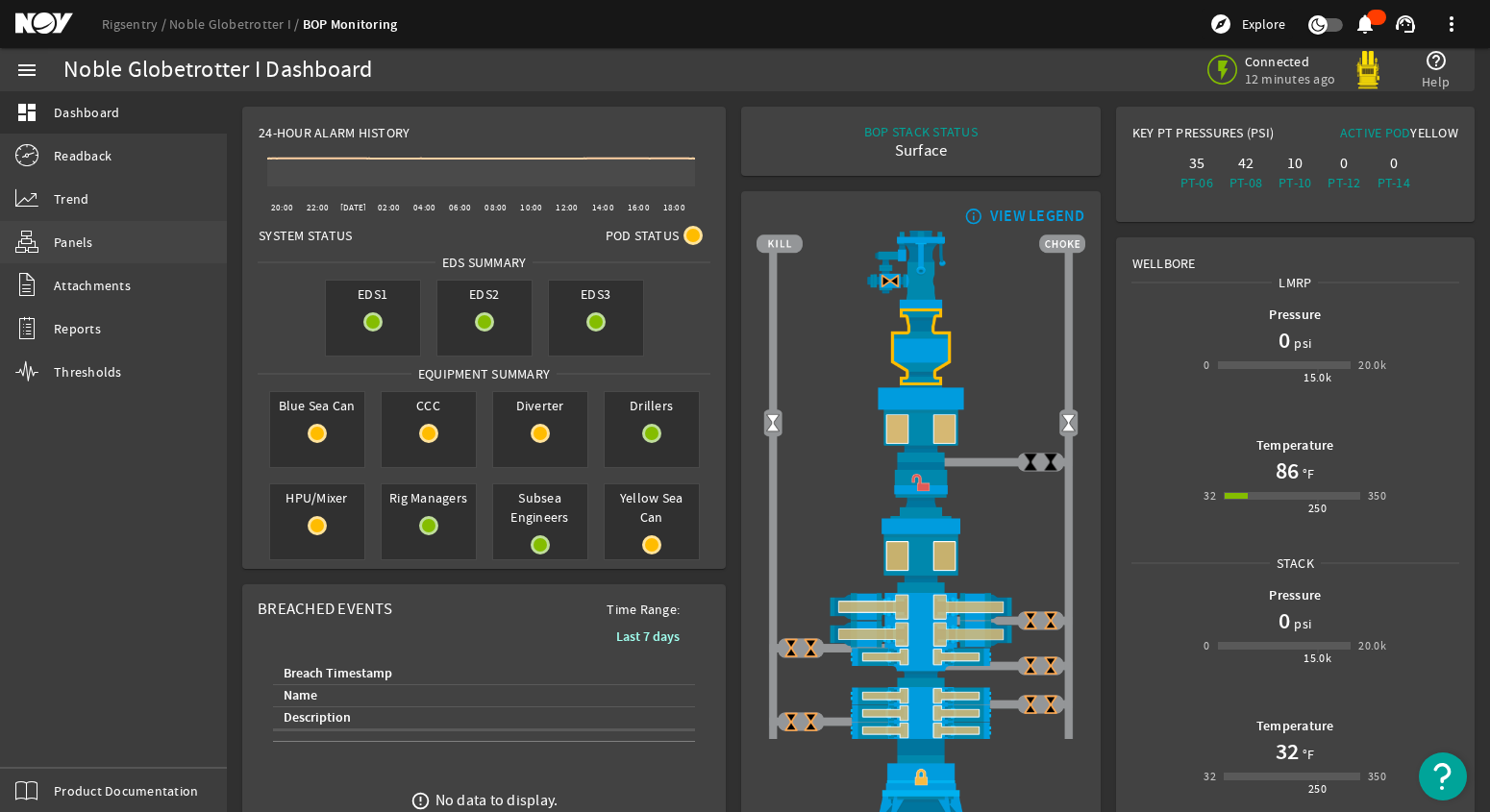 click on "Panels" 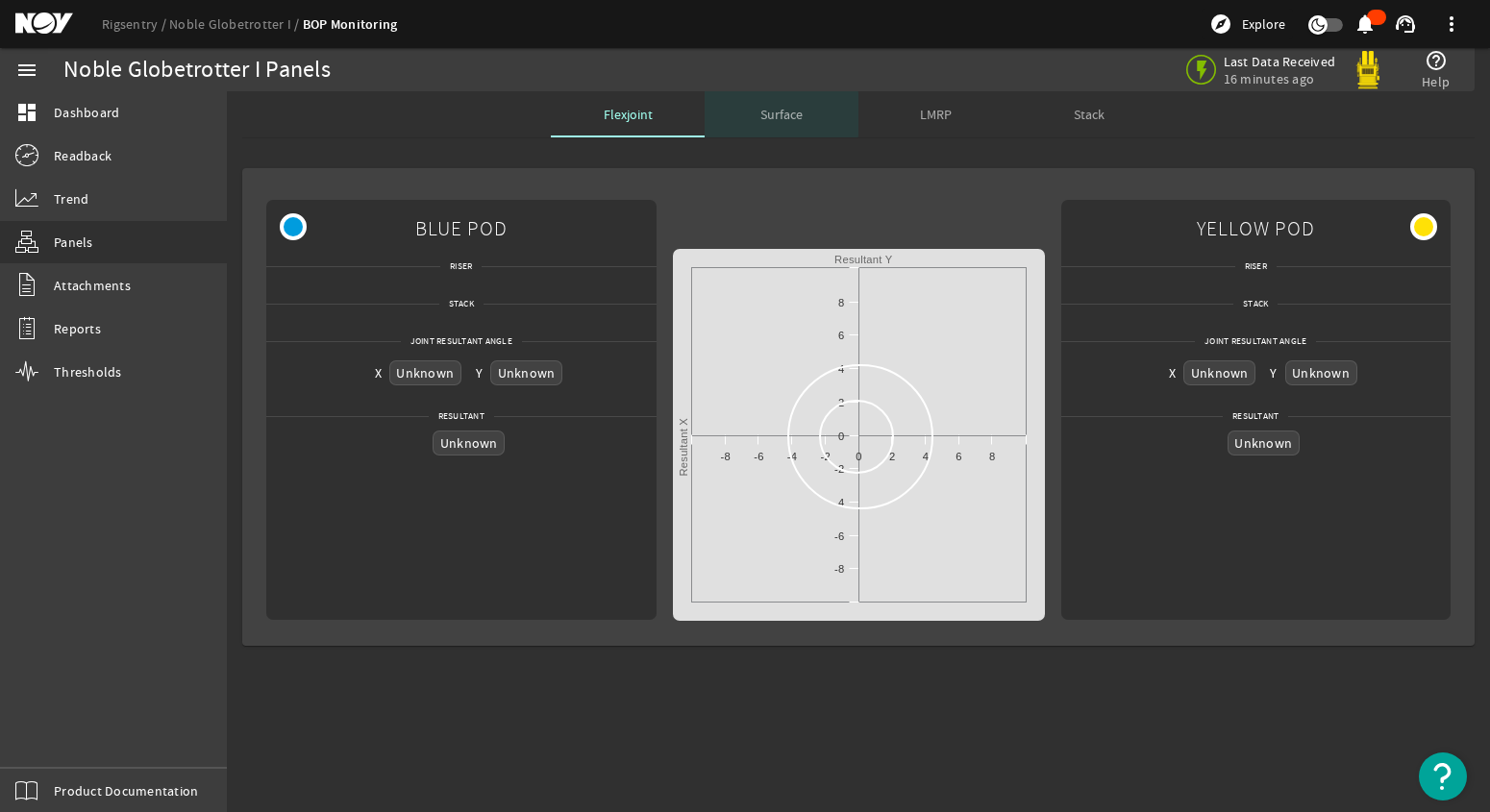 click on "Surface" at bounding box center [782, 114] 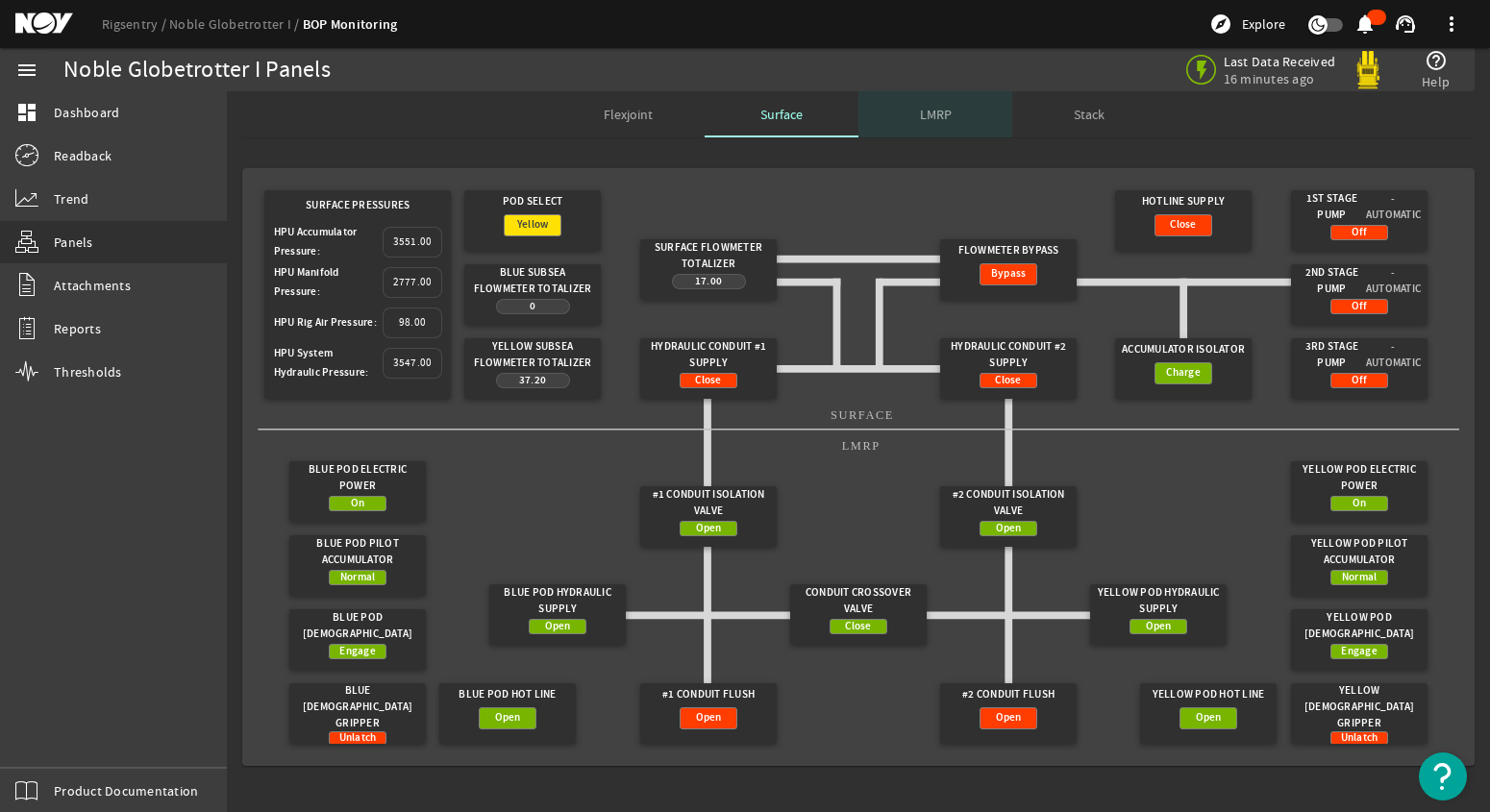 click on "LMRP" at bounding box center (935, 114) 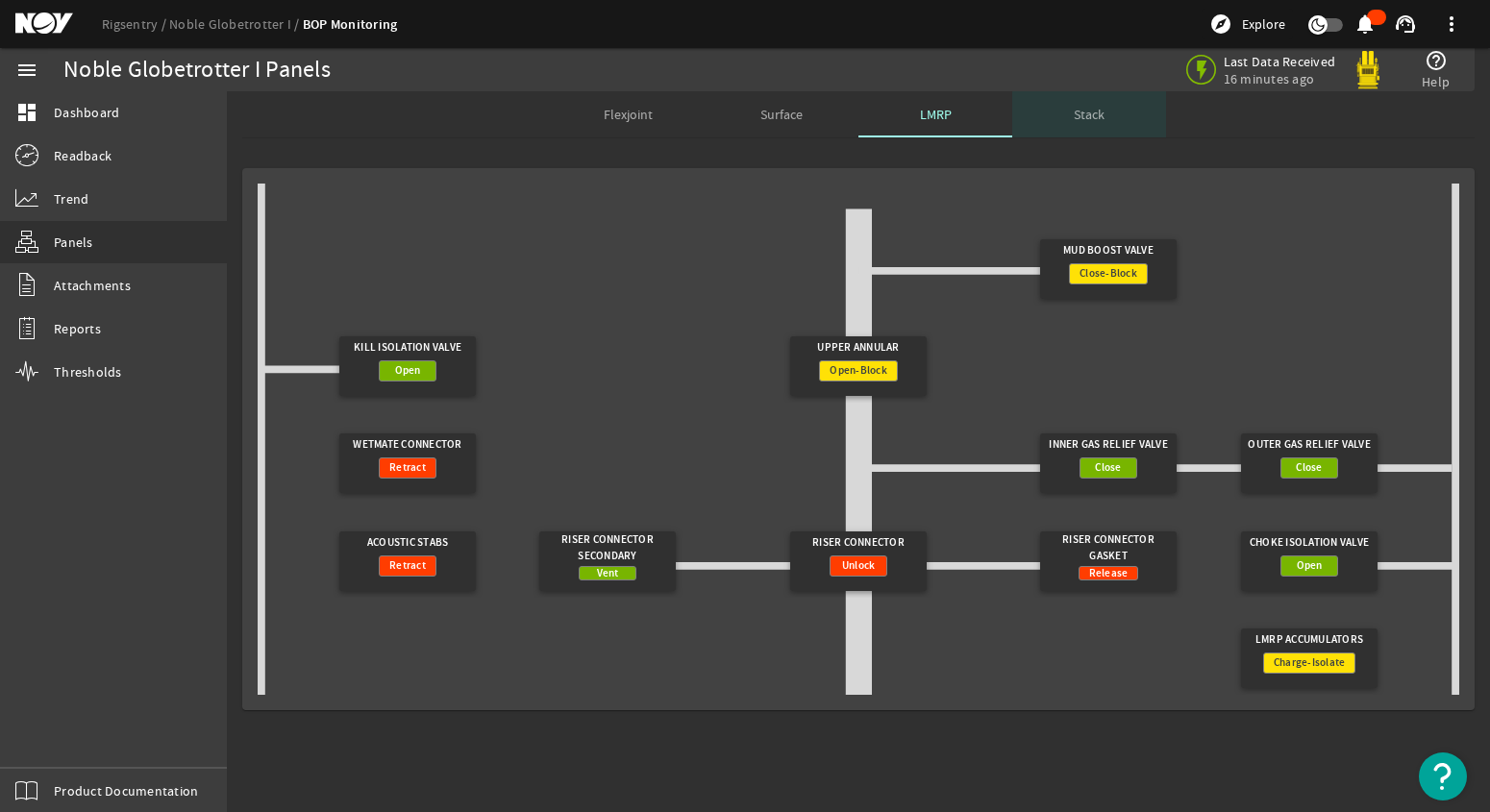 click on "Stack" at bounding box center (1089, 114) 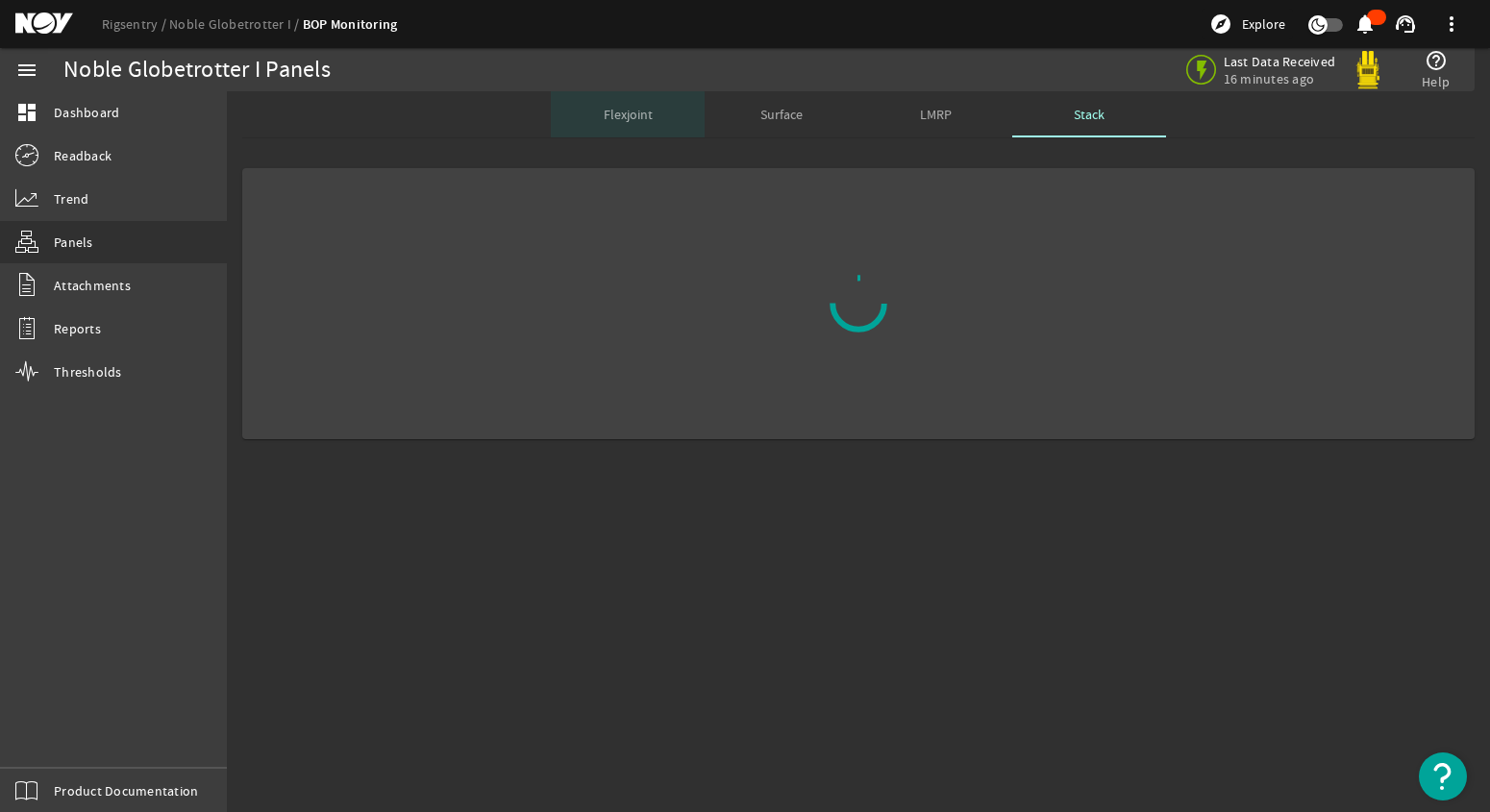 click on "Flexjoint" at bounding box center [628, 114] 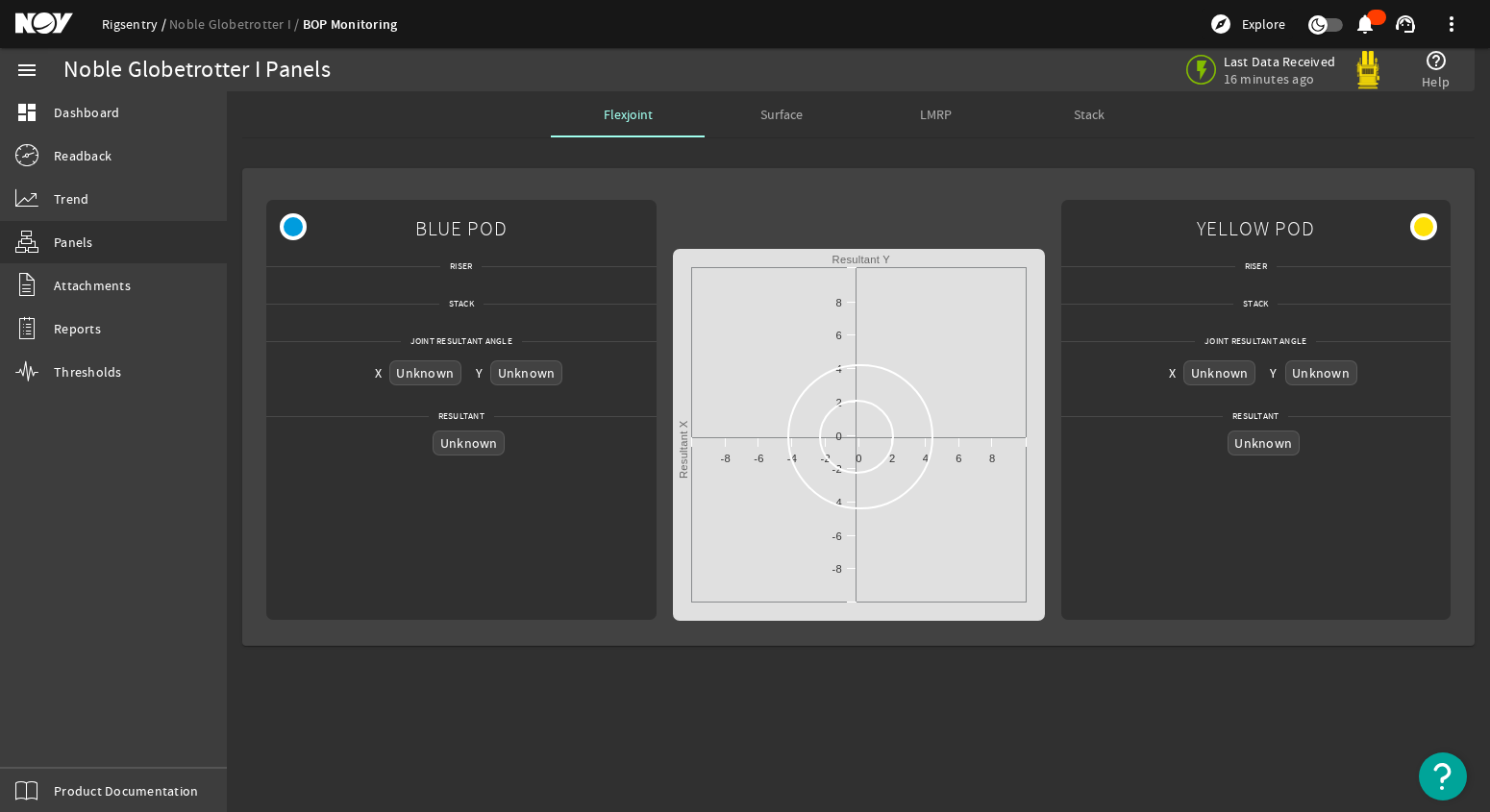 click on "Rigsentry" 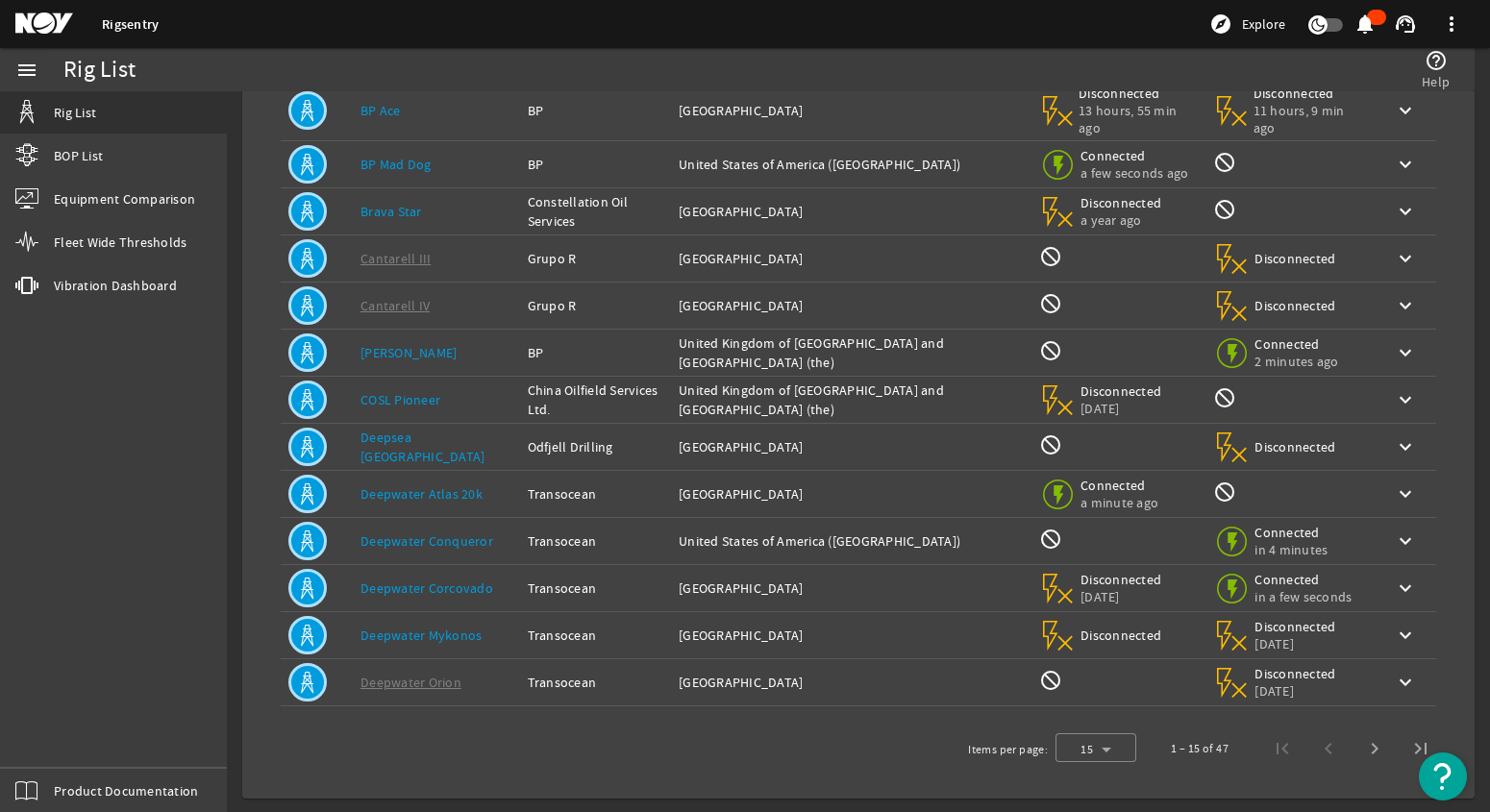 scroll, scrollTop: 266, scrollLeft: 0, axis: vertical 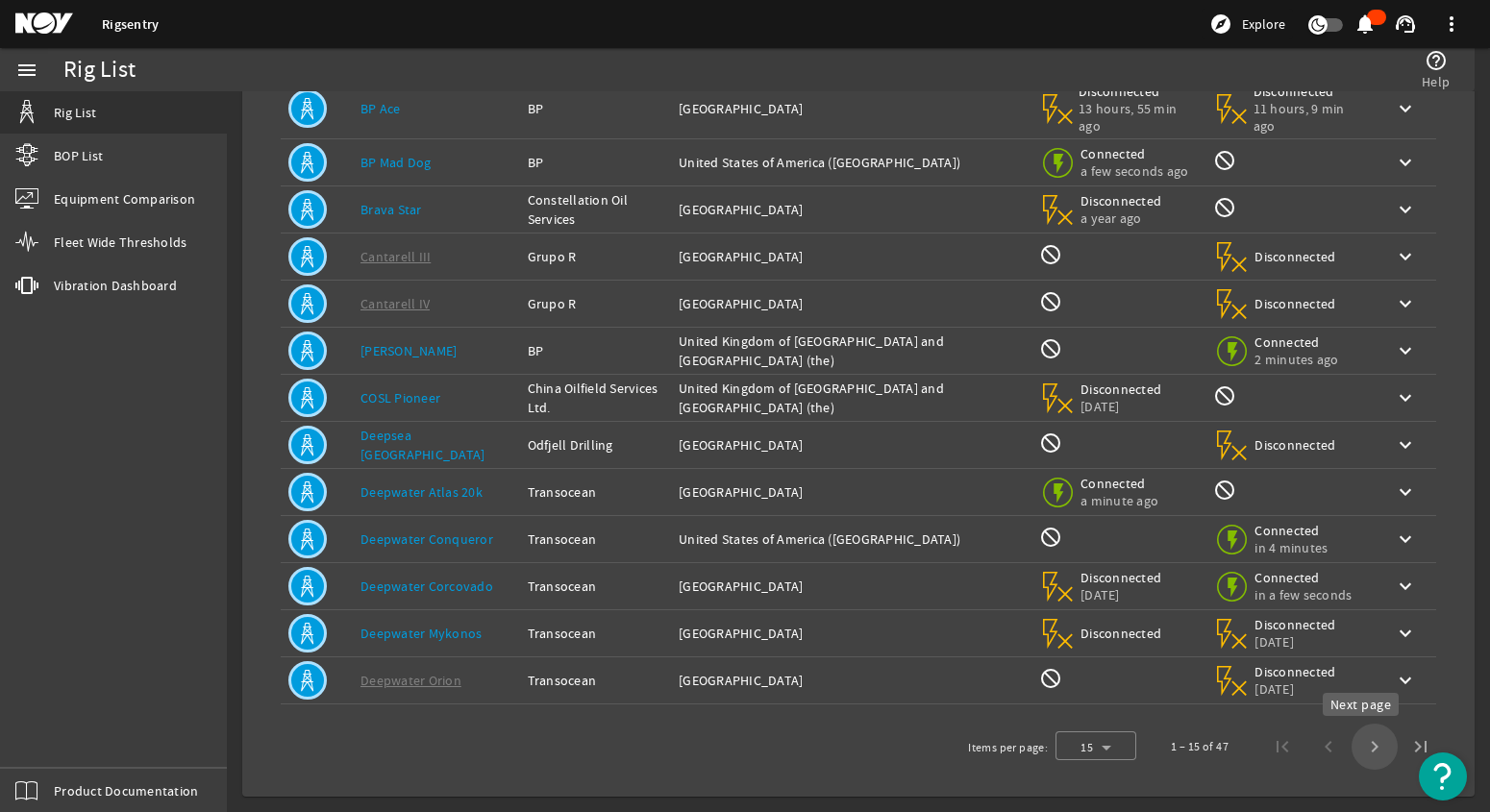 click 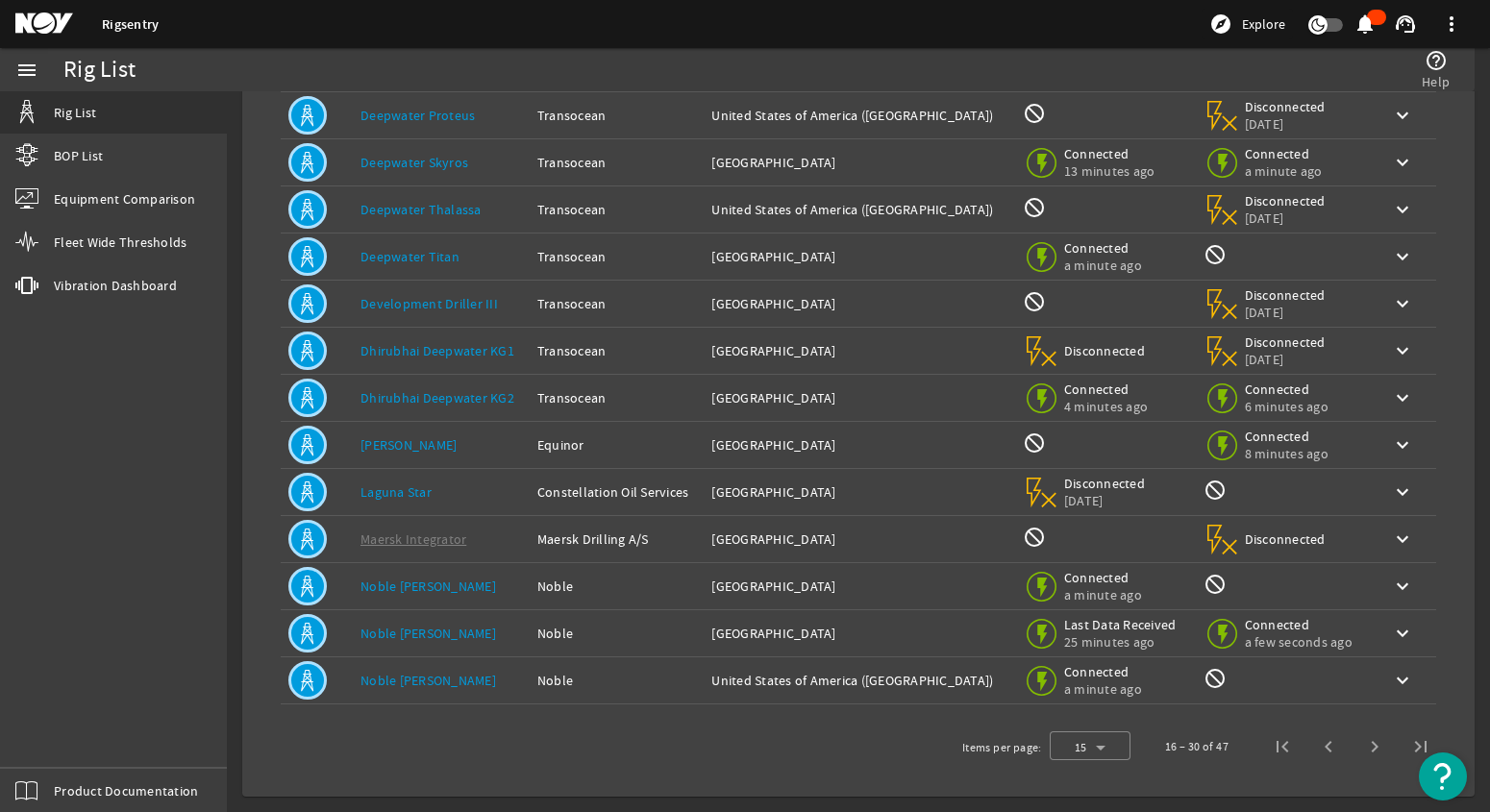 click on "Noble [PERSON_NAME]" 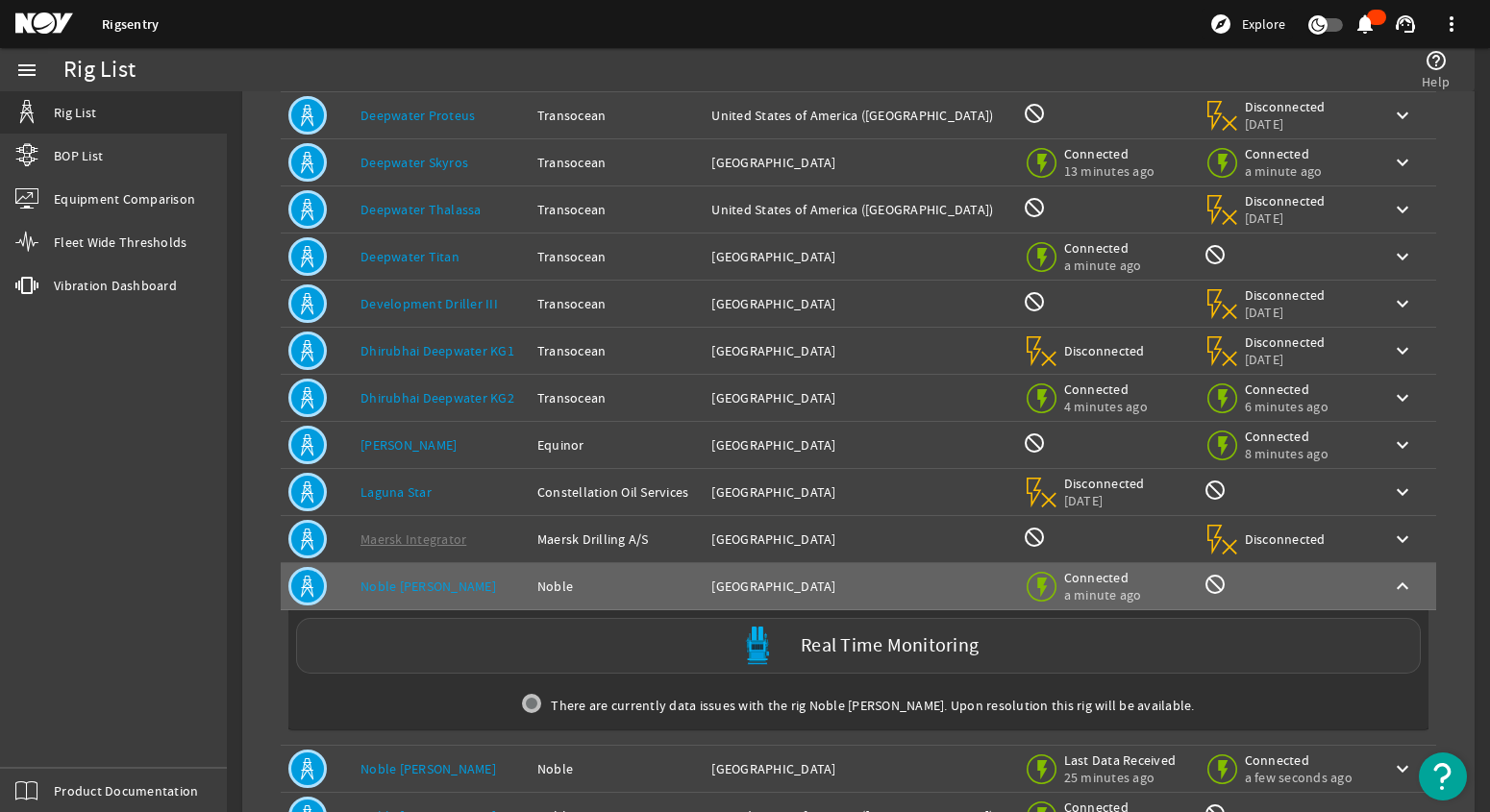 click 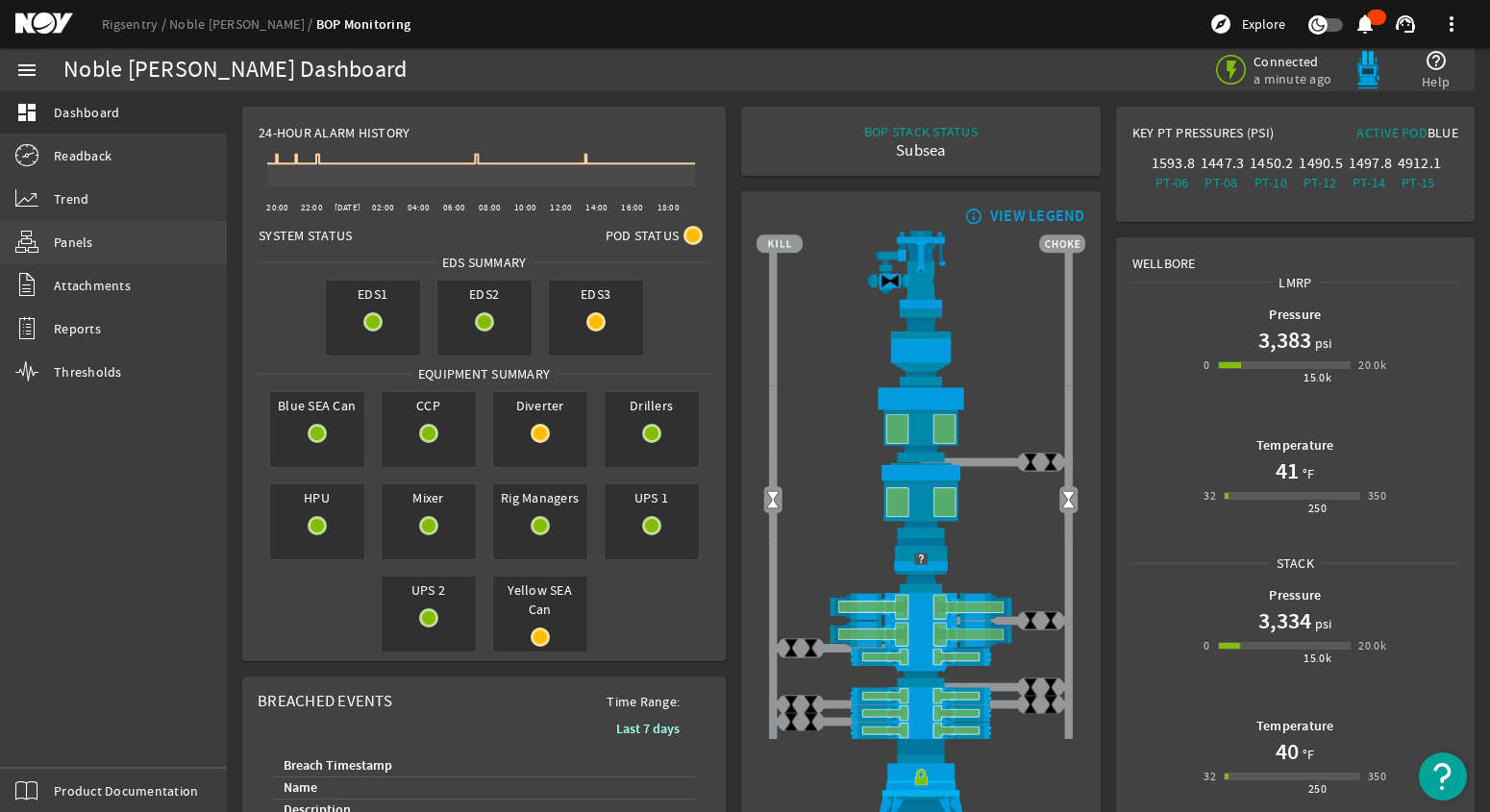 click on "Panels" 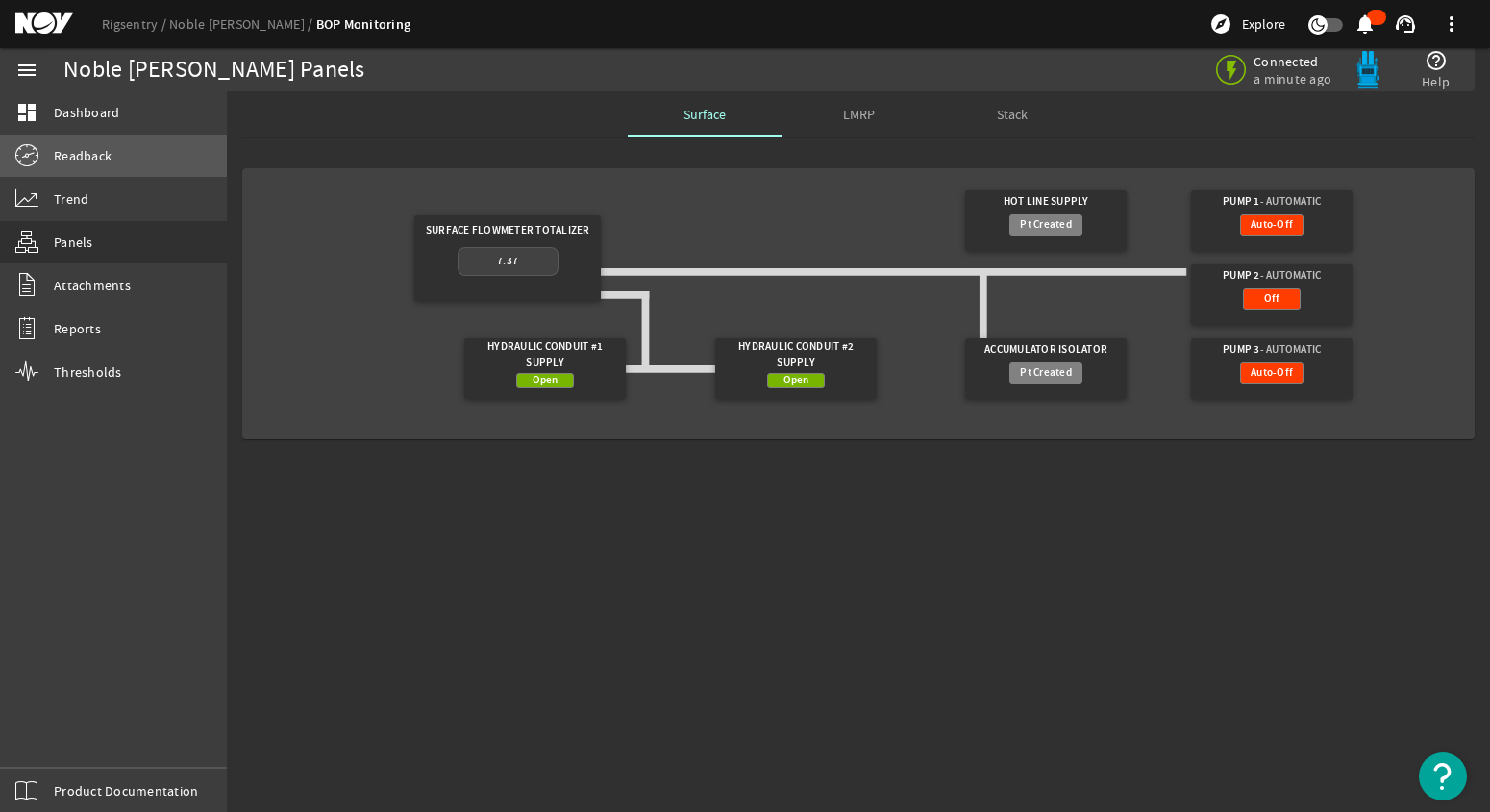 click on "Readback" 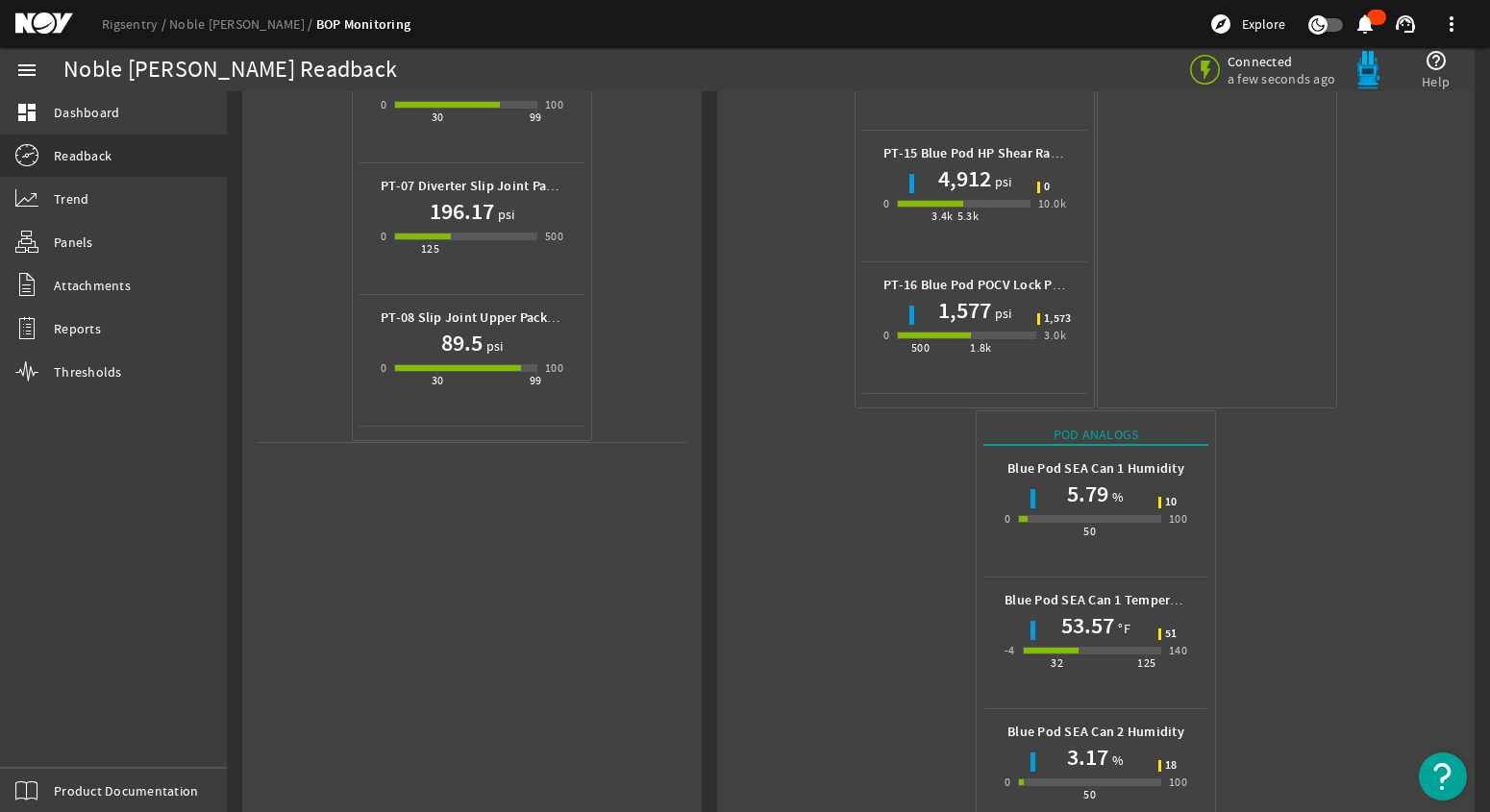 scroll, scrollTop: 1630, scrollLeft: 0, axis: vertical 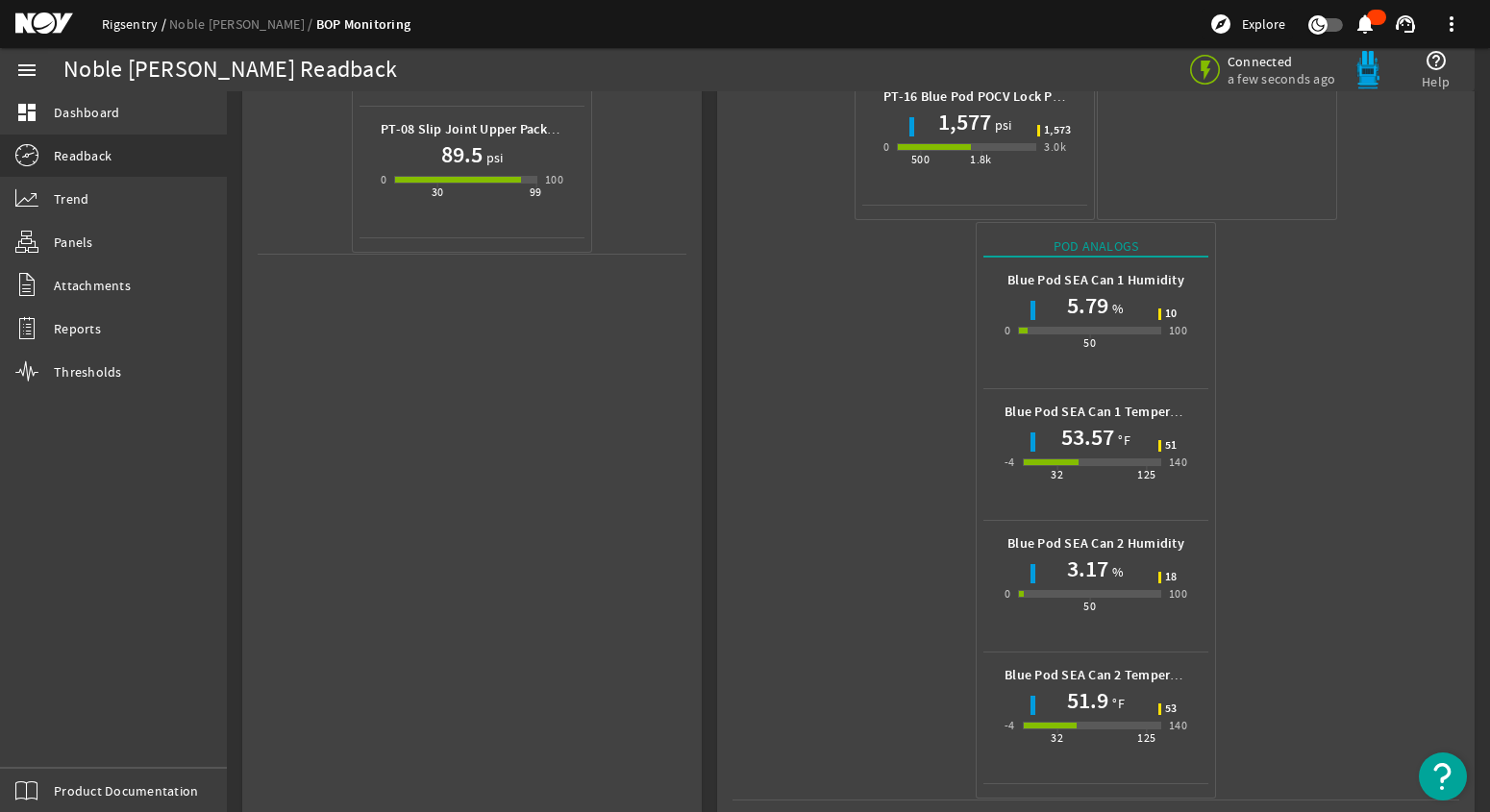 click on "Rigsentry" 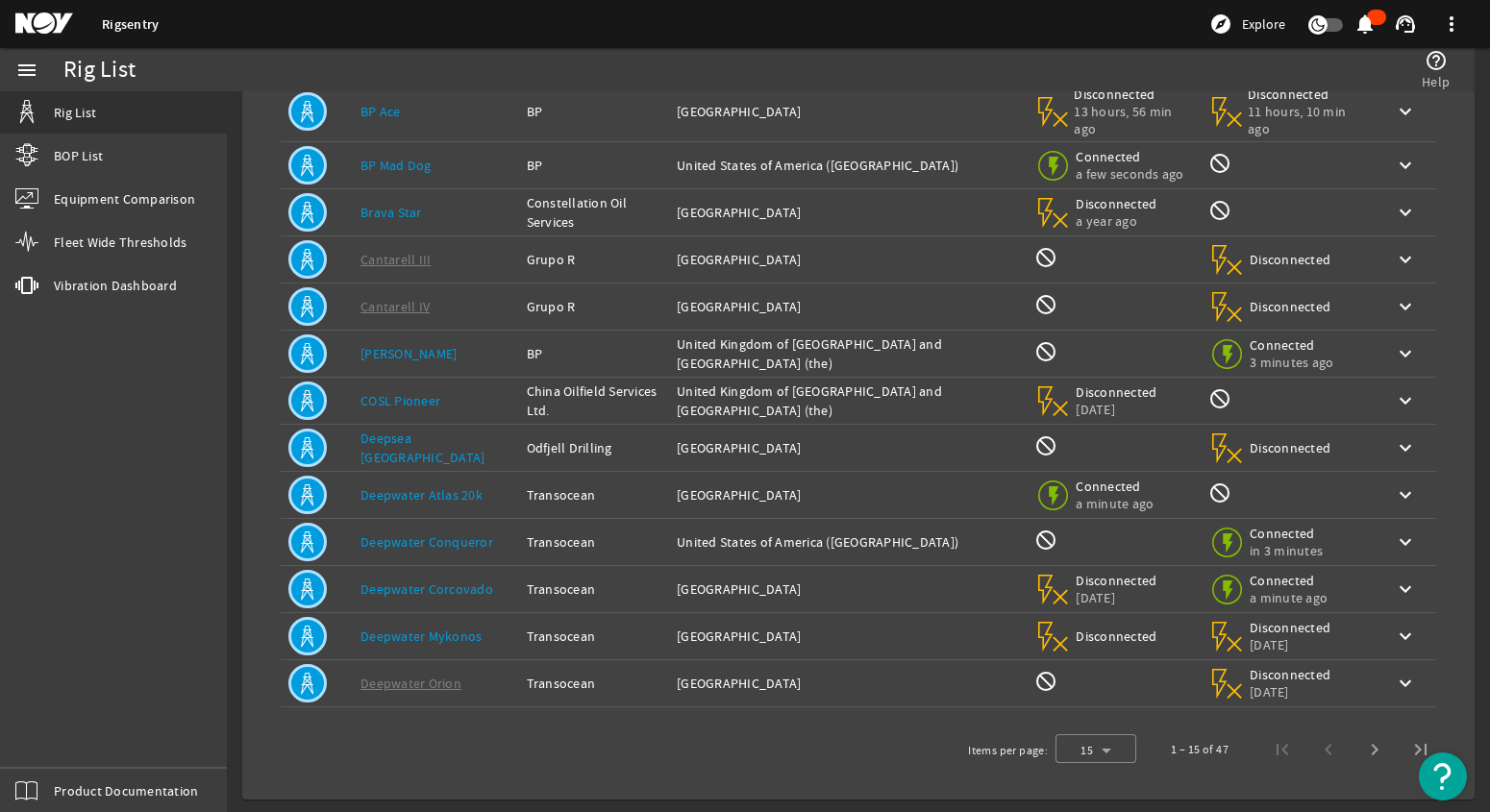 scroll, scrollTop: 266, scrollLeft: 0, axis: vertical 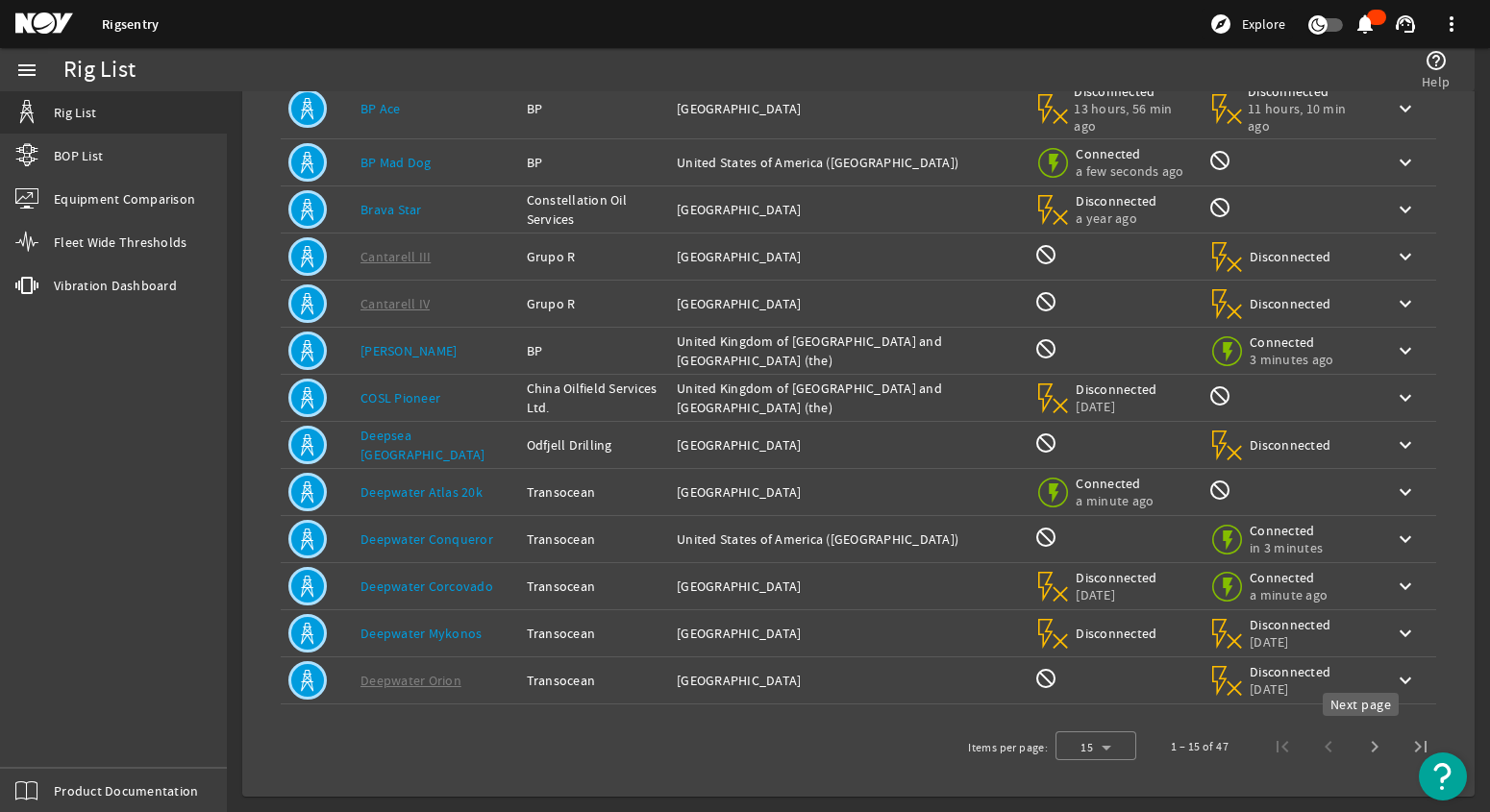 click 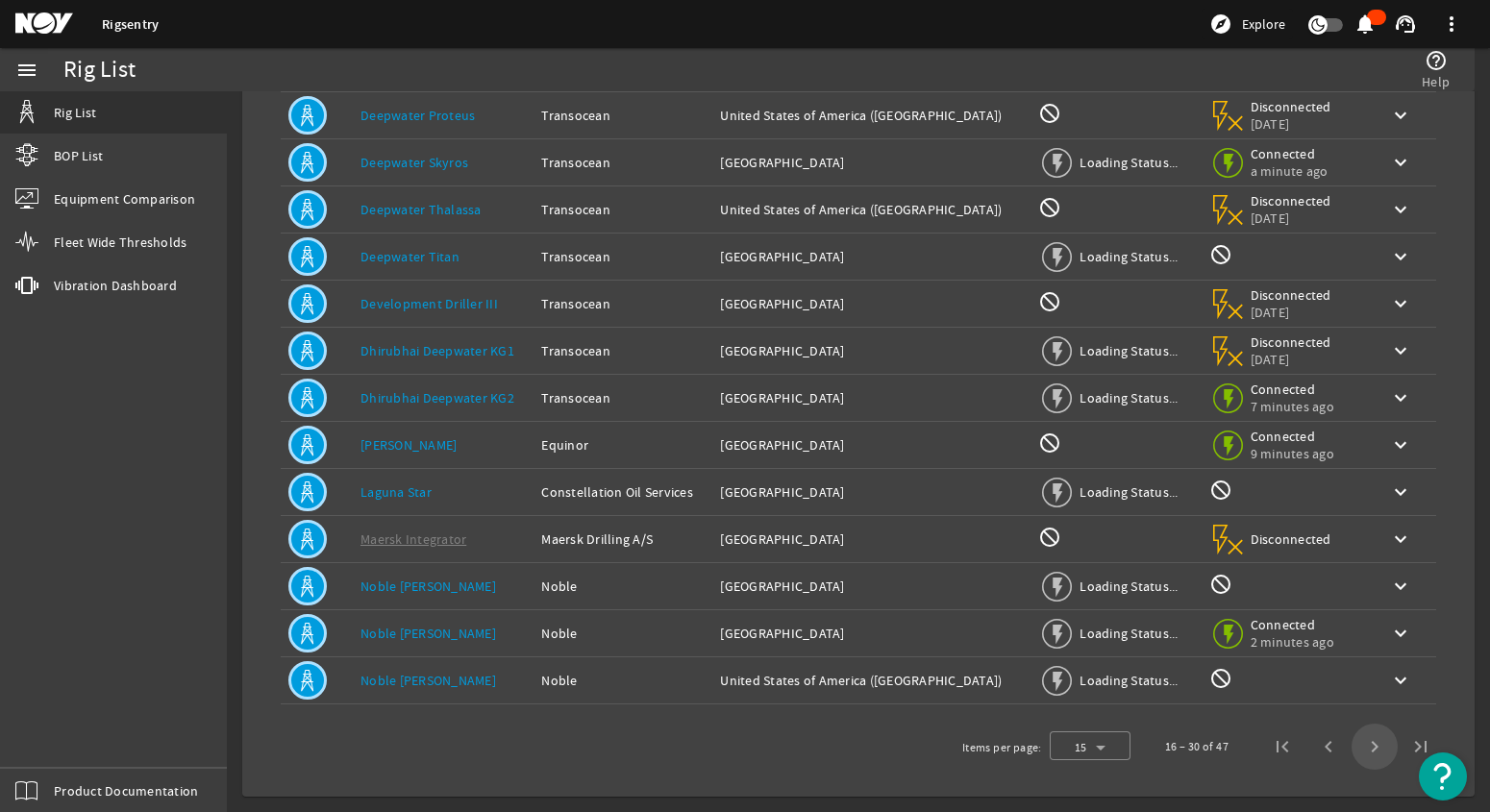 scroll, scrollTop: 253, scrollLeft: 0, axis: vertical 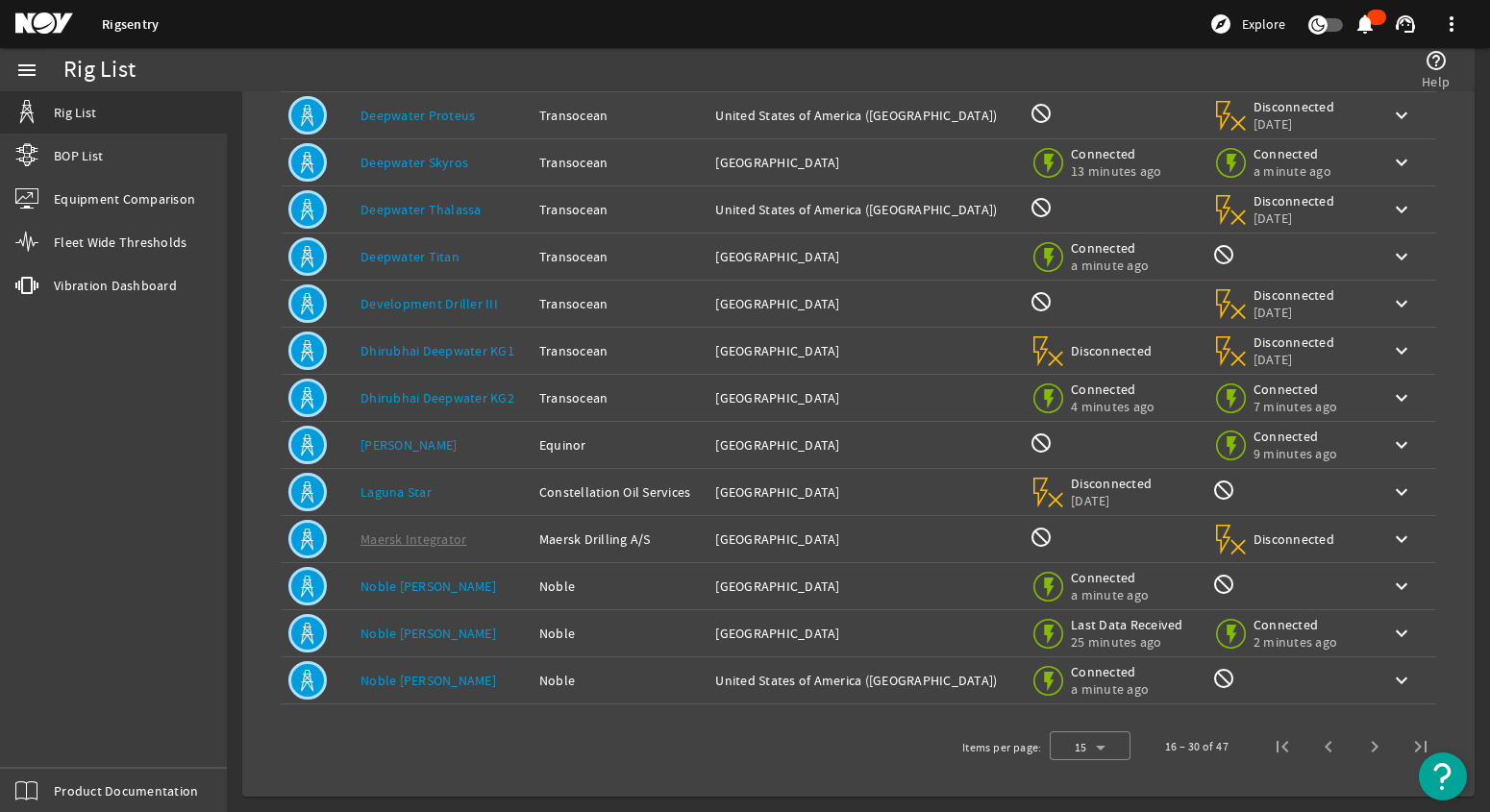 click on "Noble [PERSON_NAME]" 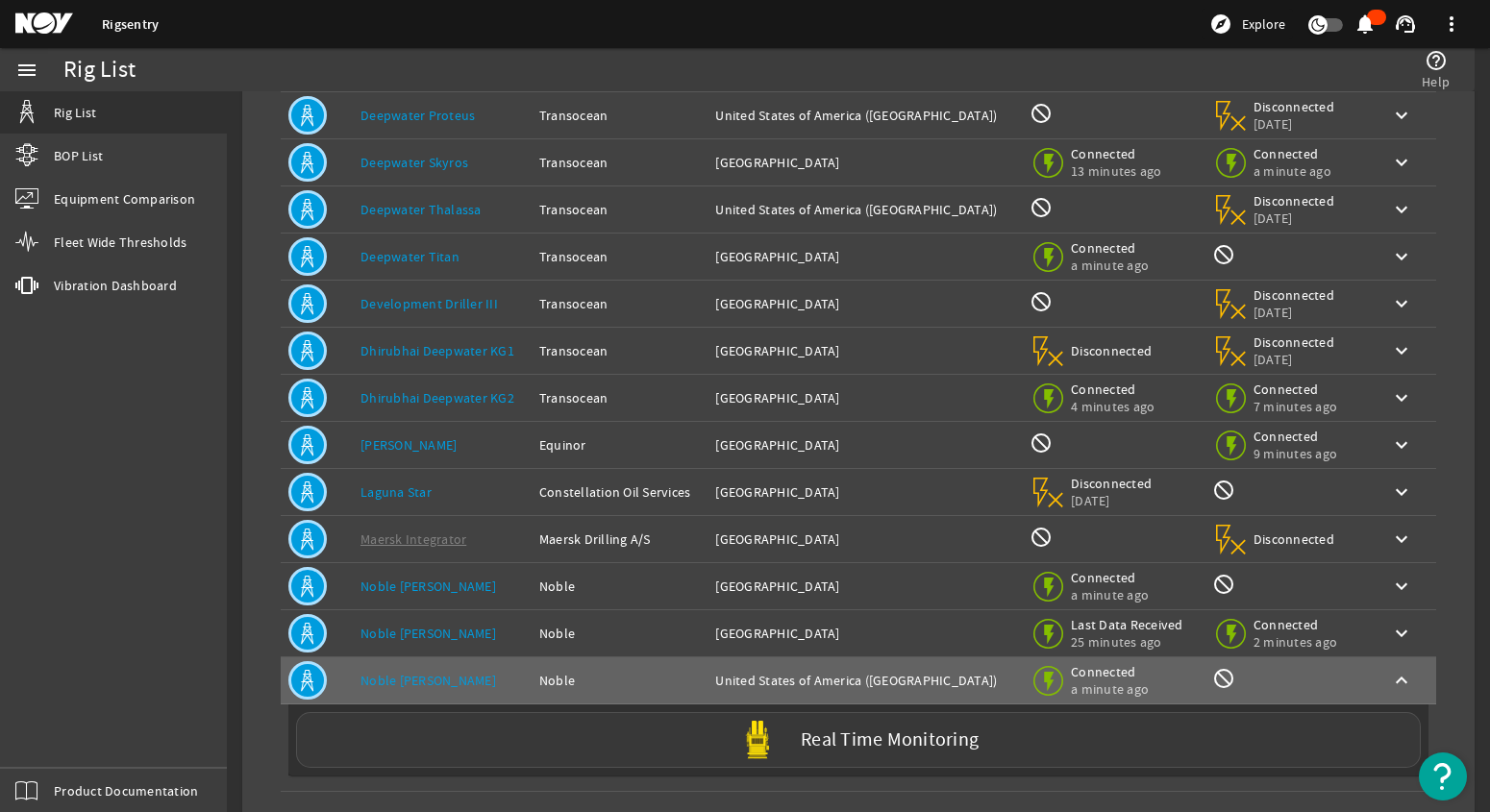 click 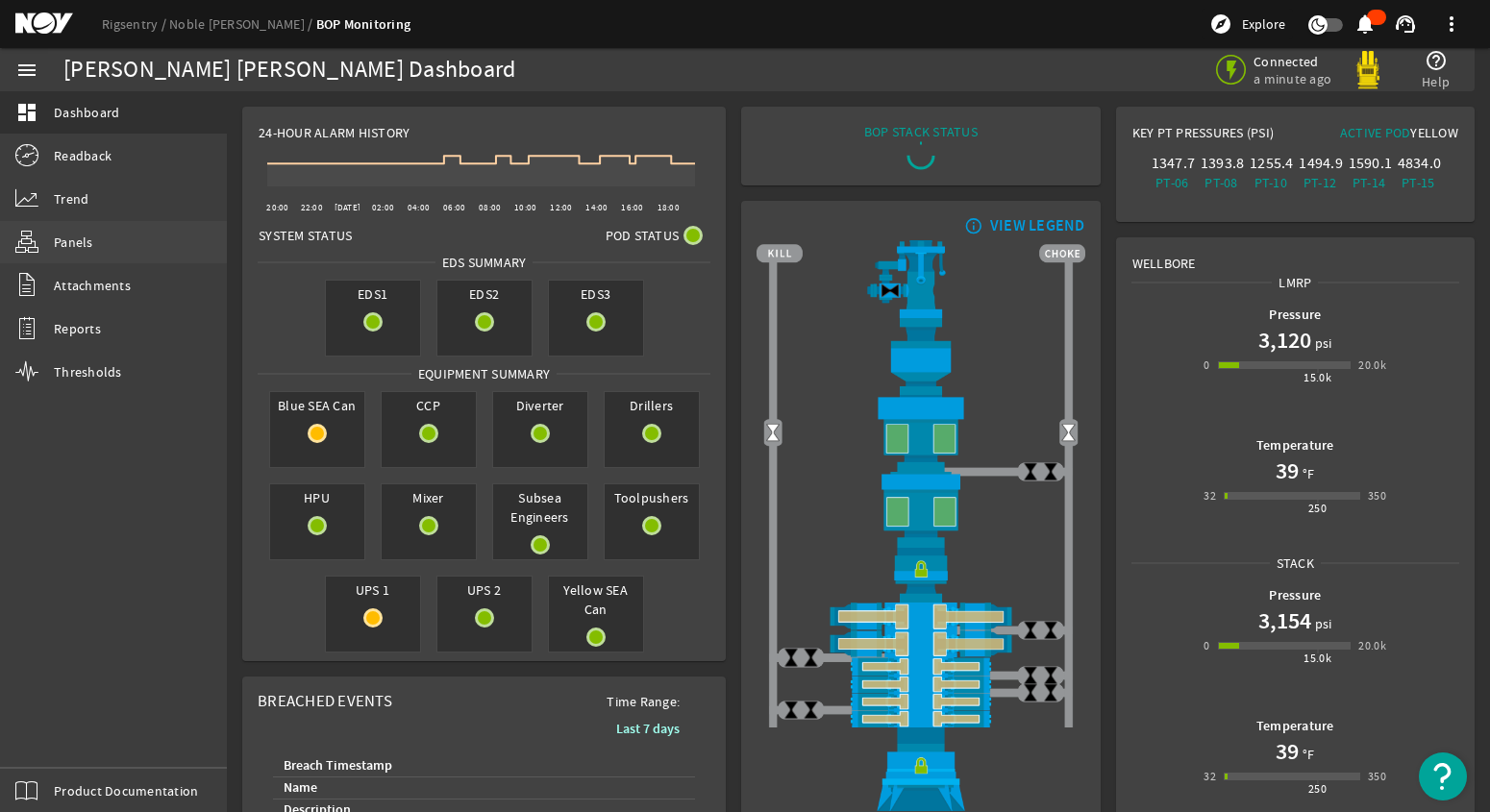 click on "Panels" 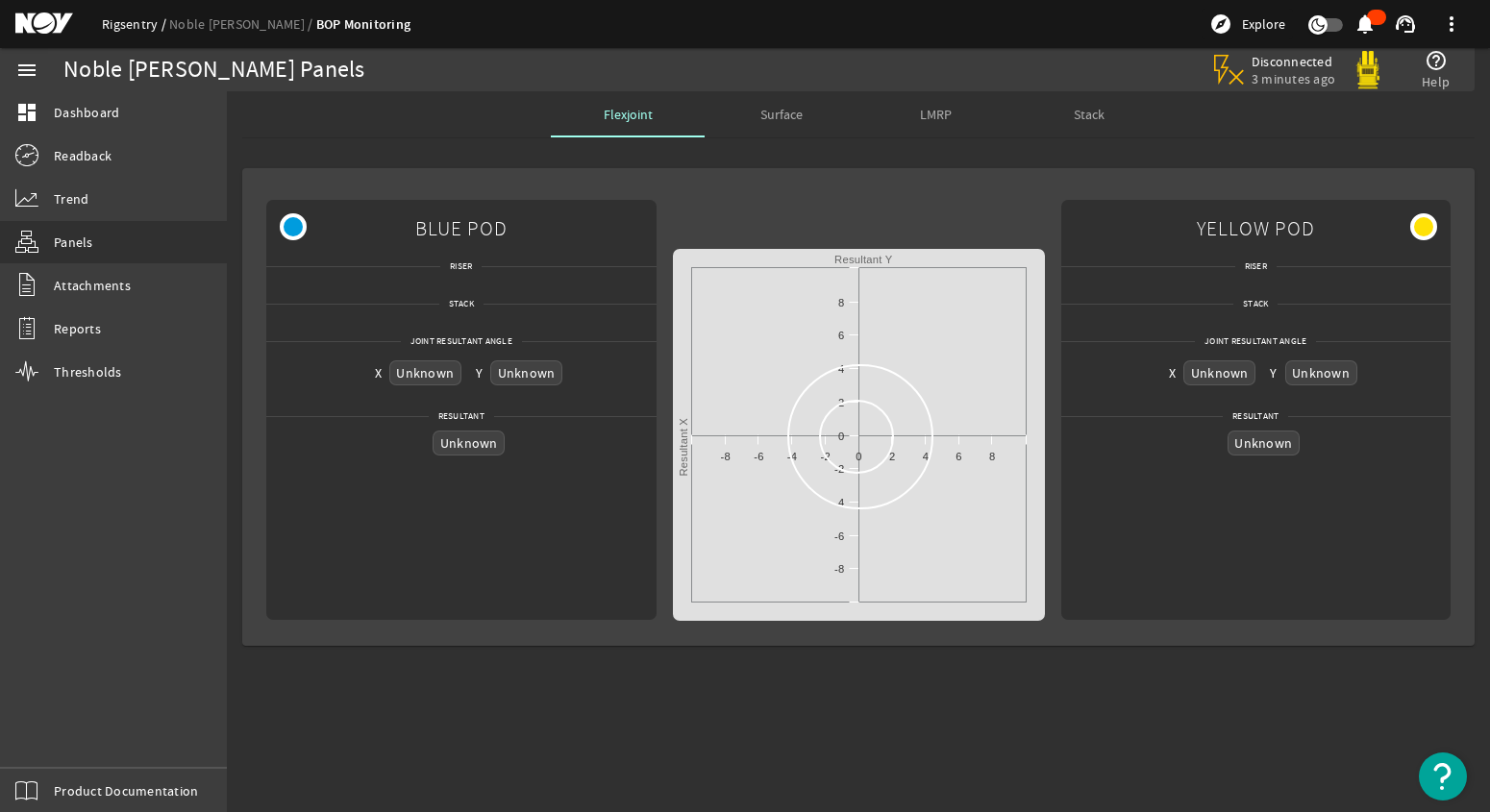 click on "Rigsentry" 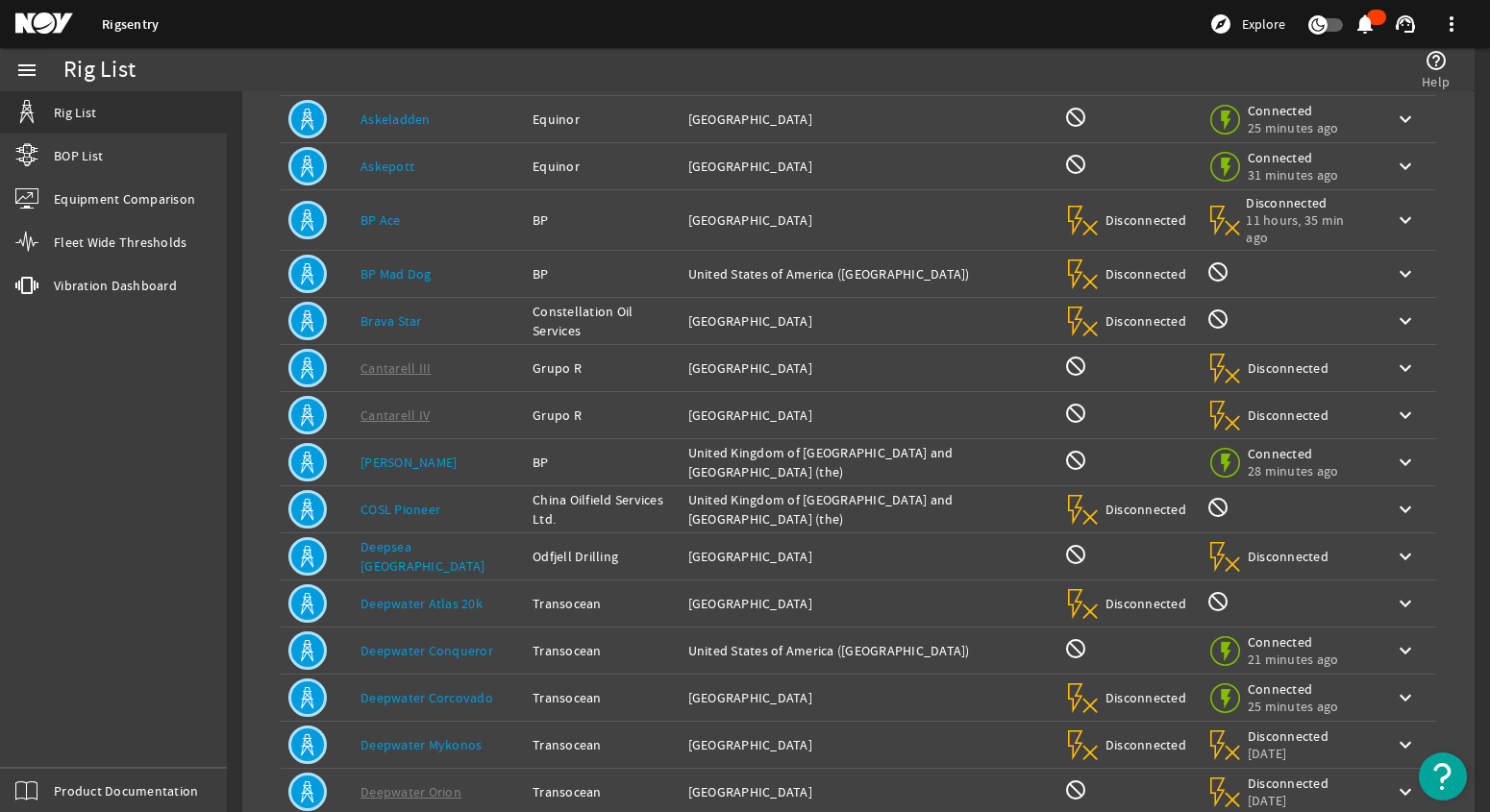 scroll, scrollTop: 0, scrollLeft: 0, axis: both 